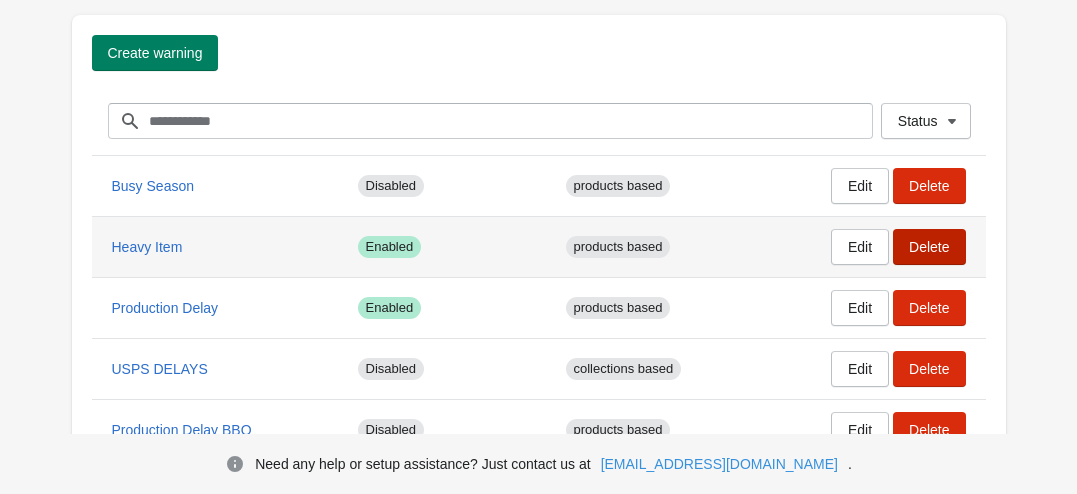 scroll, scrollTop: 113, scrollLeft: 0, axis: vertical 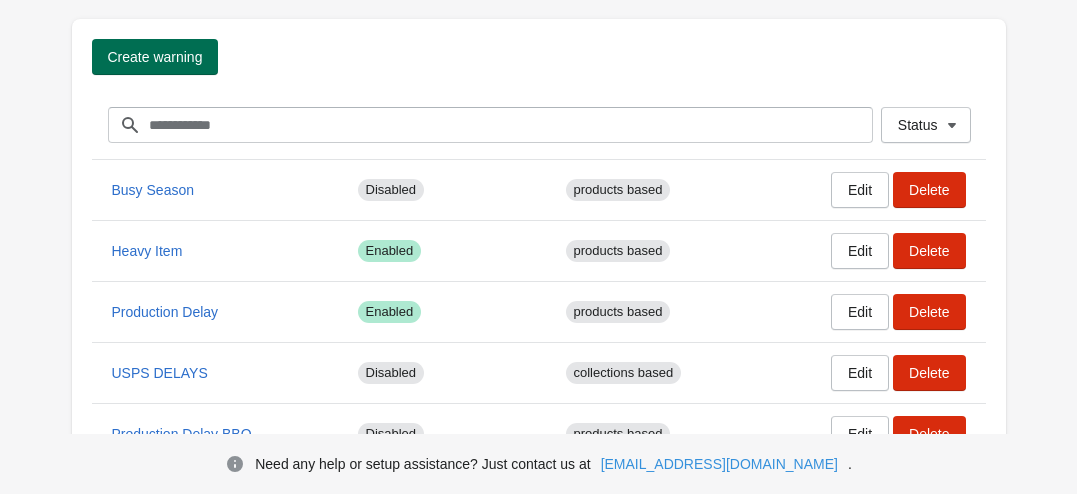 click on "Create warning" at bounding box center [155, 57] 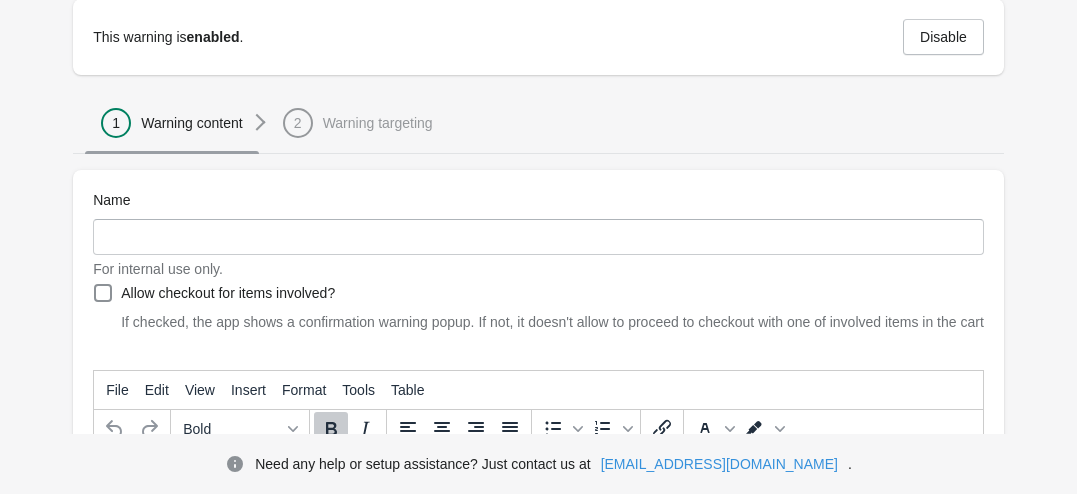 scroll, scrollTop: 0, scrollLeft: 0, axis: both 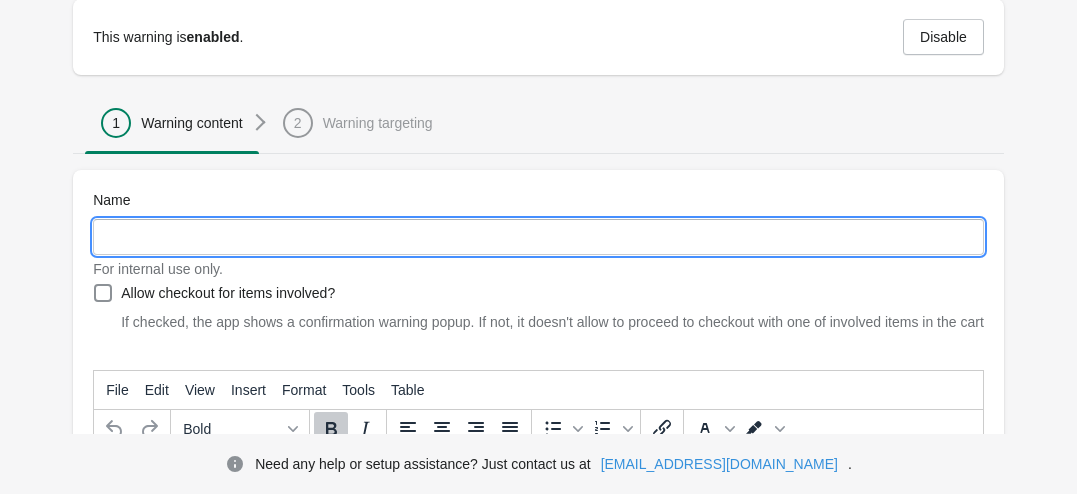 click on "Name" at bounding box center [538, 237] 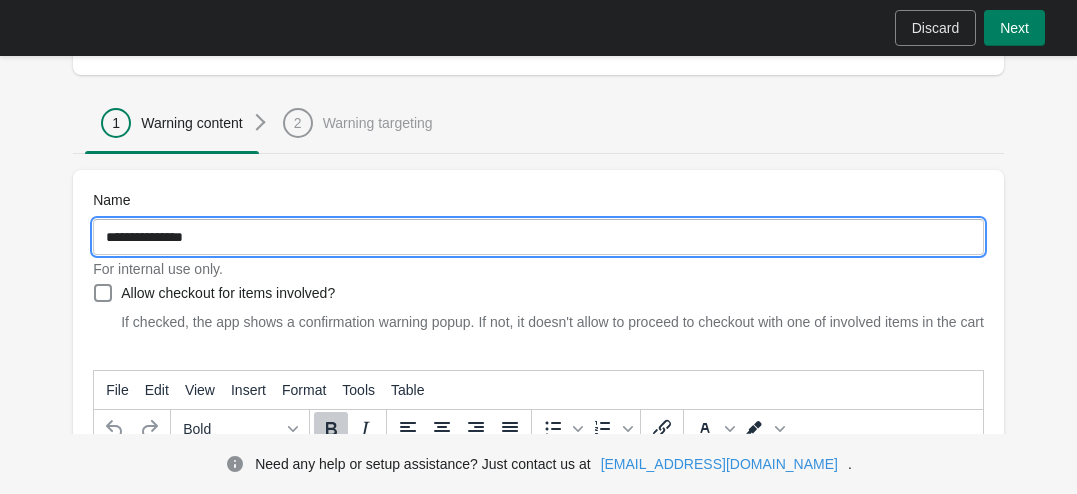 type on "**********" 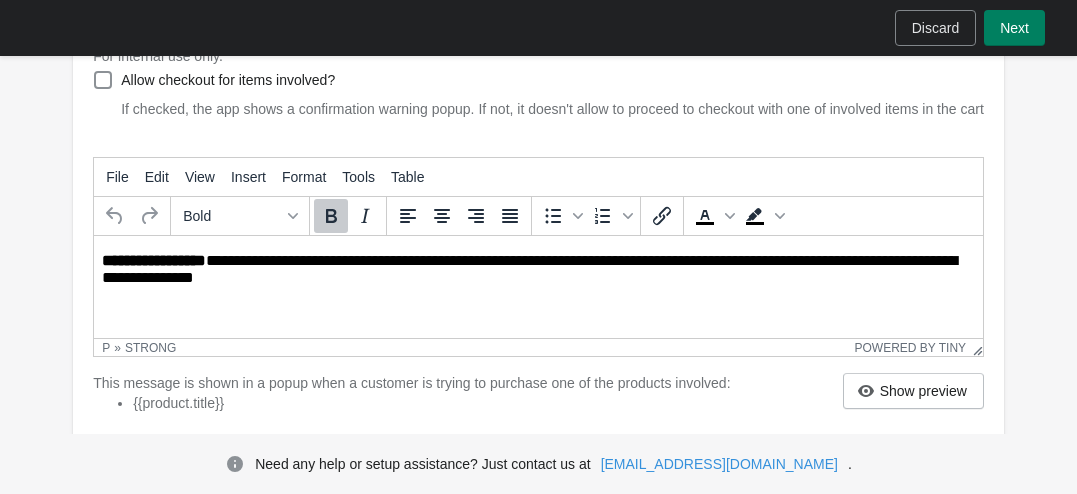 scroll, scrollTop: 331, scrollLeft: 0, axis: vertical 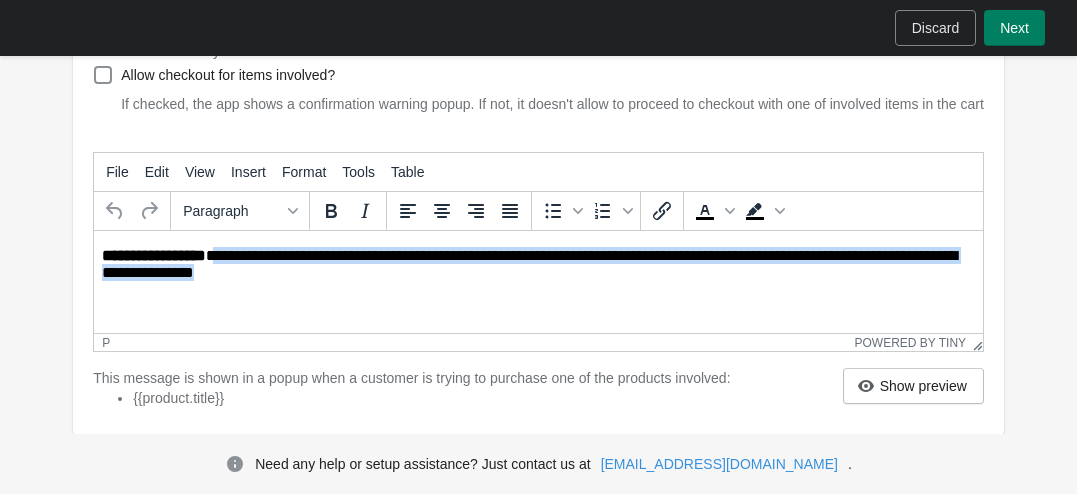 drag, startPoint x: 219, startPoint y: 253, endPoint x: 256, endPoint y: 294, distance: 55.226807 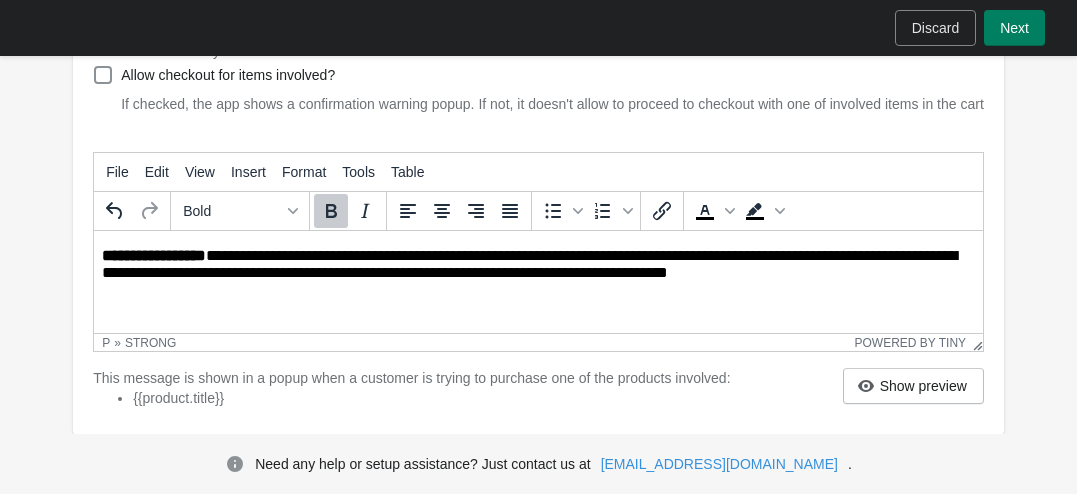 click on "**********" at bounding box center [154, 255] 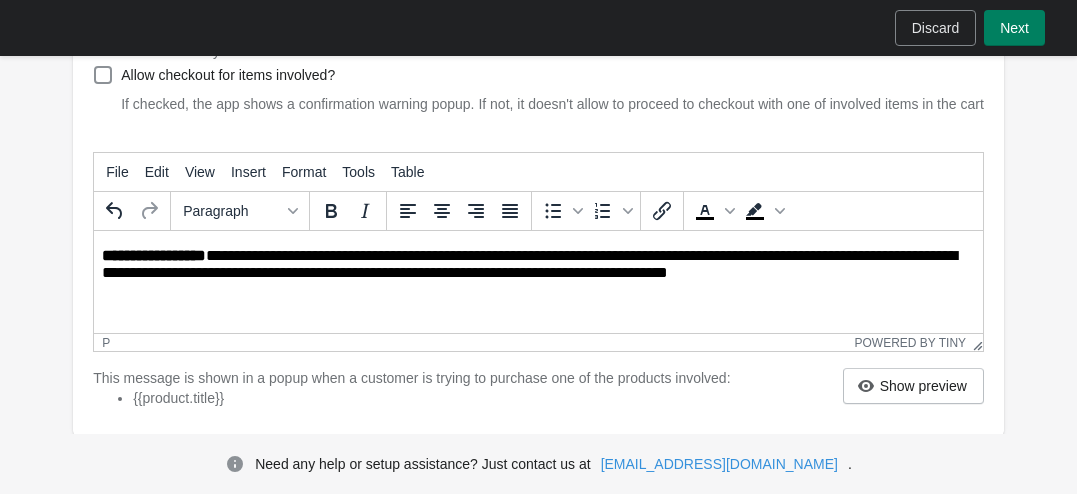 click on "**********" at bounding box center (540, 265) 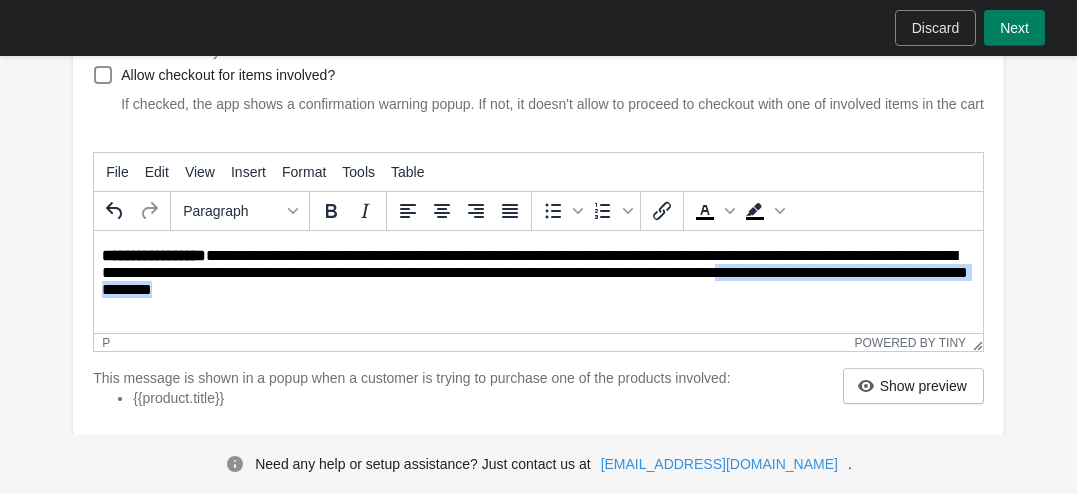 drag, startPoint x: 838, startPoint y: 290, endPoint x: 826, endPoint y: 272, distance: 21.633308 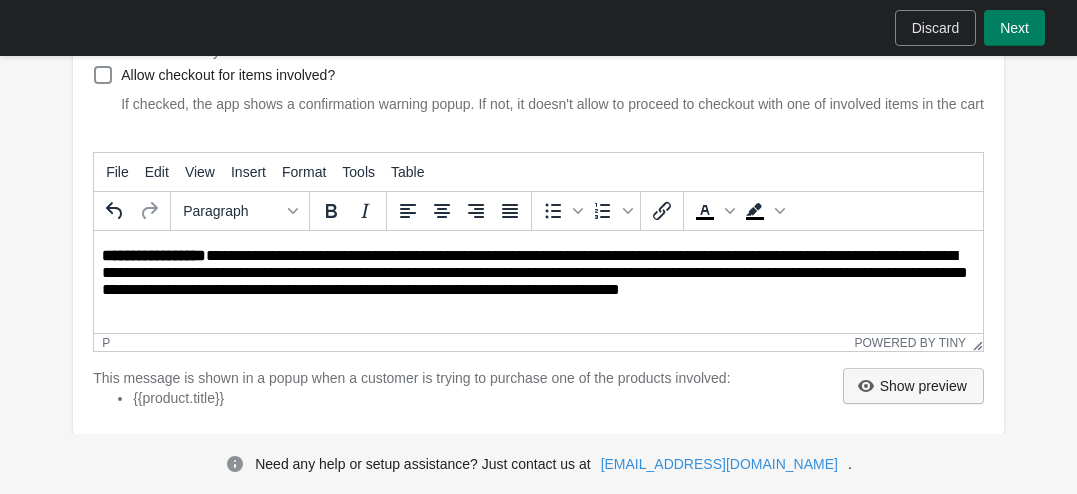 click on "Show preview" at bounding box center [913, 386] 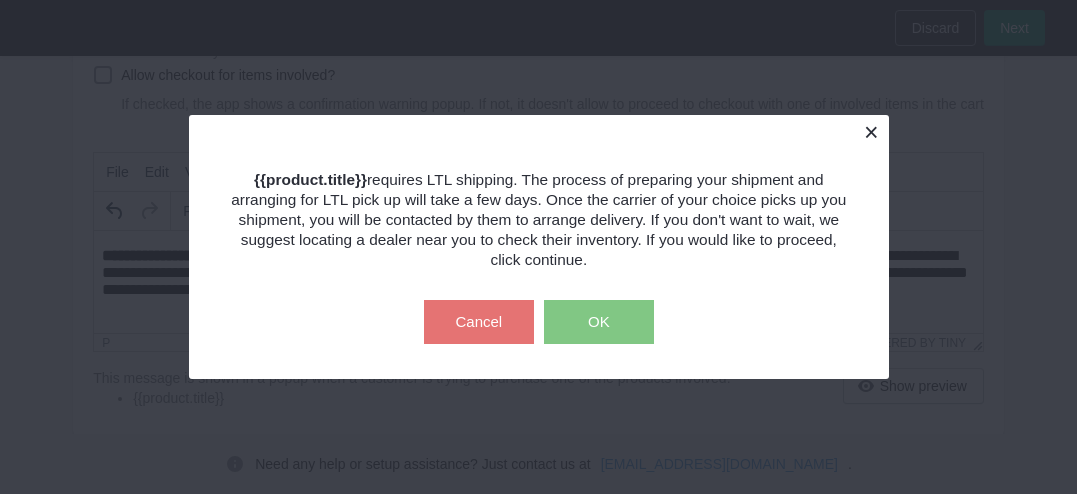 click at bounding box center [871, 132] 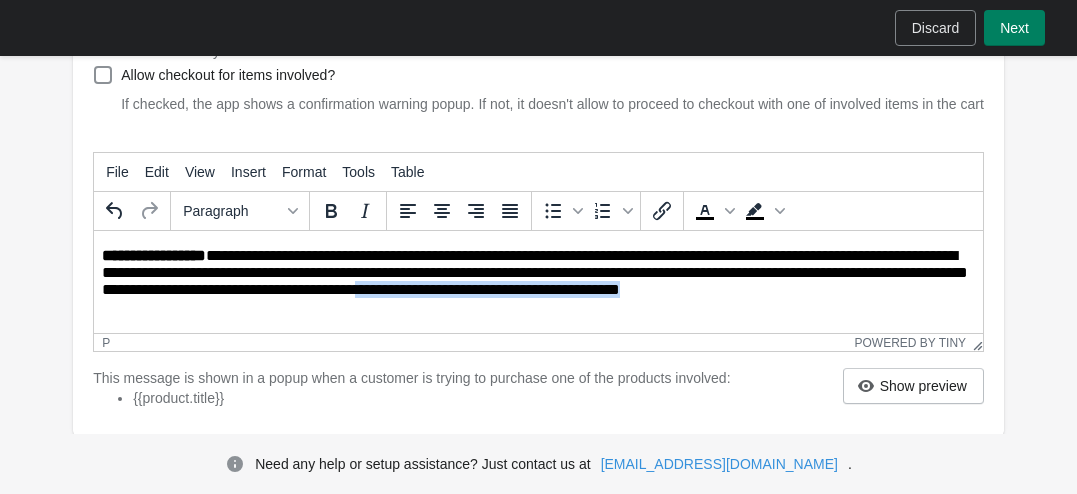 drag, startPoint x: 765, startPoint y: 295, endPoint x: 485, endPoint y: 295, distance: 280 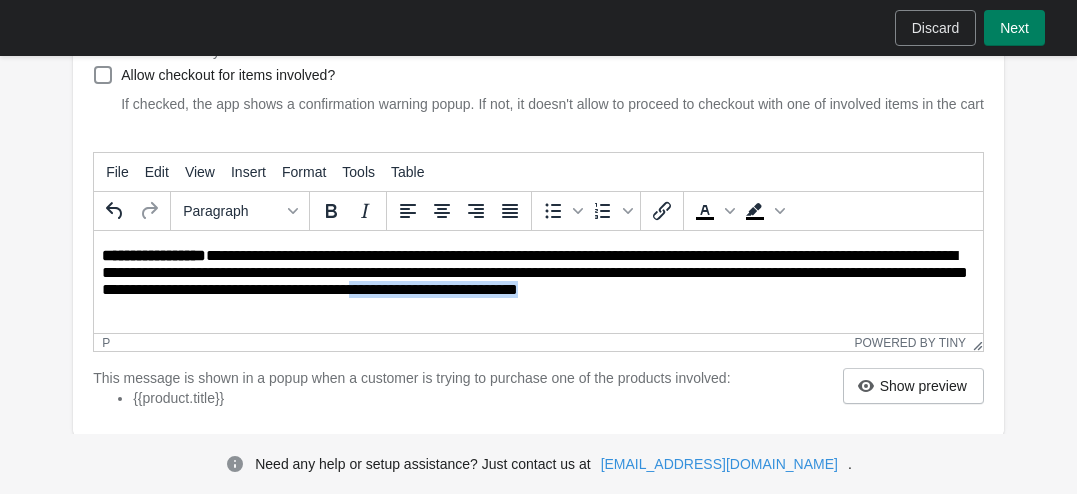 drag, startPoint x: 668, startPoint y: 291, endPoint x: 486, endPoint y: 298, distance: 182.13457 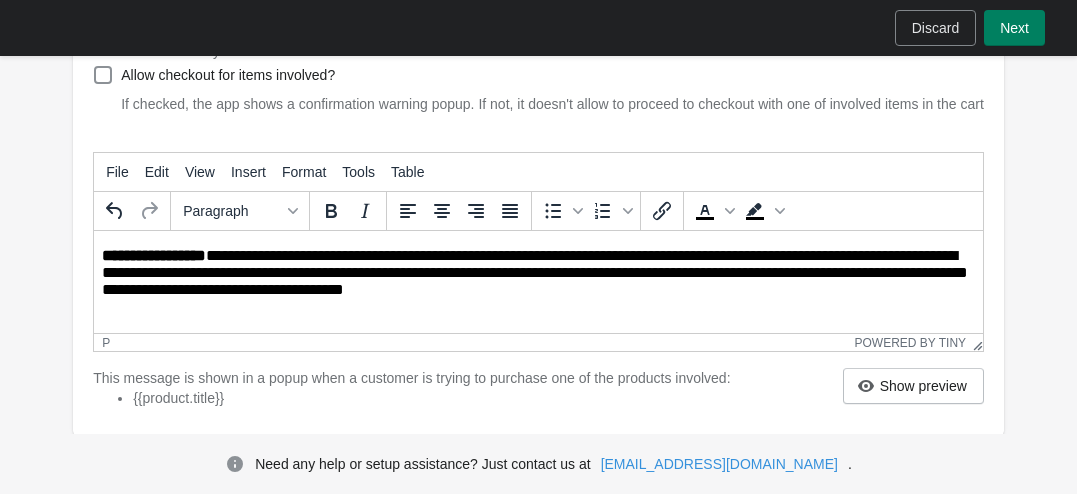 click on "**********" at bounding box center [540, 274] 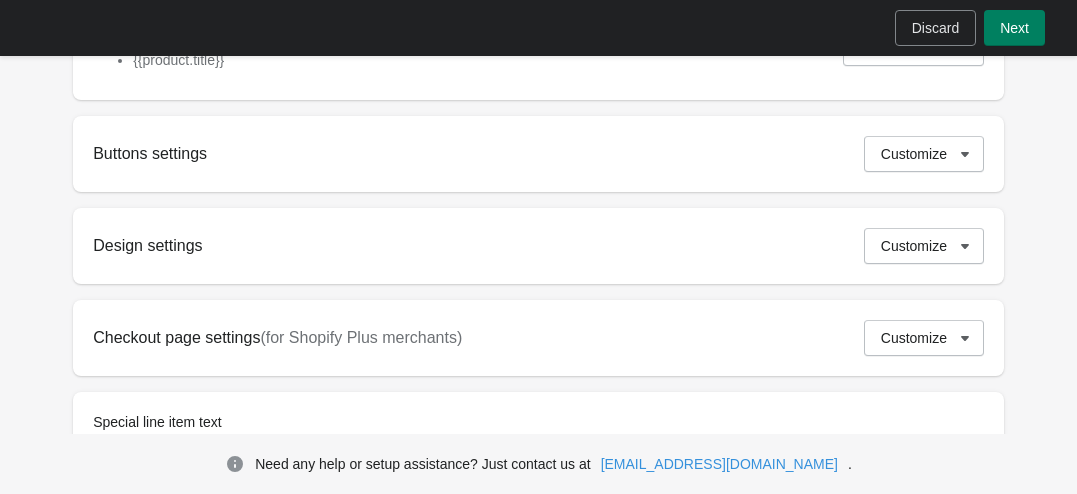 scroll, scrollTop: 672, scrollLeft: 0, axis: vertical 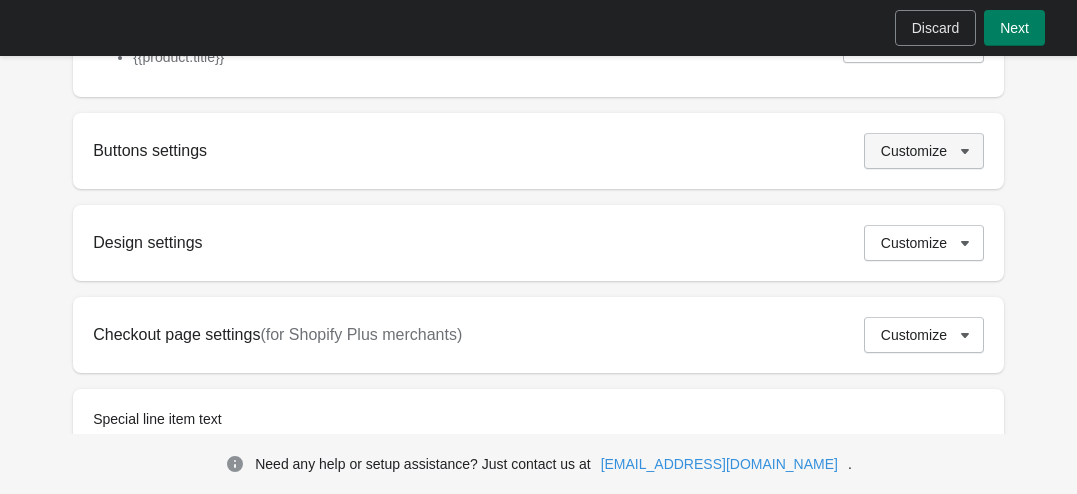 click 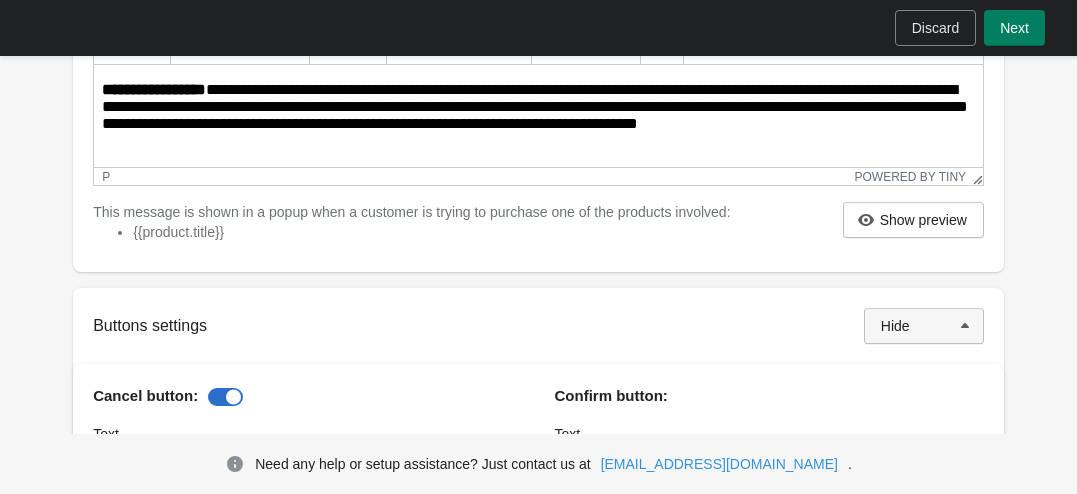 scroll, scrollTop: 492, scrollLeft: 0, axis: vertical 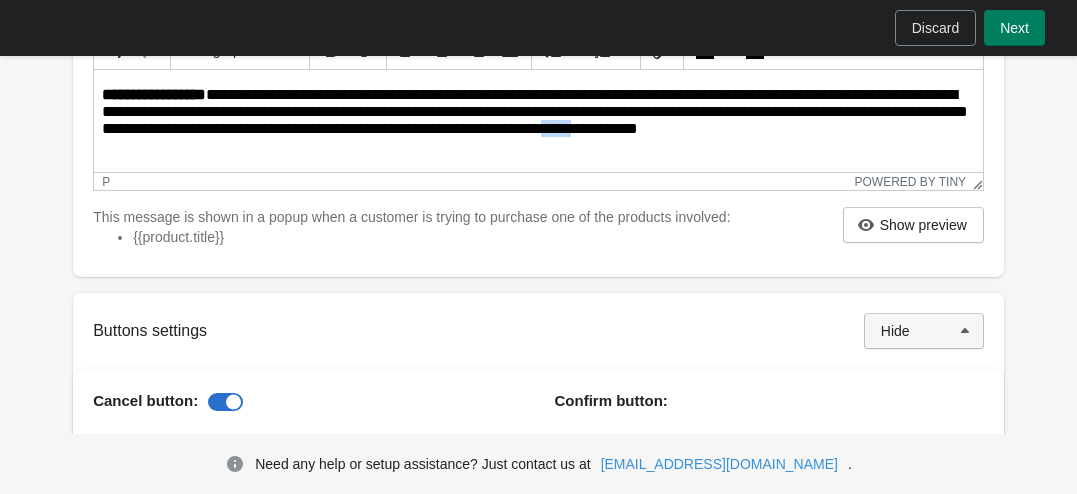 drag, startPoint x: 727, startPoint y: 132, endPoint x: 698, endPoint y: 133, distance: 29.017237 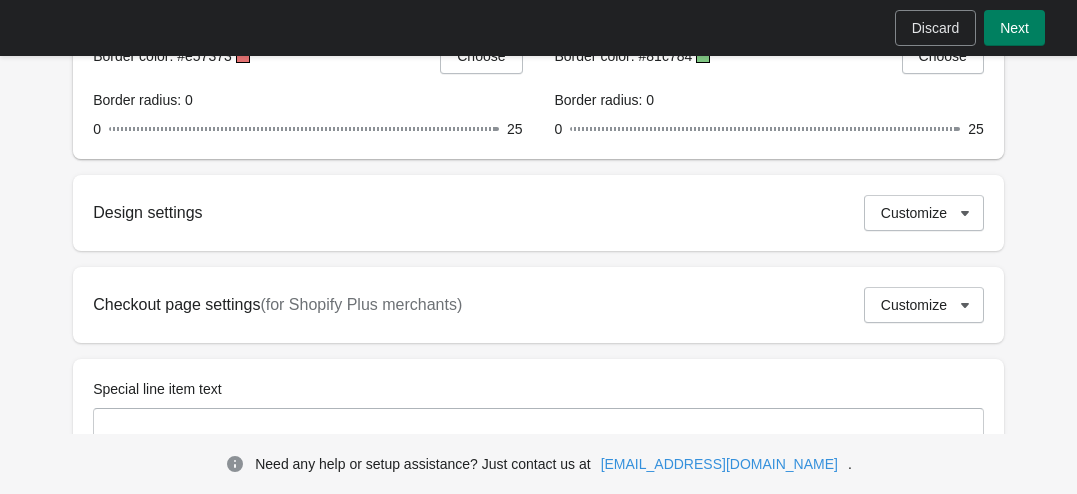 scroll, scrollTop: 1310, scrollLeft: 0, axis: vertical 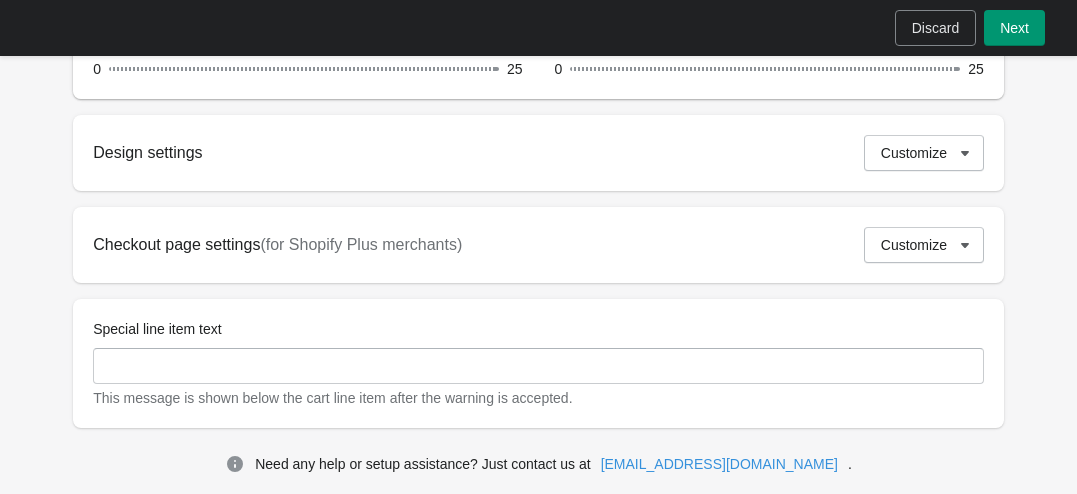 click on "Next" at bounding box center [1014, 28] 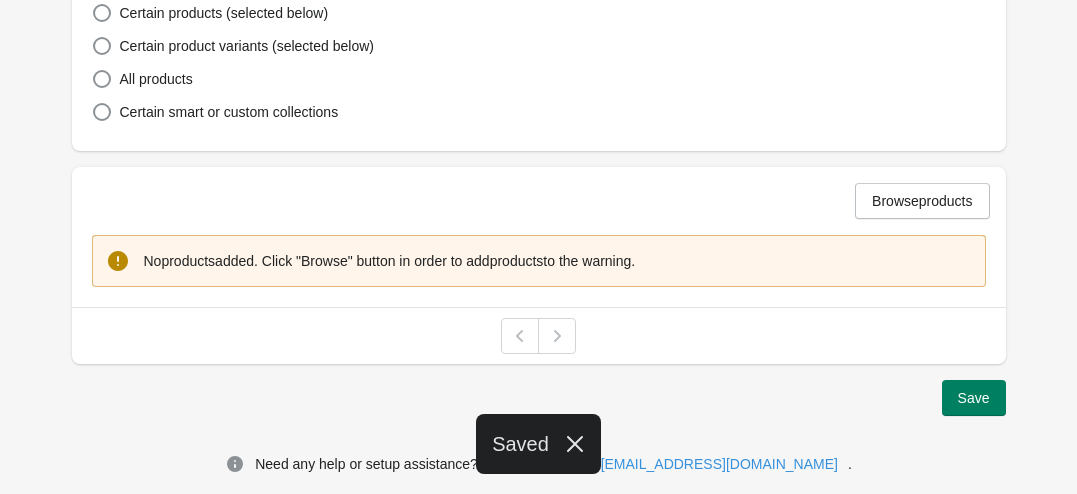 scroll, scrollTop: 574, scrollLeft: 0, axis: vertical 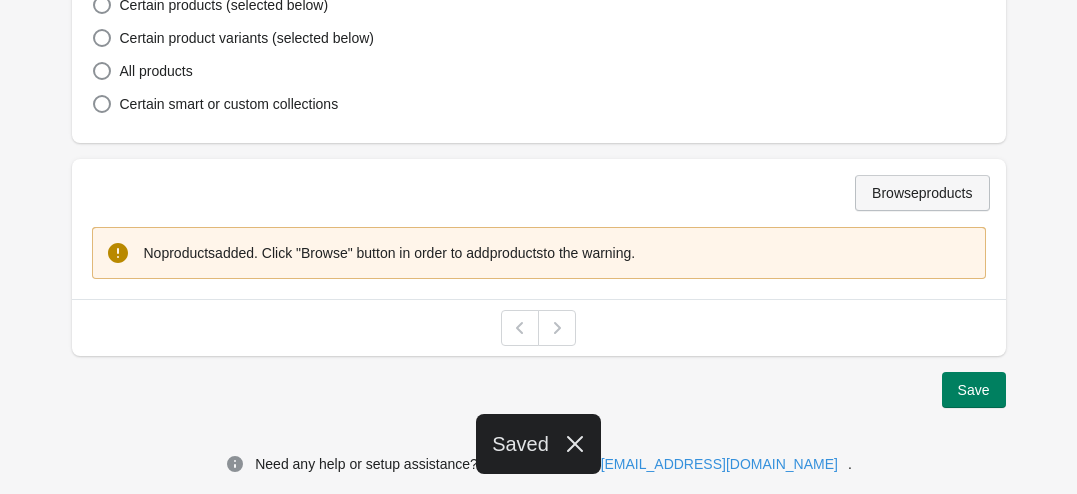 click on "Browse  products" at bounding box center (922, 193) 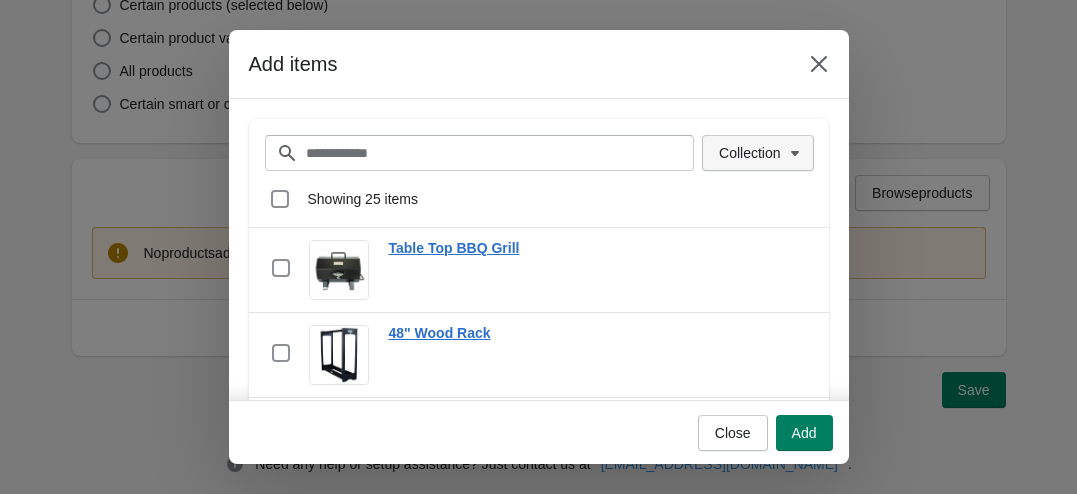 click on "Collection" at bounding box center (749, 153) 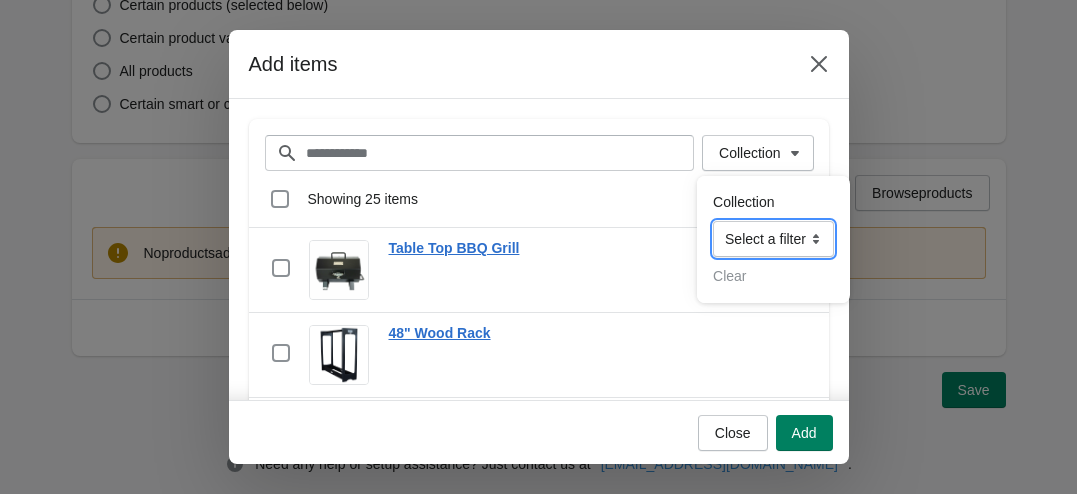 click on "**********" at bounding box center (773, 239) 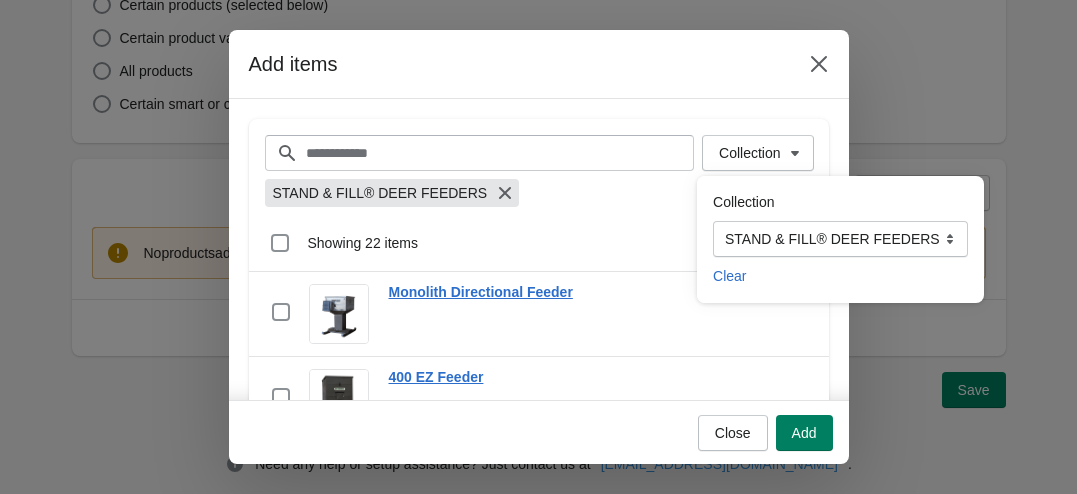 click on "Select all 22 items Showing 22 items" at bounding box center [539, 243] 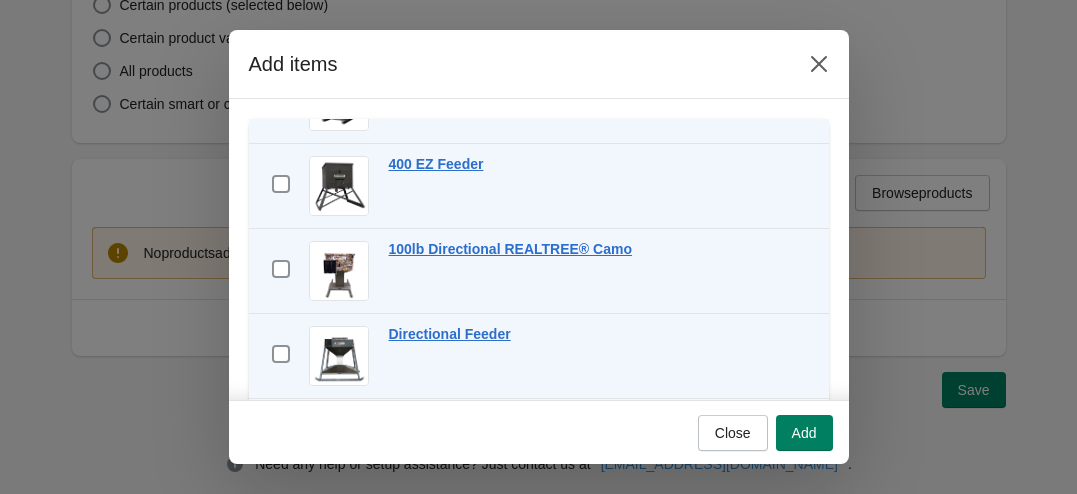 scroll, scrollTop: 215, scrollLeft: 0, axis: vertical 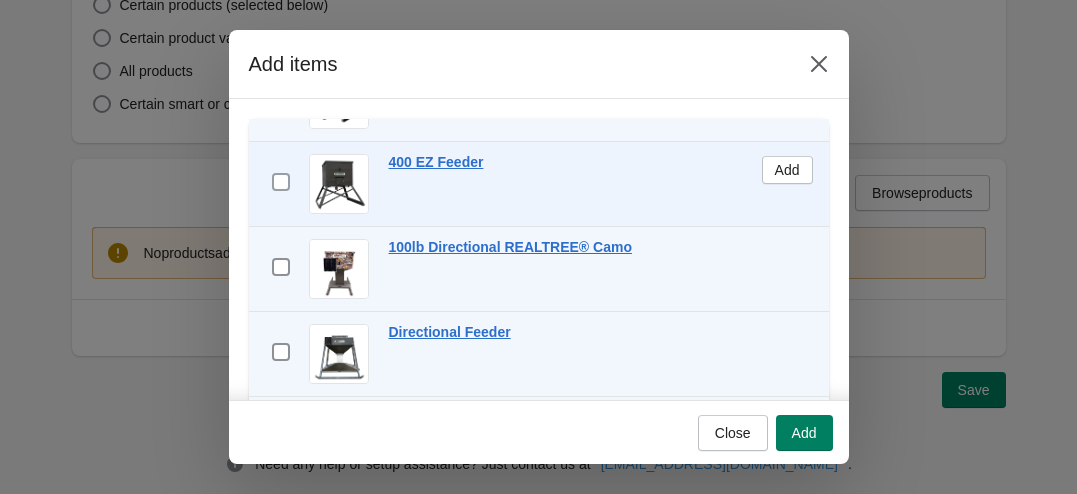 click at bounding box center [281, 182] 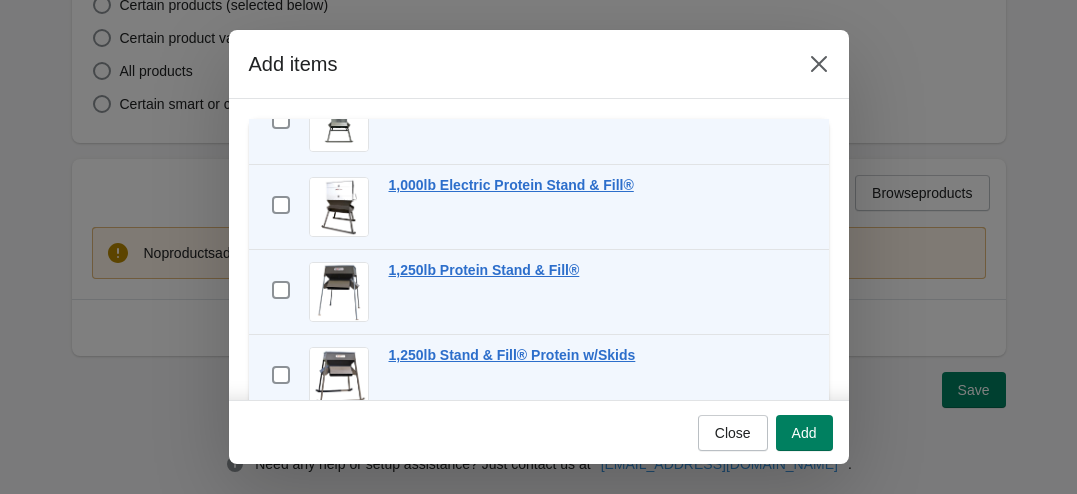 scroll, scrollTop: 1522, scrollLeft: 0, axis: vertical 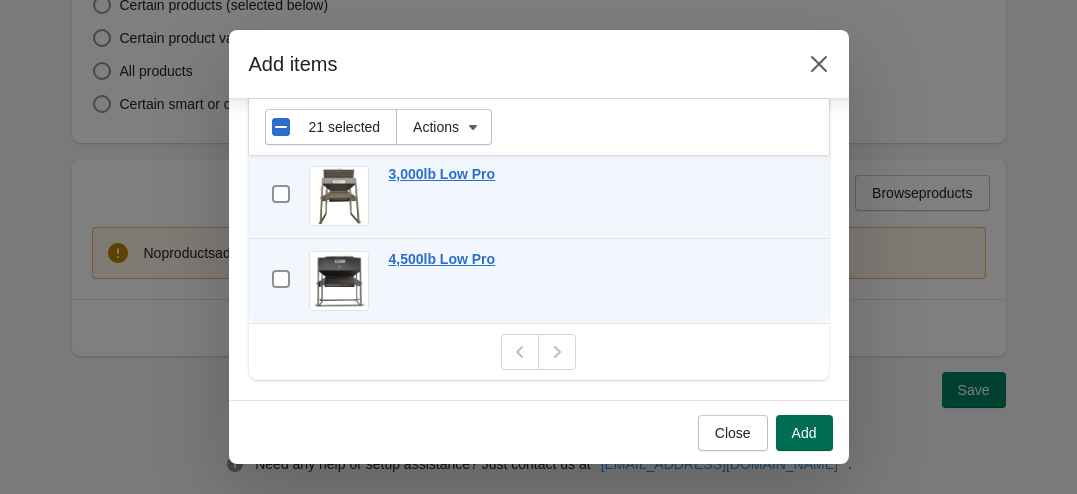 click on "Add" at bounding box center [804, 433] 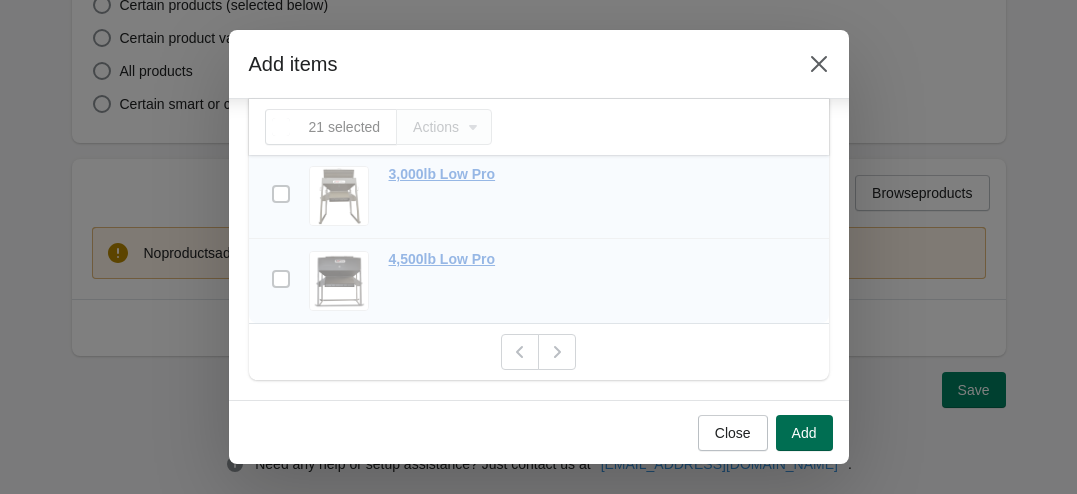 click on "Add" at bounding box center (804, 433) 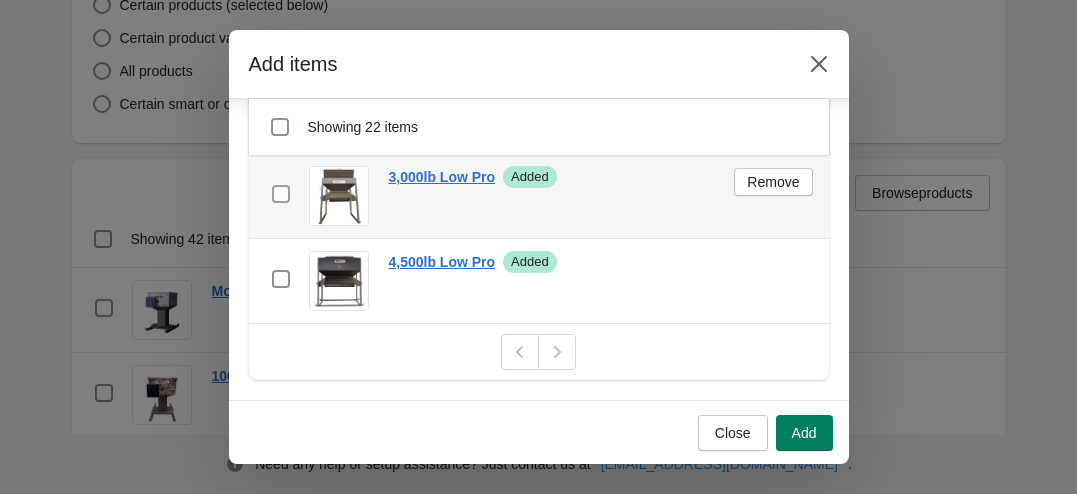 click at bounding box center [281, 194] 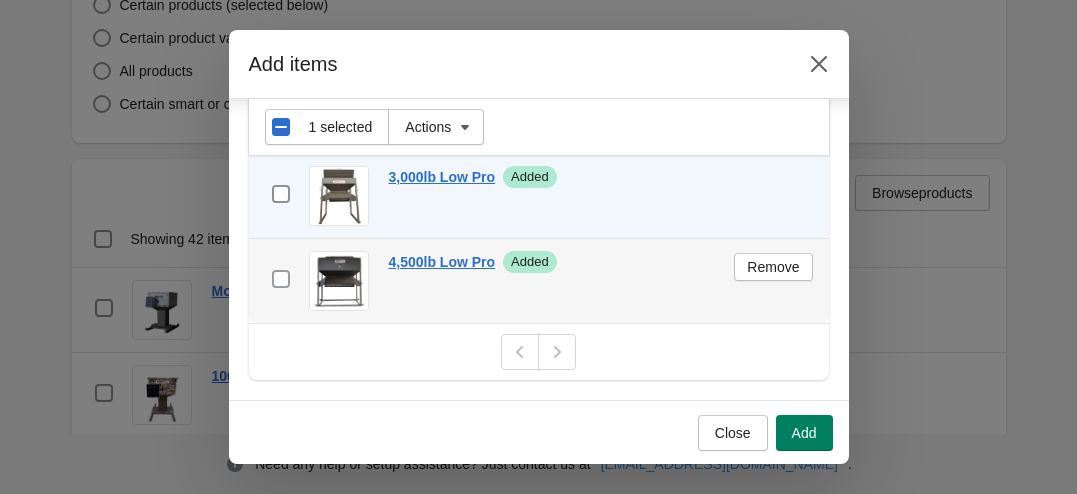 click at bounding box center [281, 279] 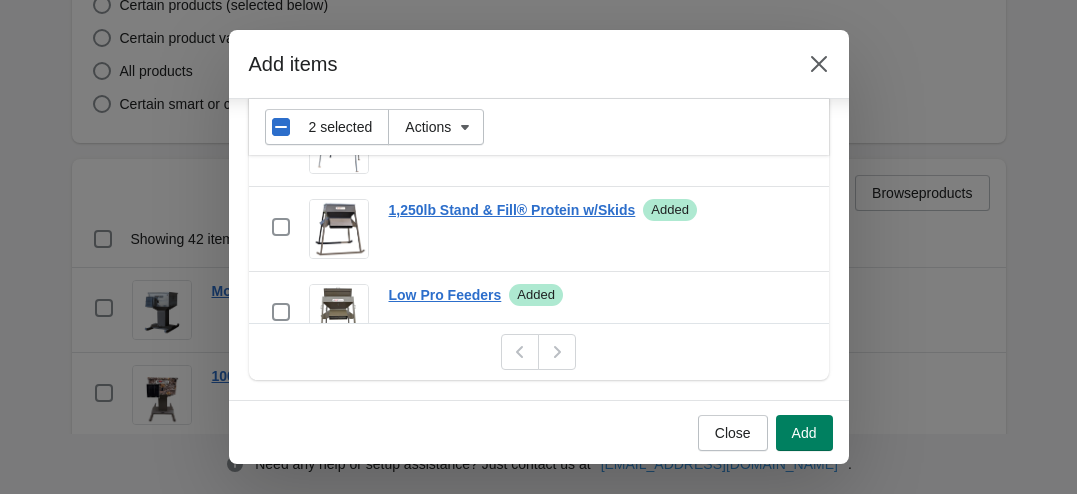scroll, scrollTop: 1315, scrollLeft: 0, axis: vertical 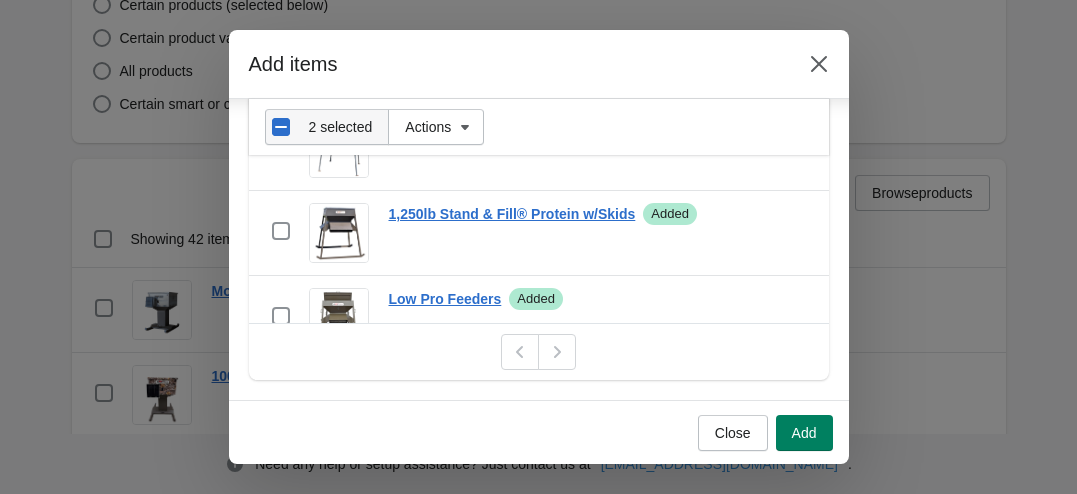 click on "Select all 22 items 2 selected" at bounding box center [327, 127] 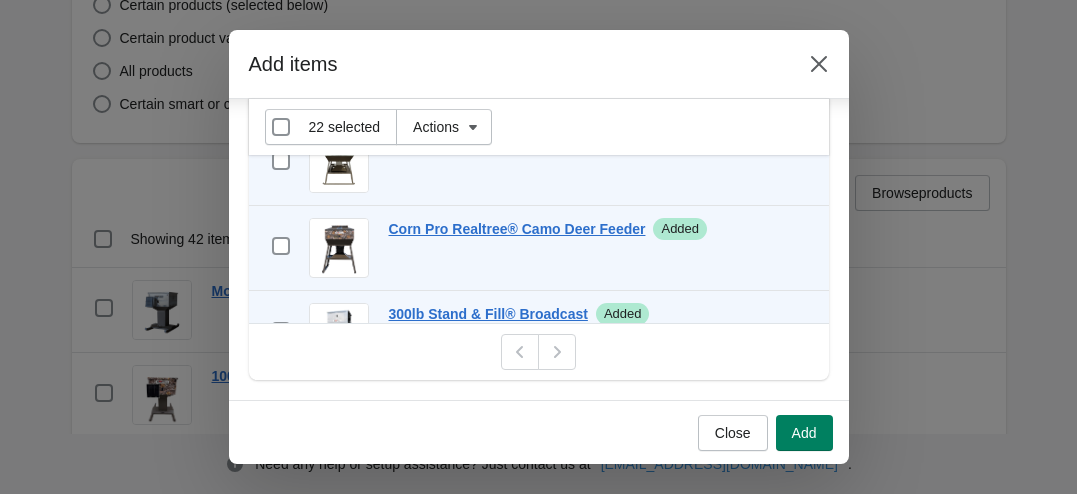 scroll, scrollTop: 0, scrollLeft: 0, axis: both 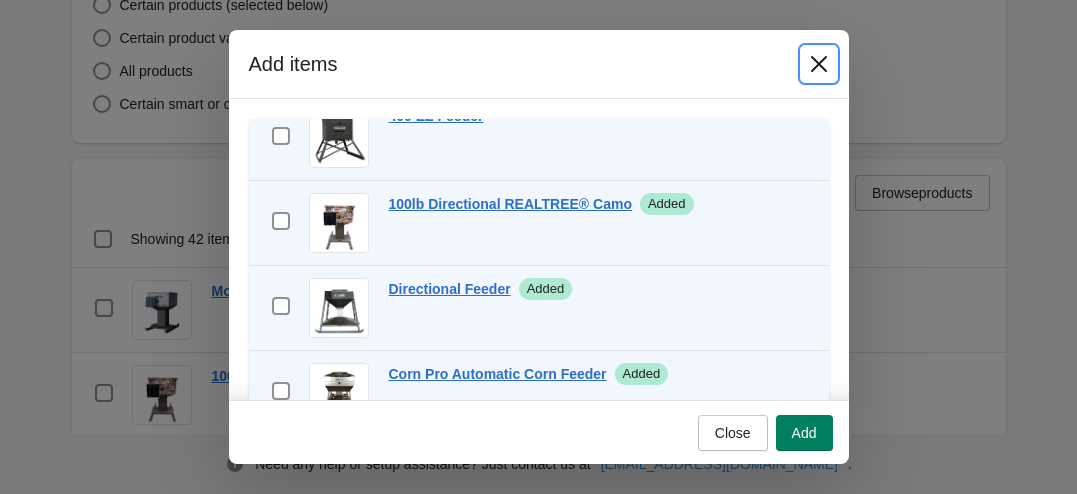 click 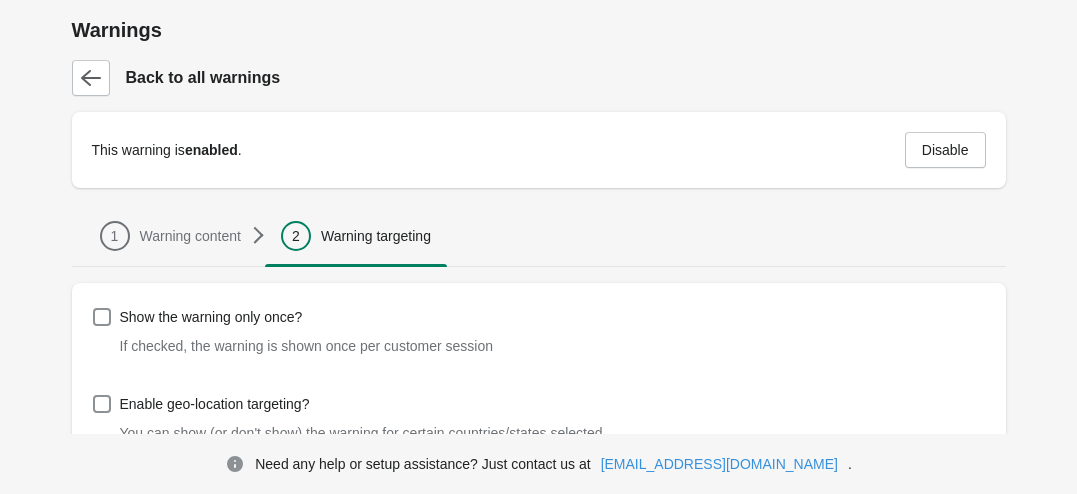 scroll, scrollTop: 574, scrollLeft: 0, axis: vertical 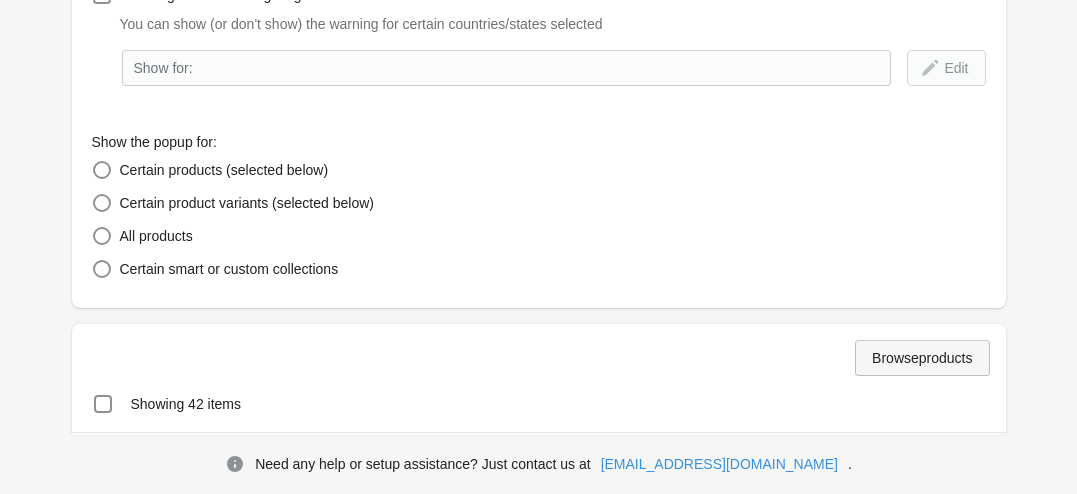 click on "Browse  products" at bounding box center [922, 358] 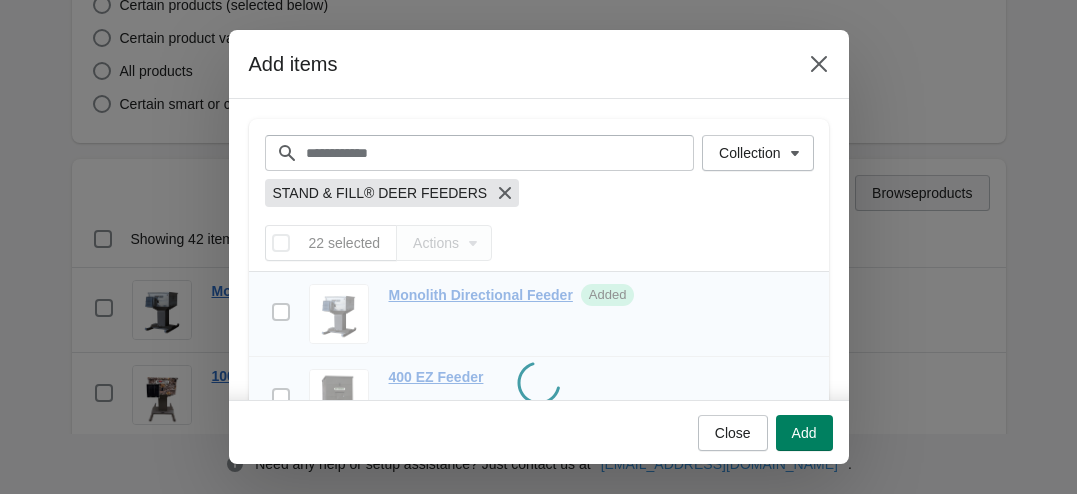 scroll, scrollTop: 0, scrollLeft: 0, axis: both 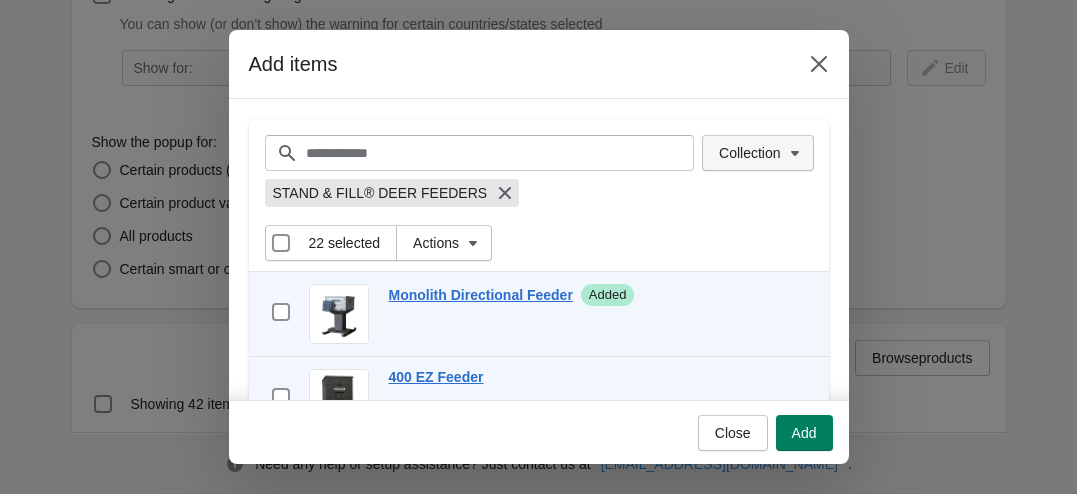 click on "Collection" at bounding box center (749, 153) 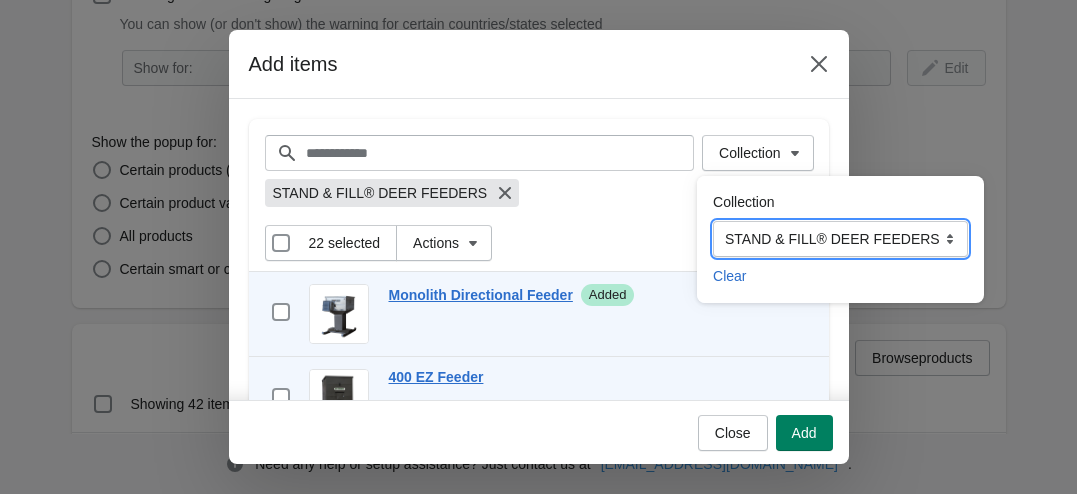 click on "**********" at bounding box center [840, 239] 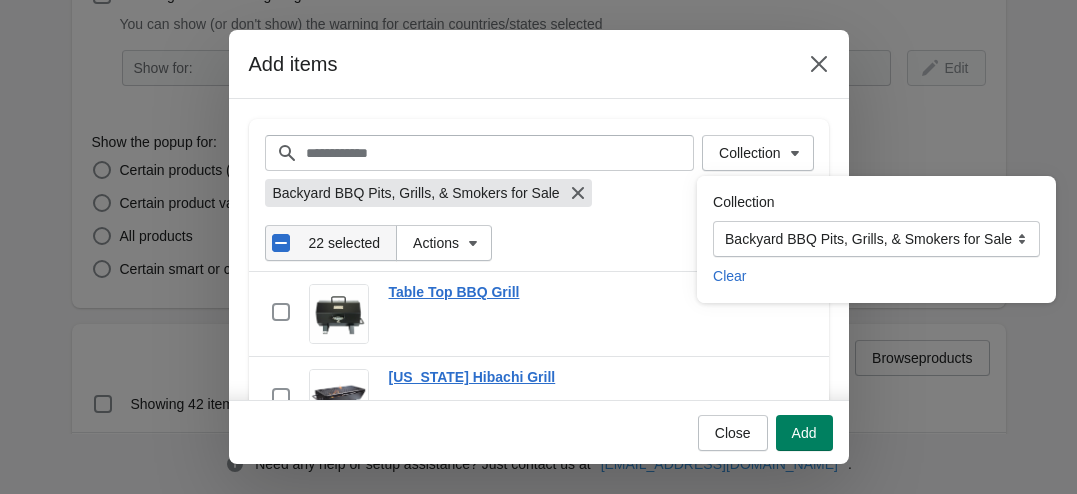 click on "Select all 25 items 22 selected" at bounding box center [331, 243] 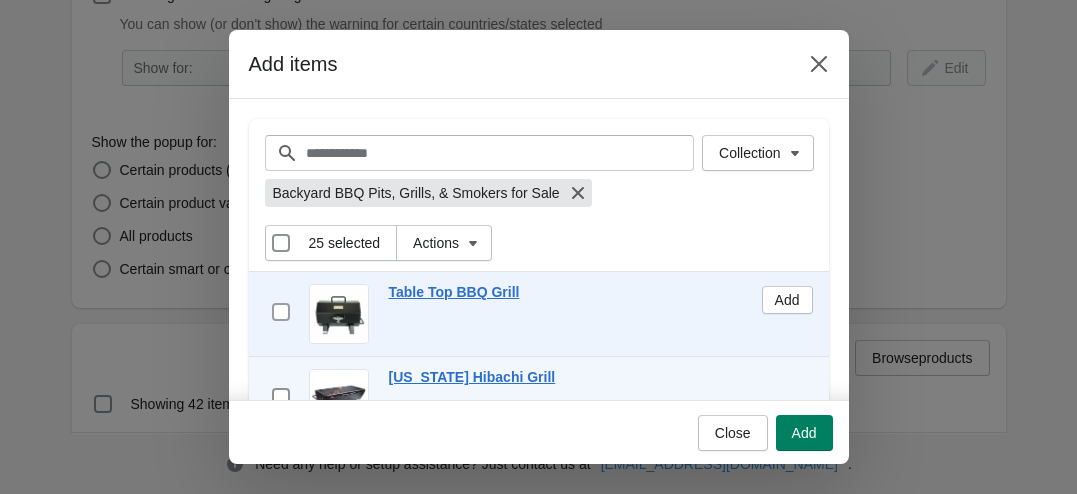 click at bounding box center [281, 312] 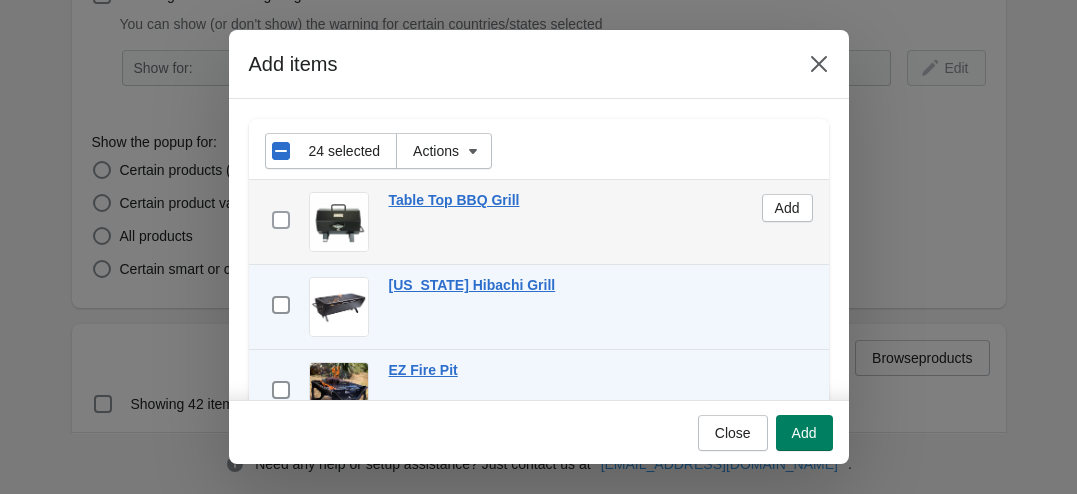 scroll, scrollTop: 104, scrollLeft: 0, axis: vertical 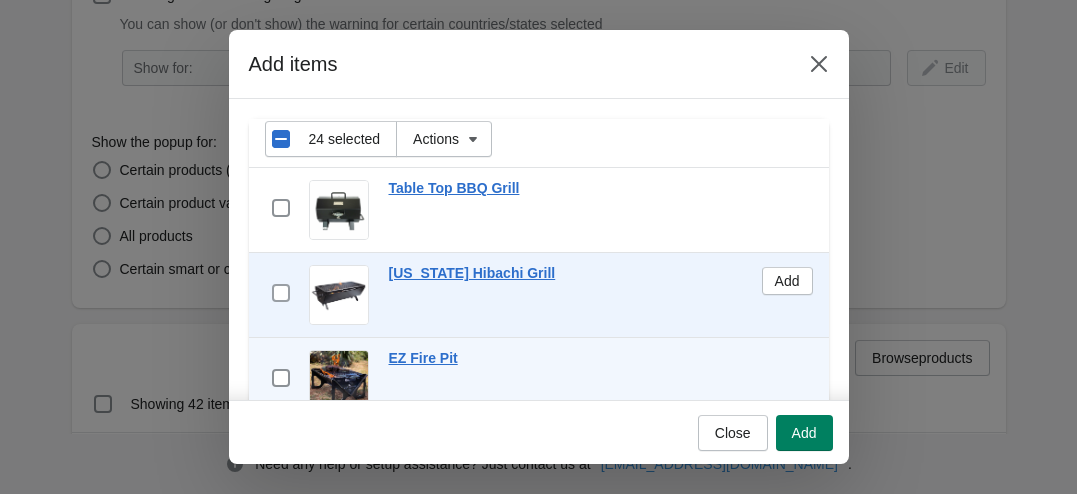 click at bounding box center (281, 293) 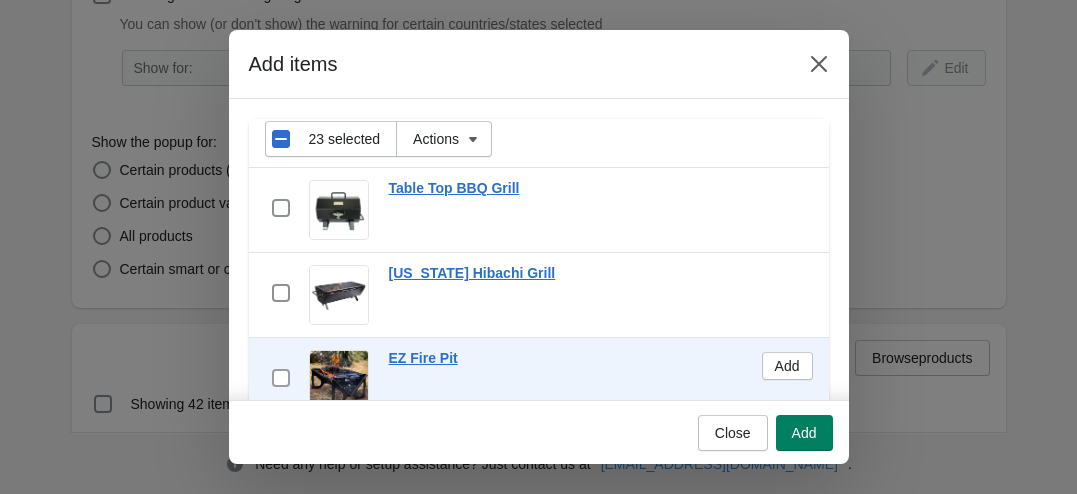 click at bounding box center (281, 378) 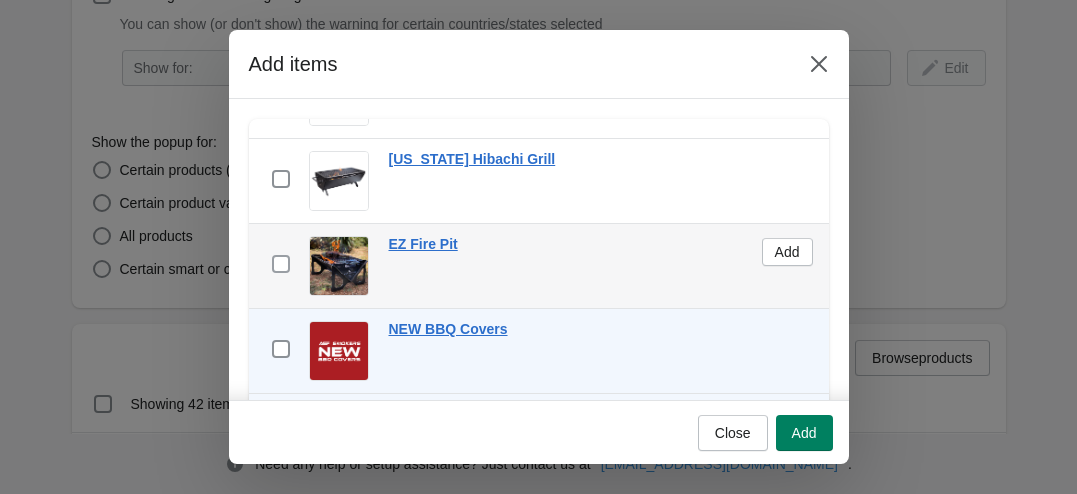 scroll, scrollTop: 234, scrollLeft: 0, axis: vertical 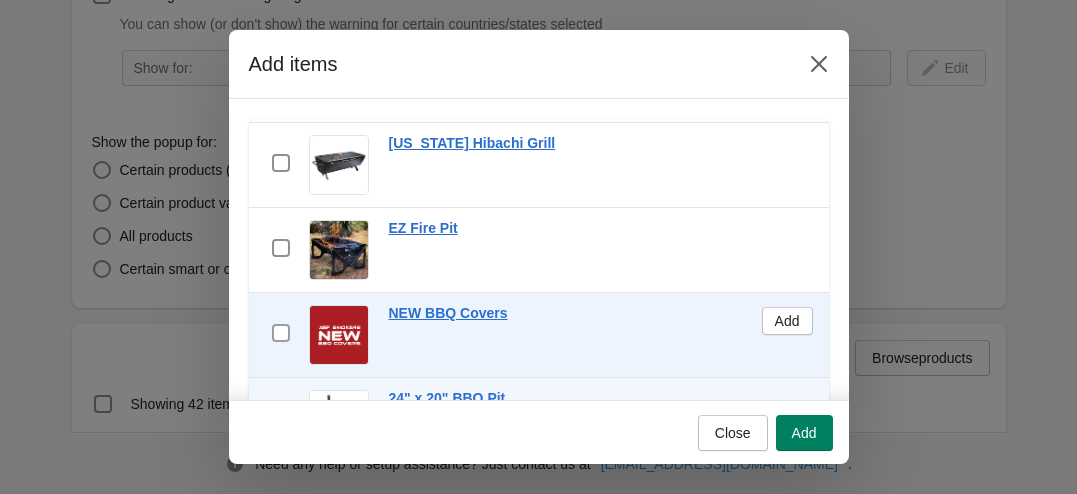 click at bounding box center (281, 333) 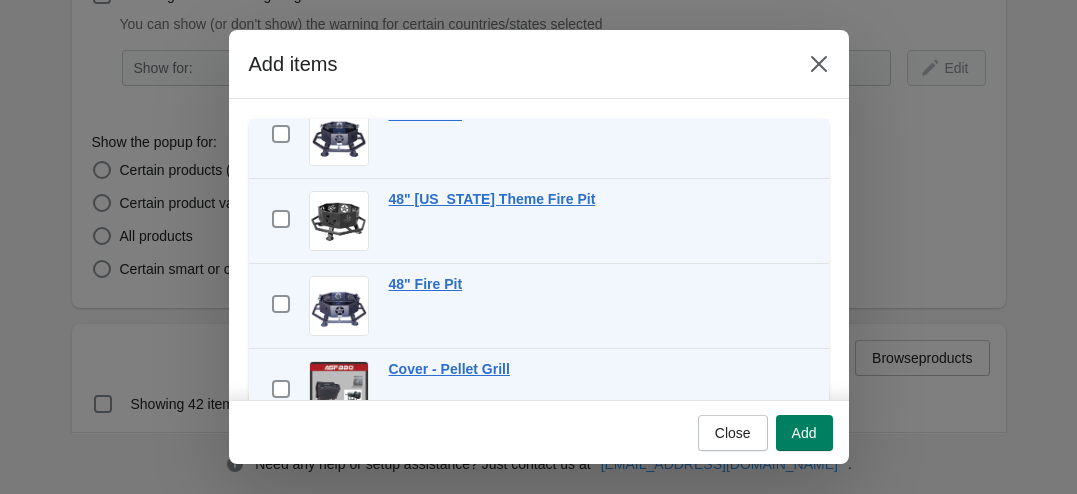 scroll, scrollTop: 1777, scrollLeft: 0, axis: vertical 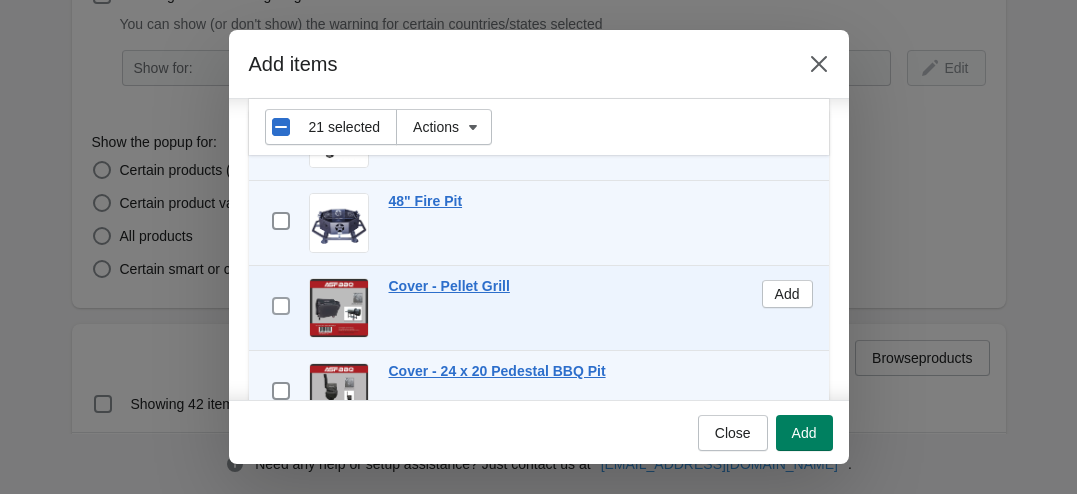 click at bounding box center [281, 306] 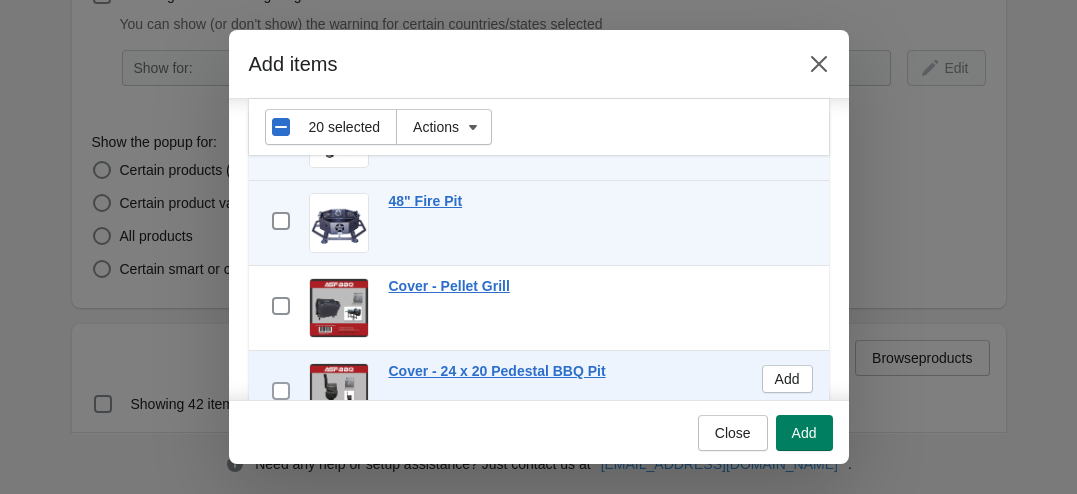 click at bounding box center (281, 391) 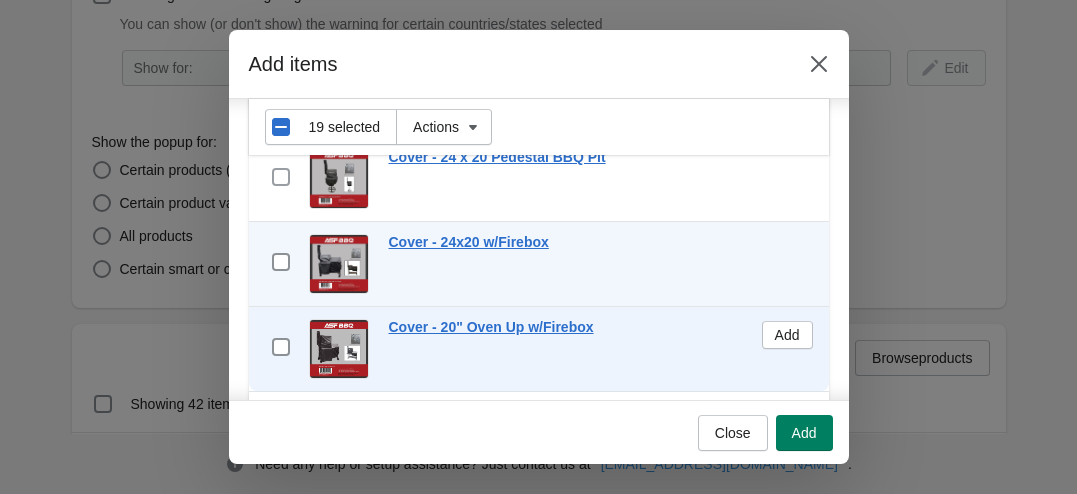scroll, scrollTop: 247, scrollLeft: 0, axis: vertical 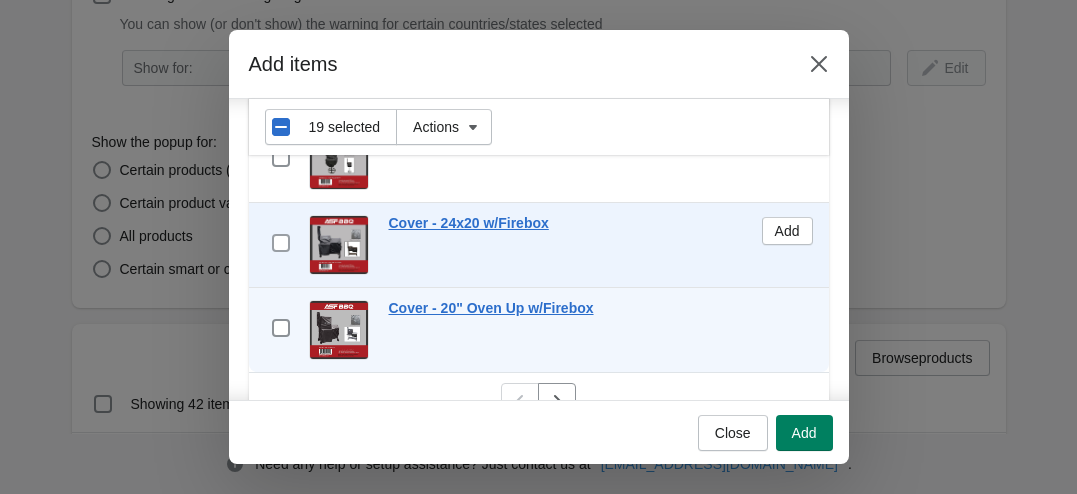 click at bounding box center (281, 243) 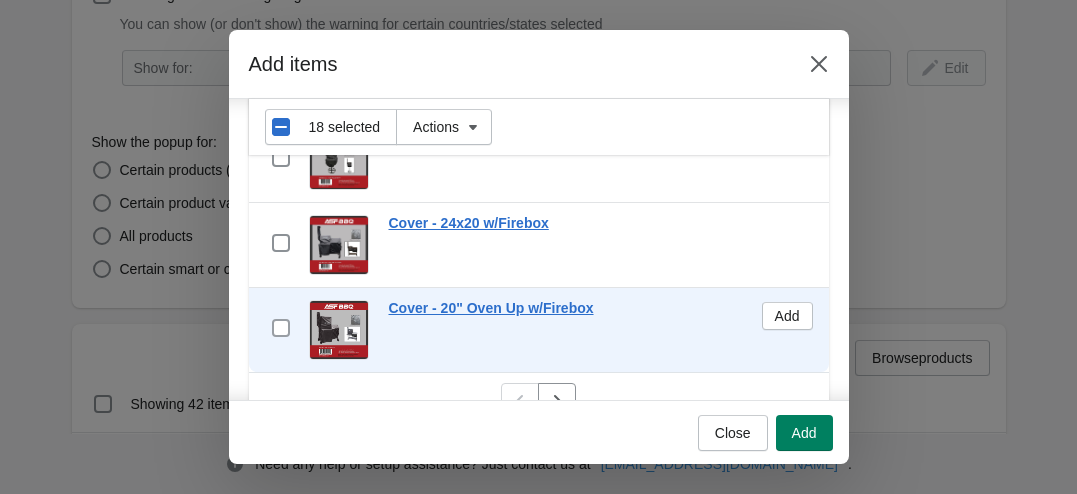click at bounding box center (281, 328) 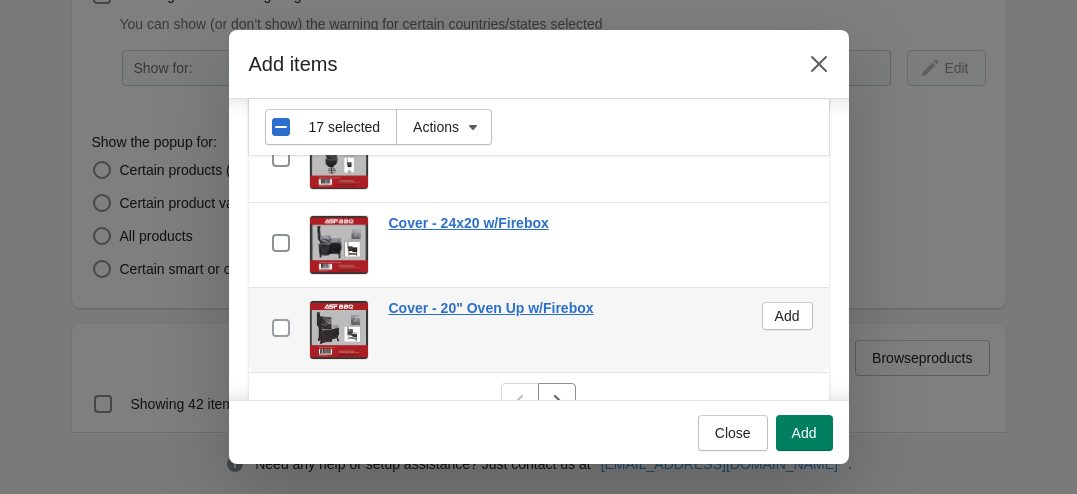 scroll, scrollTop: 296, scrollLeft: 0, axis: vertical 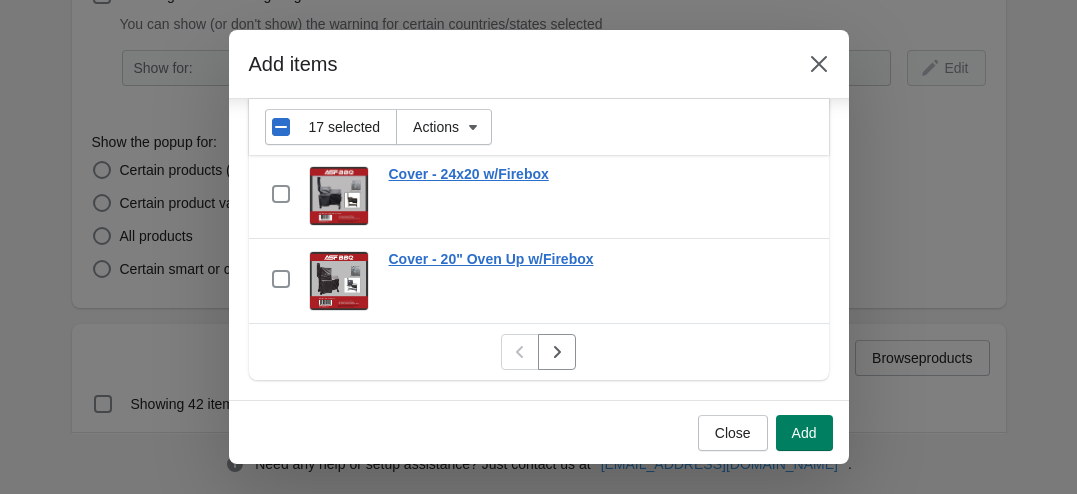 click at bounding box center (520, 352) 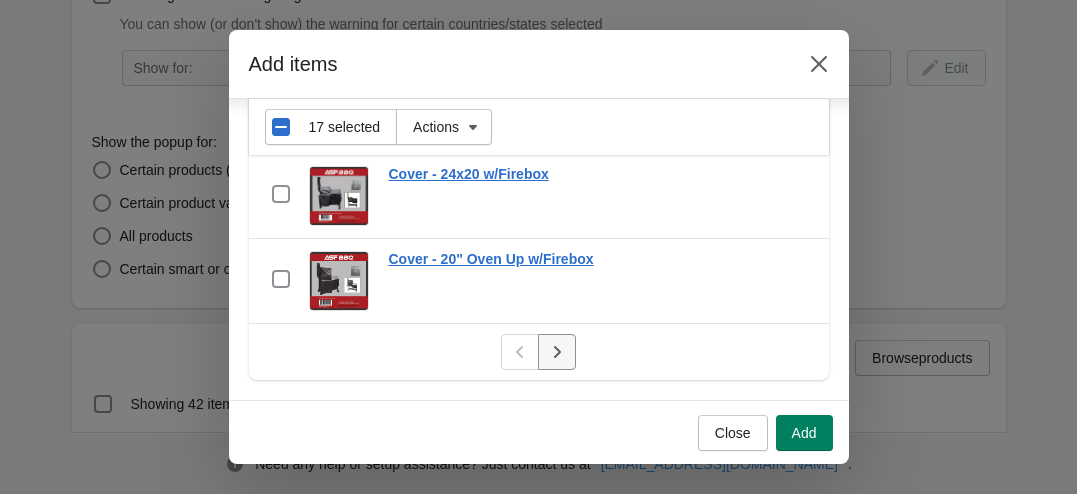 click 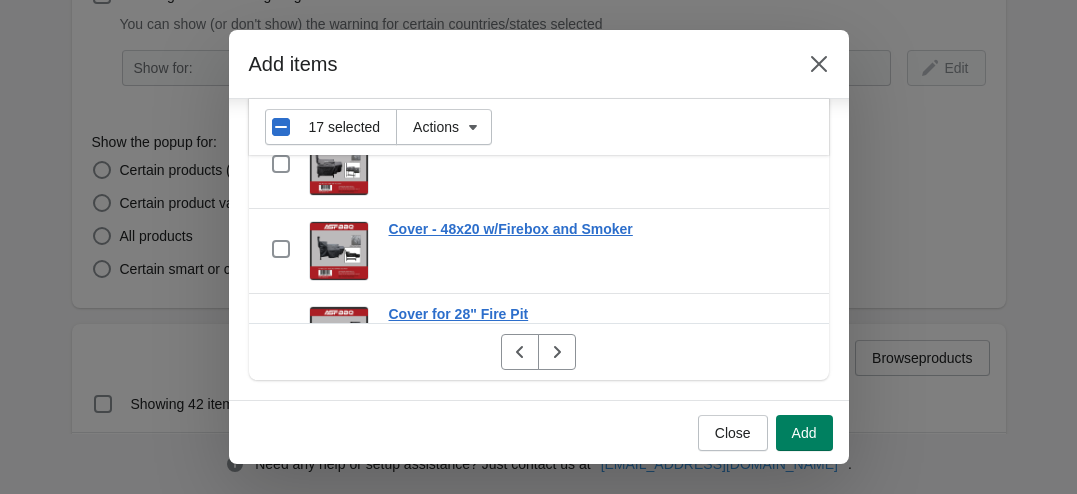 scroll, scrollTop: 0, scrollLeft: 0, axis: both 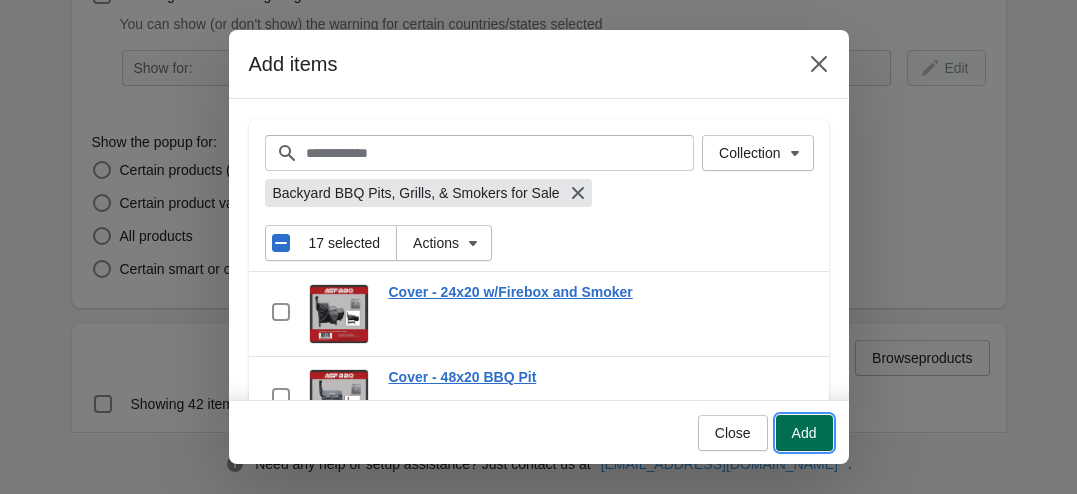 click on "Add" at bounding box center [804, 433] 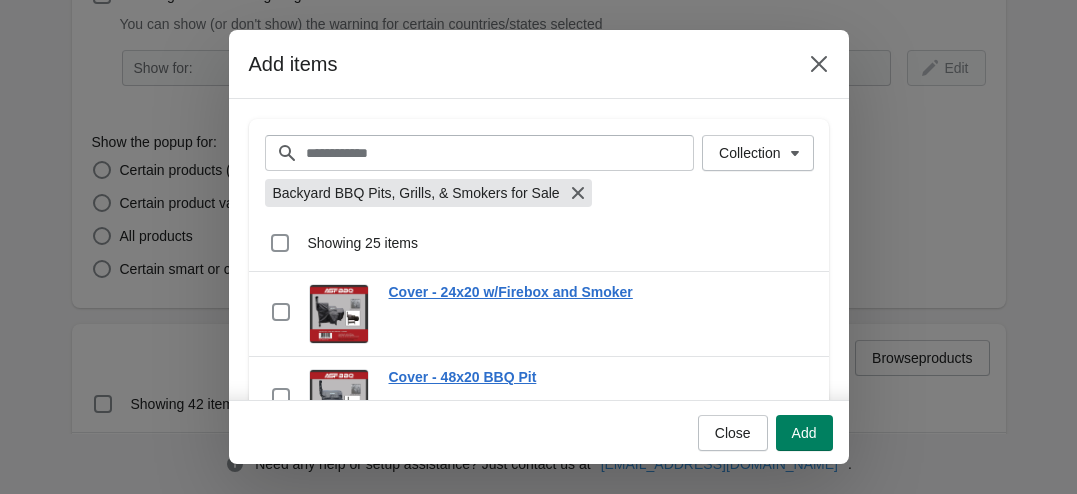 click on "Collection Filter items Clear Collection Backyard BBQ Pits, Grills, & Smokers for Sale" at bounding box center [539, 175] 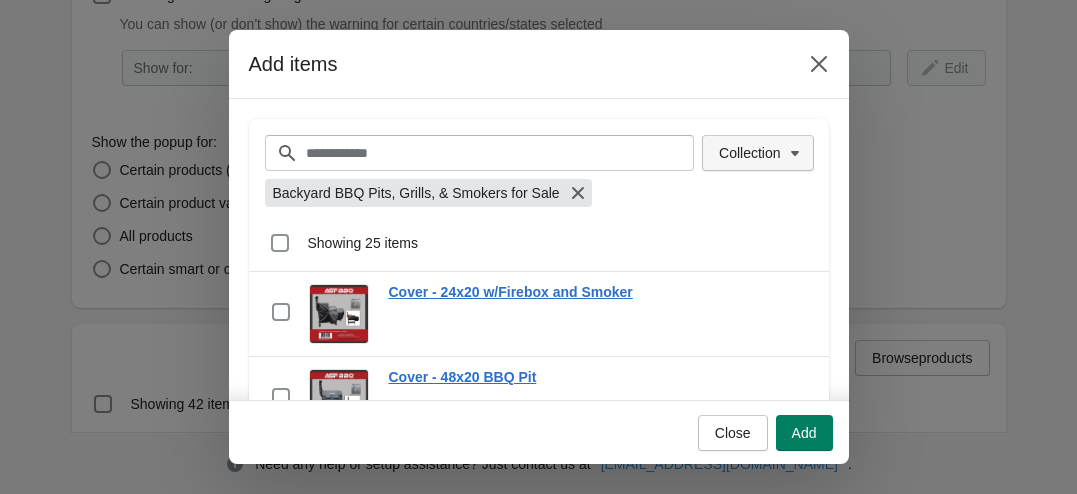 click 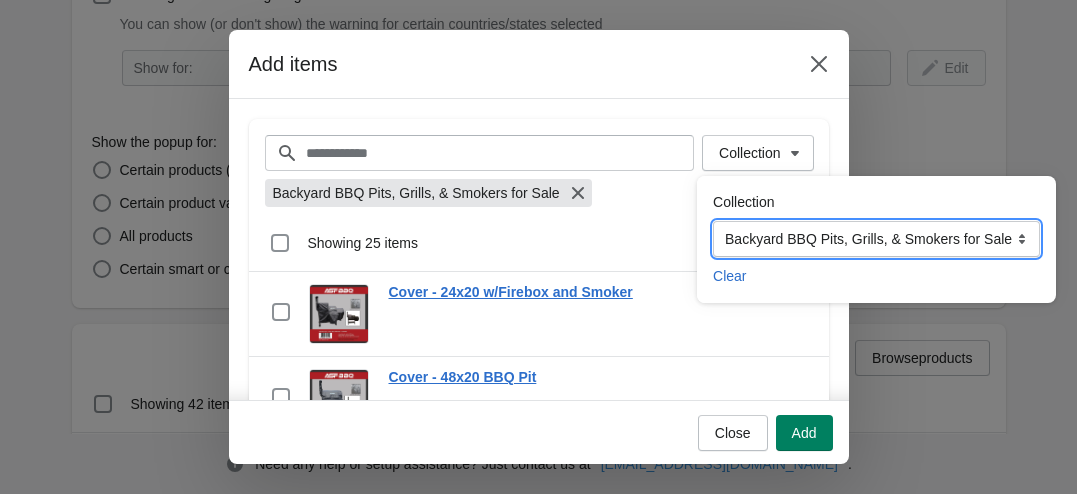 click on "**********" at bounding box center [876, 239] 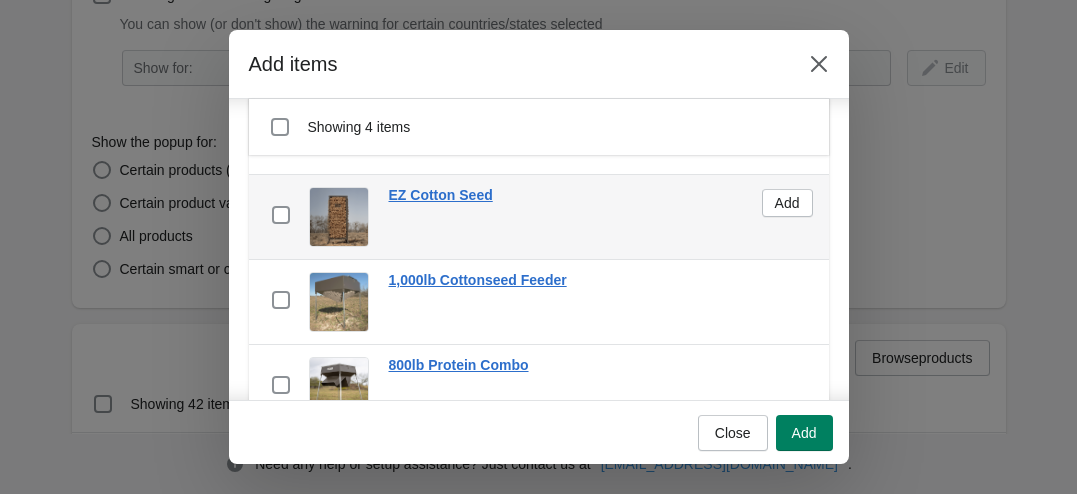 scroll, scrollTop: 145, scrollLeft: 0, axis: vertical 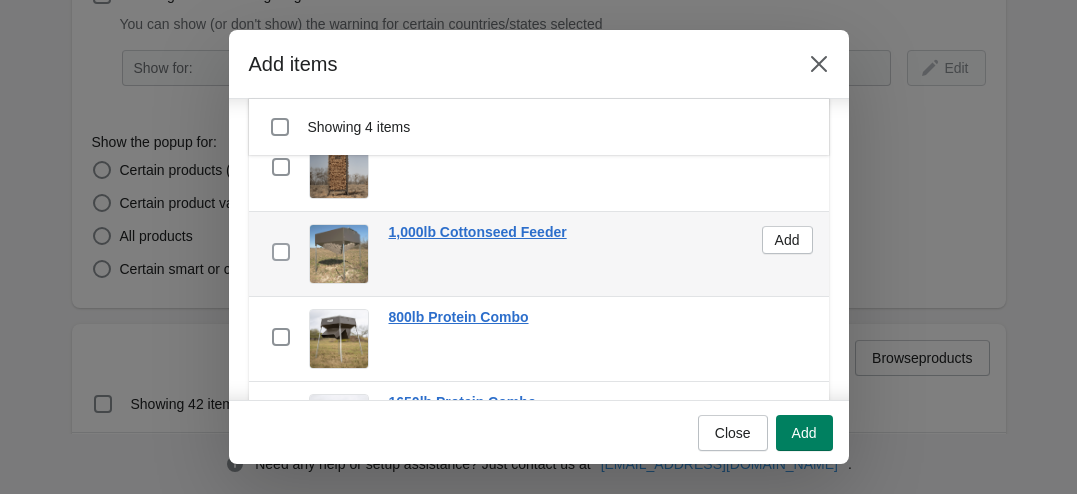 click at bounding box center [281, 252] 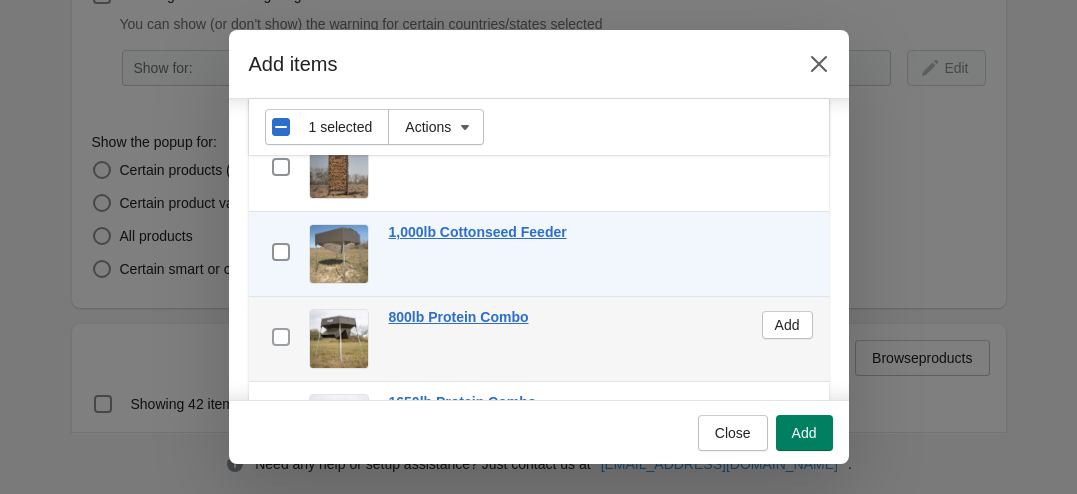 click at bounding box center [281, 337] 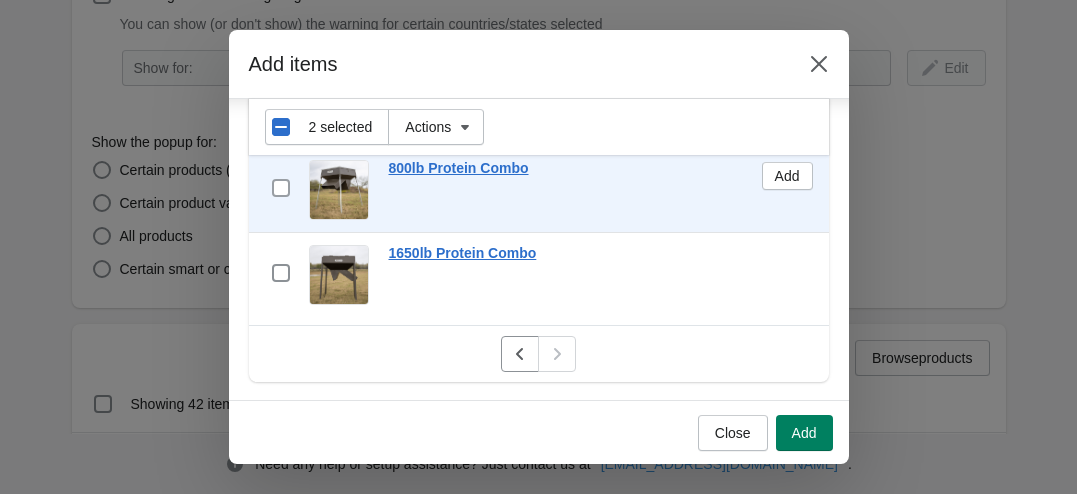 scroll, scrollTop: 296, scrollLeft: 0, axis: vertical 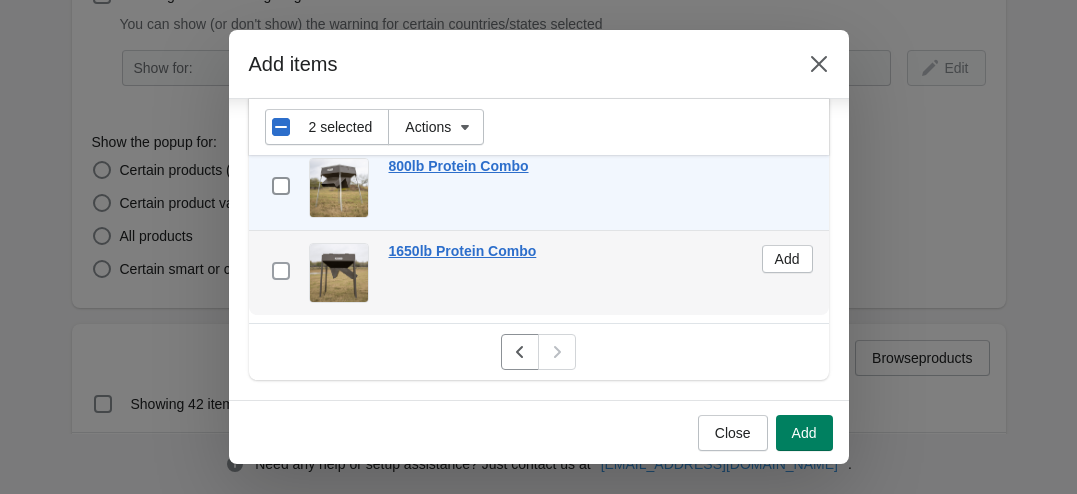click at bounding box center (281, 271) 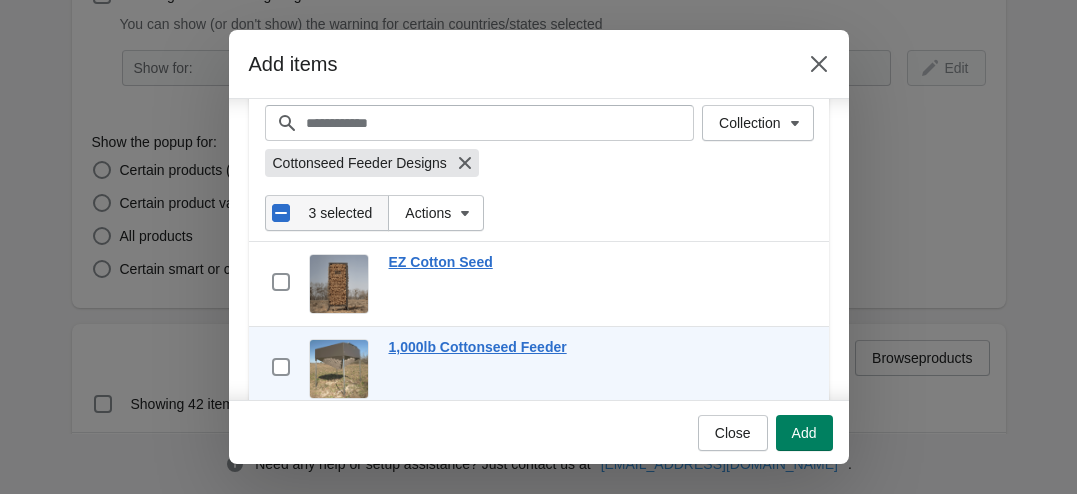 scroll, scrollTop: 0, scrollLeft: 0, axis: both 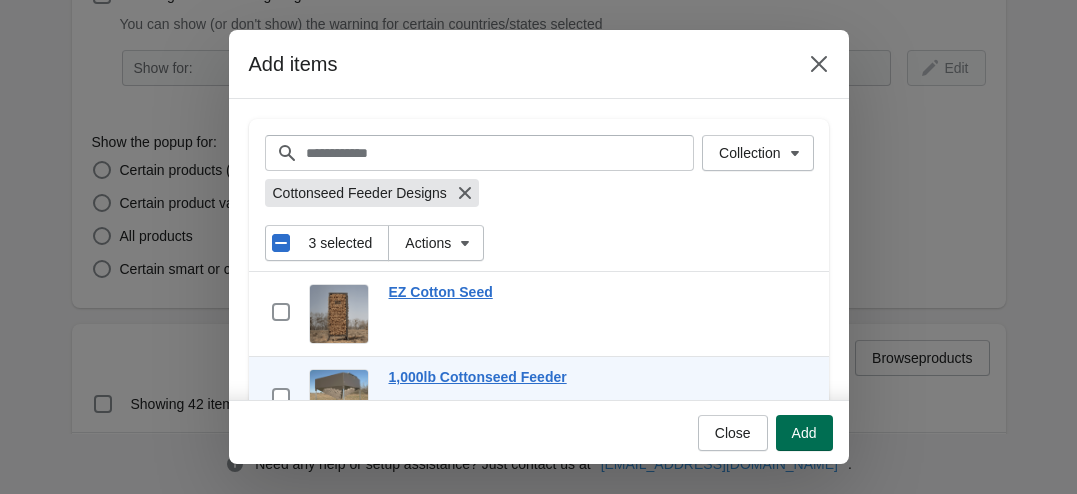 click on "Add" at bounding box center (804, 433) 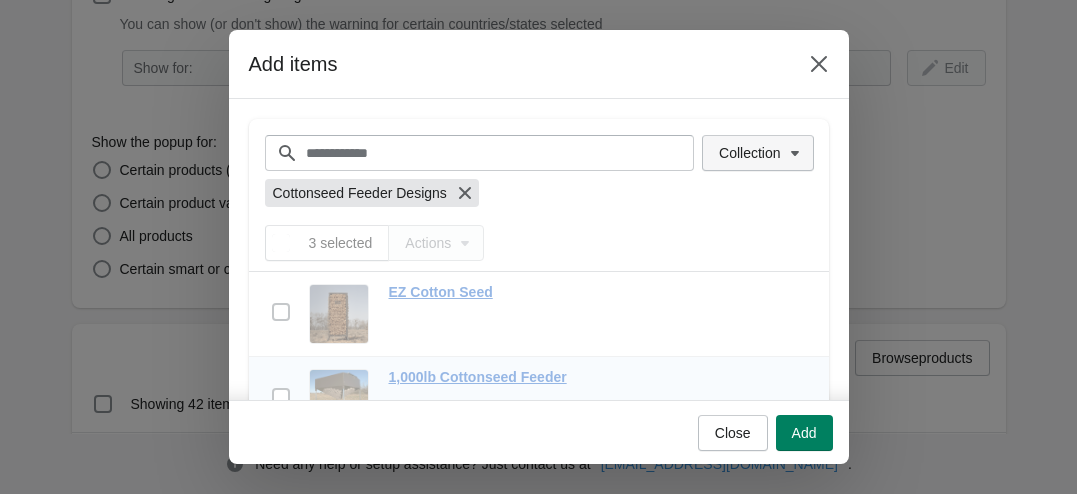 click on "Collection" at bounding box center (749, 153) 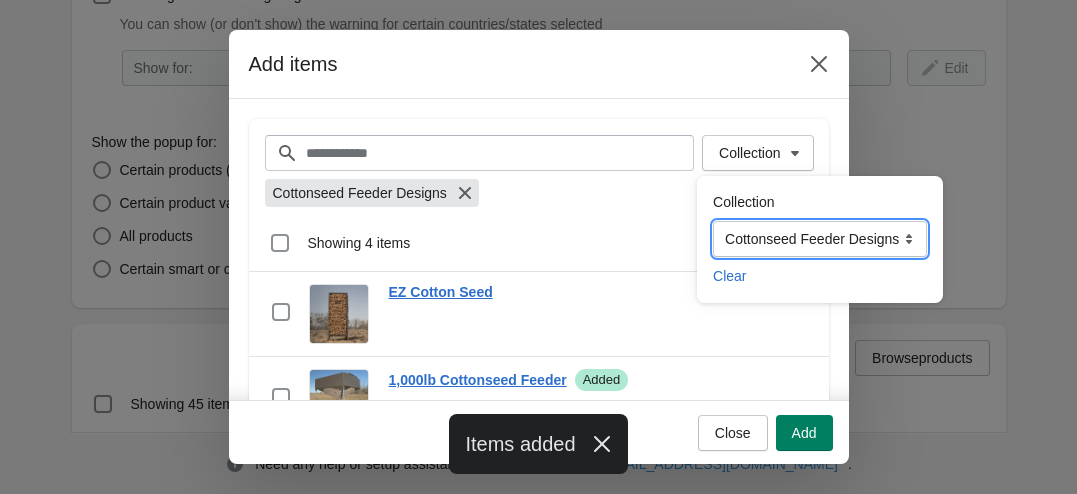 click on "**********" at bounding box center [820, 239] 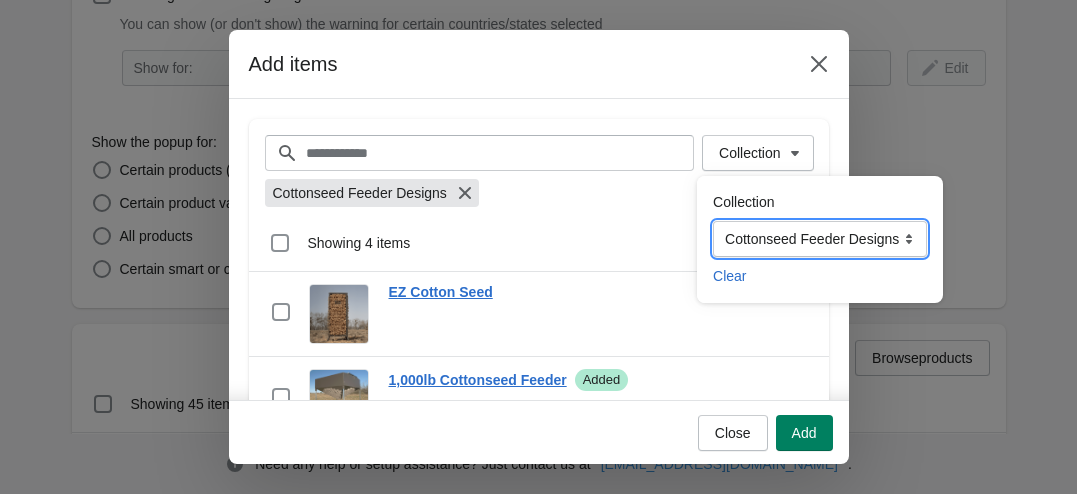 select on "**********" 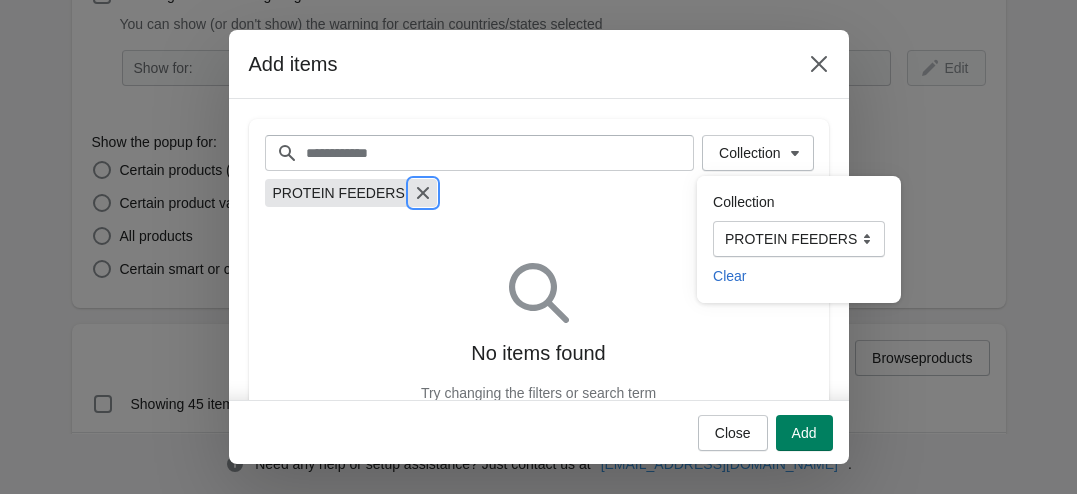 click 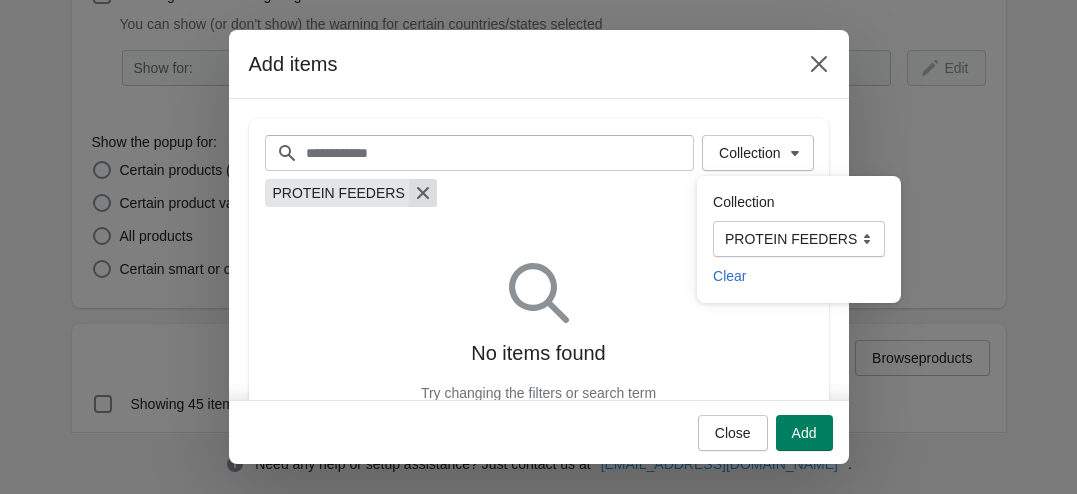 select 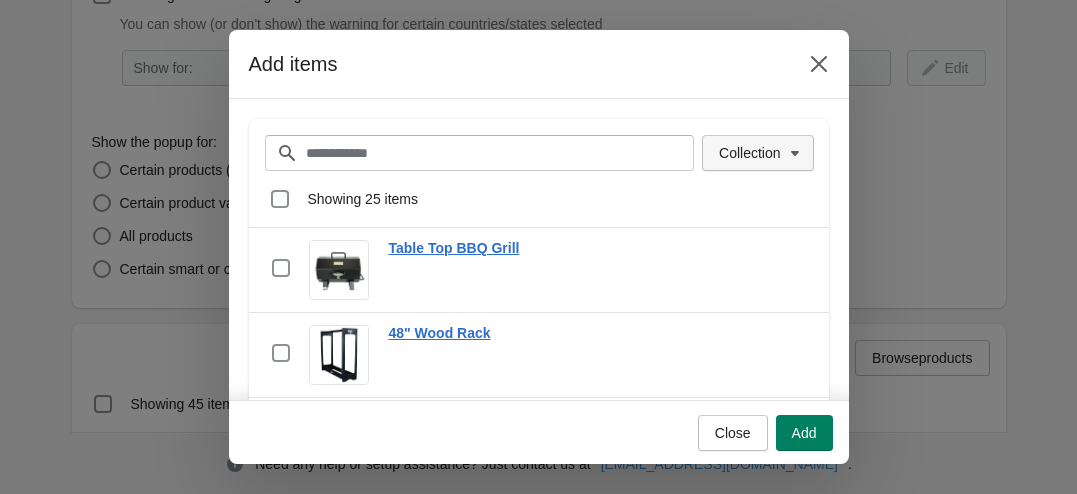 click on "Collection" at bounding box center (749, 153) 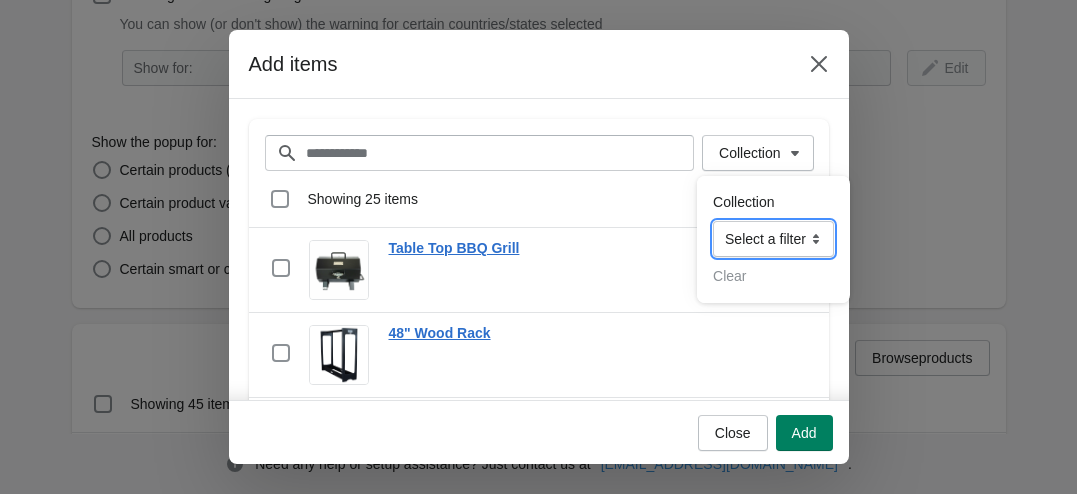 click on "**********" at bounding box center [773, 239] 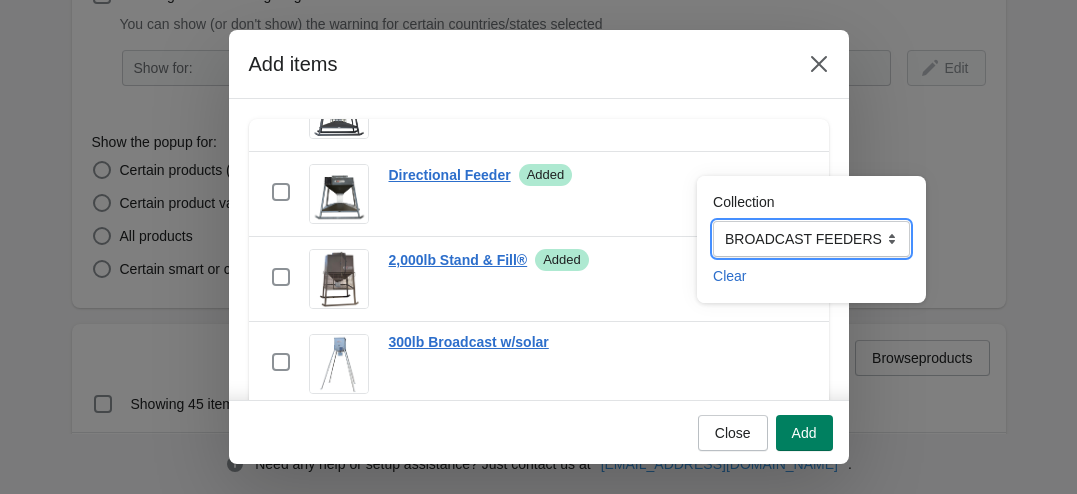 scroll, scrollTop: 1136, scrollLeft: 0, axis: vertical 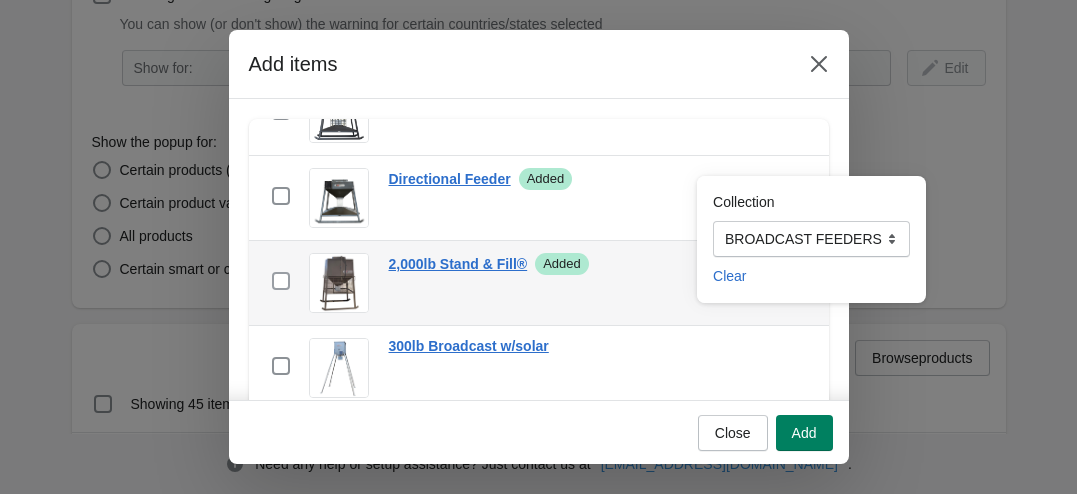 click at bounding box center [281, 281] 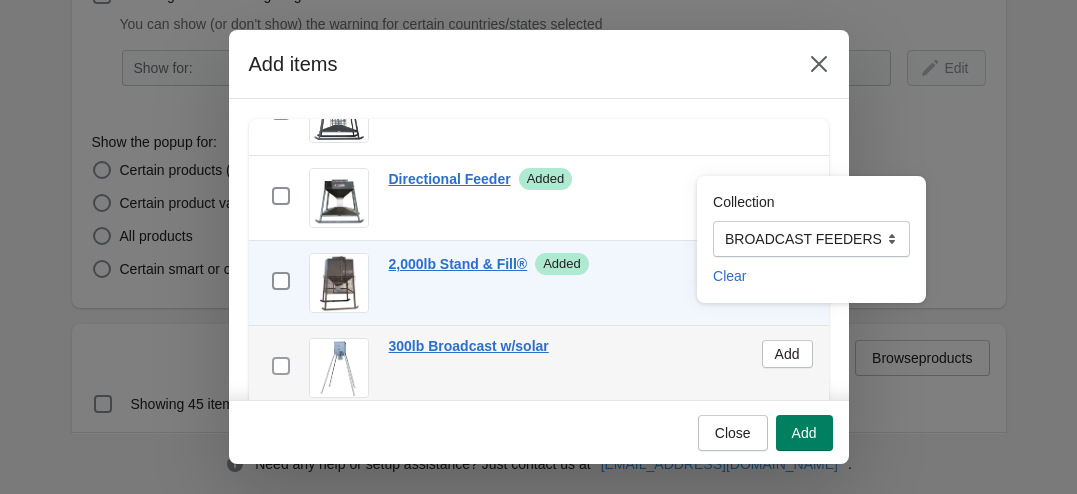 click at bounding box center (281, 366) 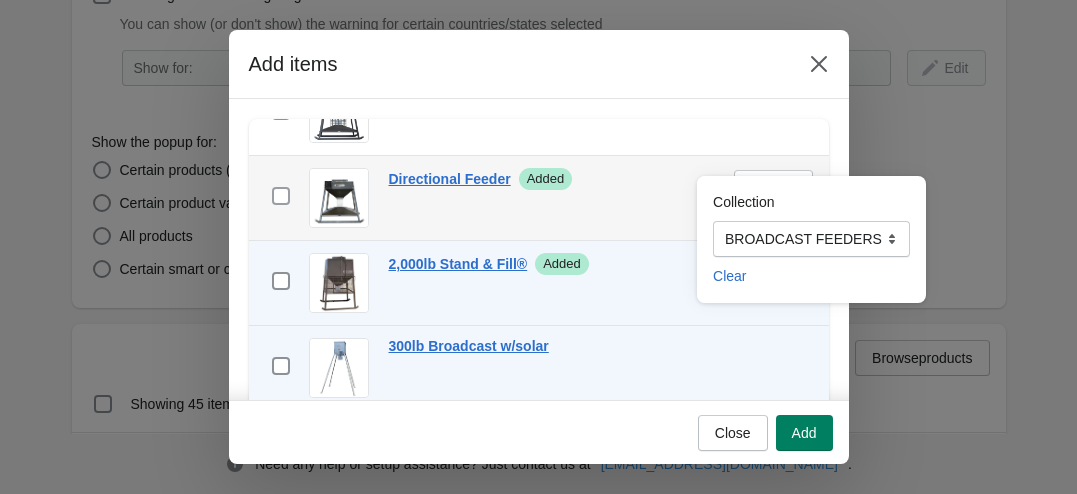 click at bounding box center [281, 196] 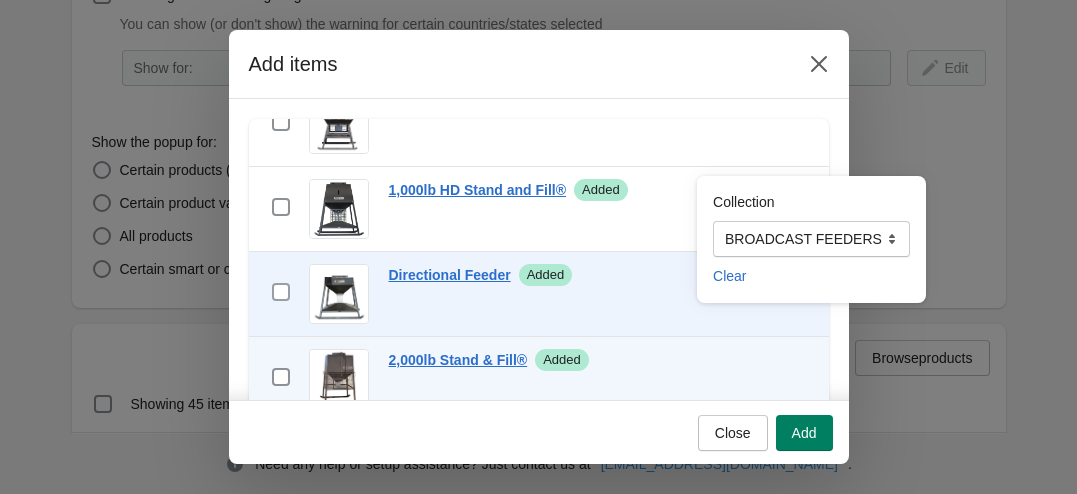 click on "checkbox" at bounding box center [281, 209] 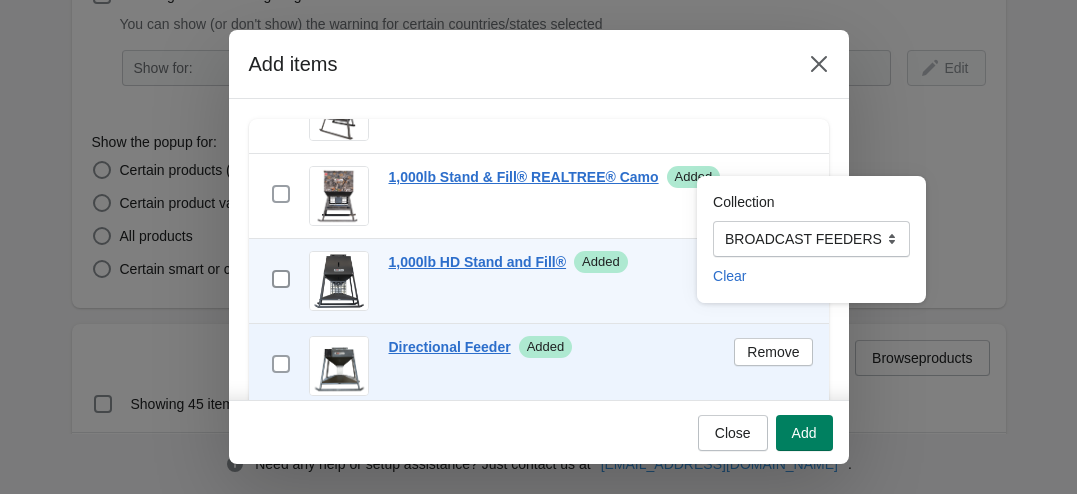 click at bounding box center [281, 194] 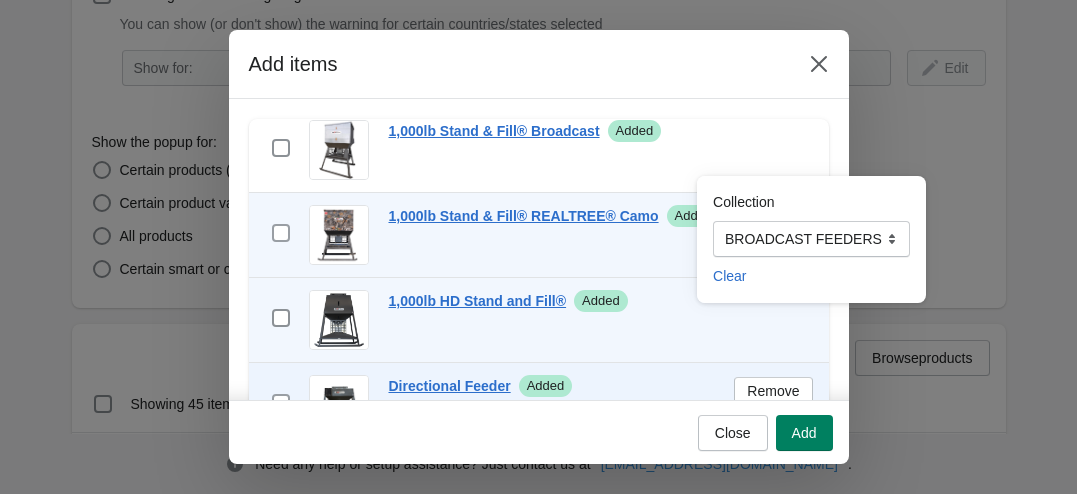 scroll, scrollTop: 921, scrollLeft: 0, axis: vertical 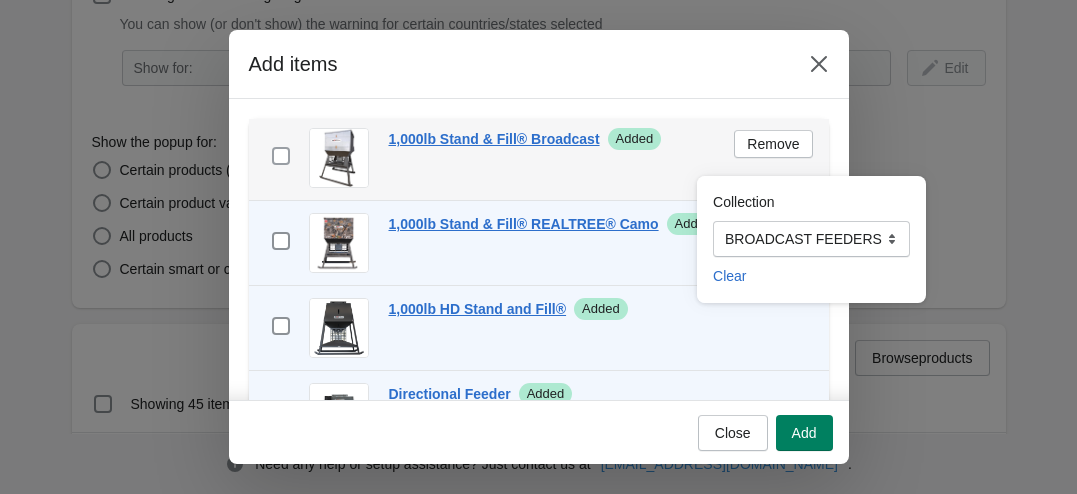 click at bounding box center (281, 156) 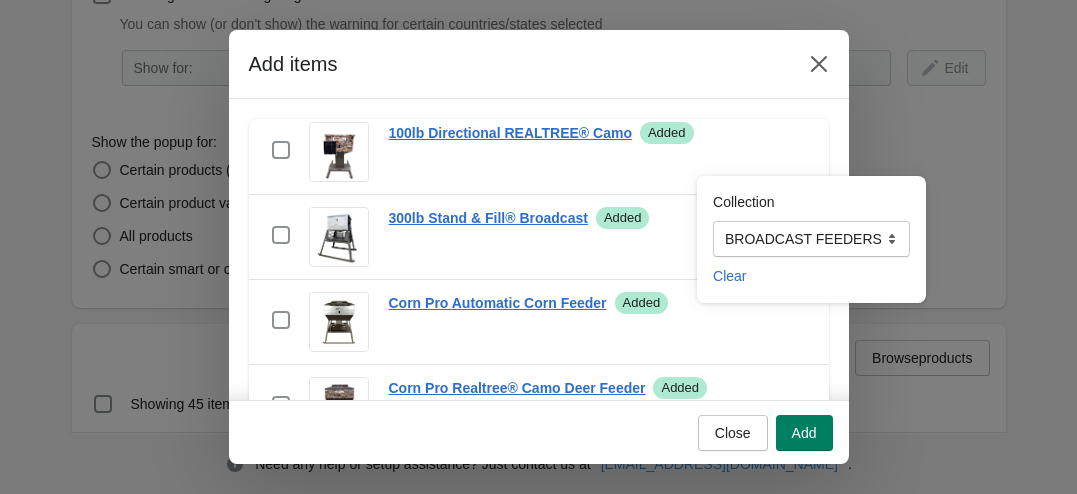 scroll, scrollTop: 0, scrollLeft: 0, axis: both 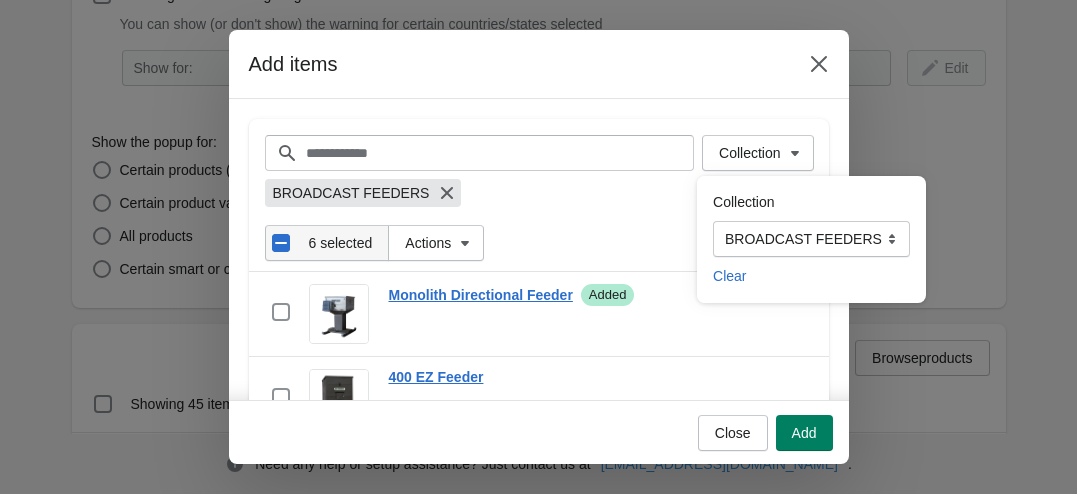 click on "Select all 21 items 6 selected" at bounding box center (327, 243) 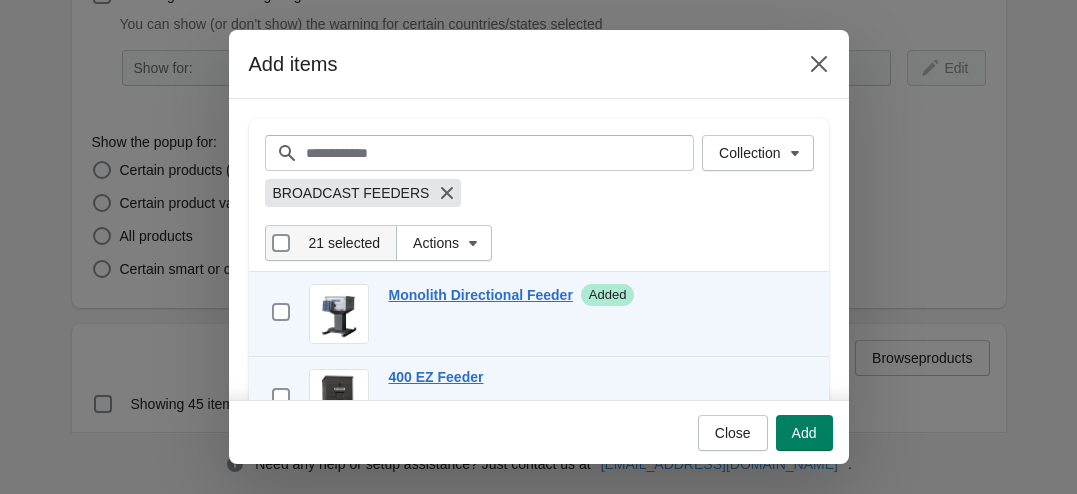 click on "Deselect all 21 items 21 selected" at bounding box center [331, 243] 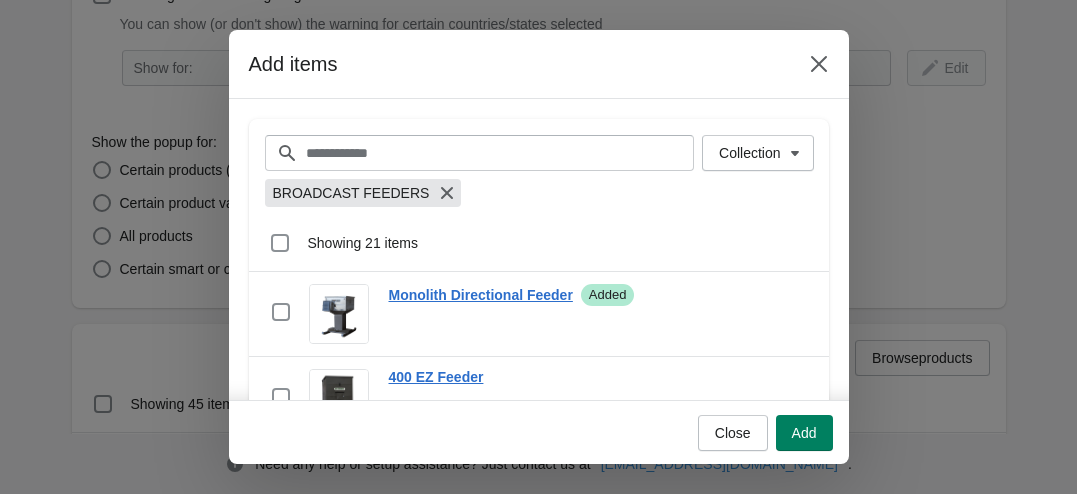 click on "Select all 21 items Showing 21 items" at bounding box center [539, 243] 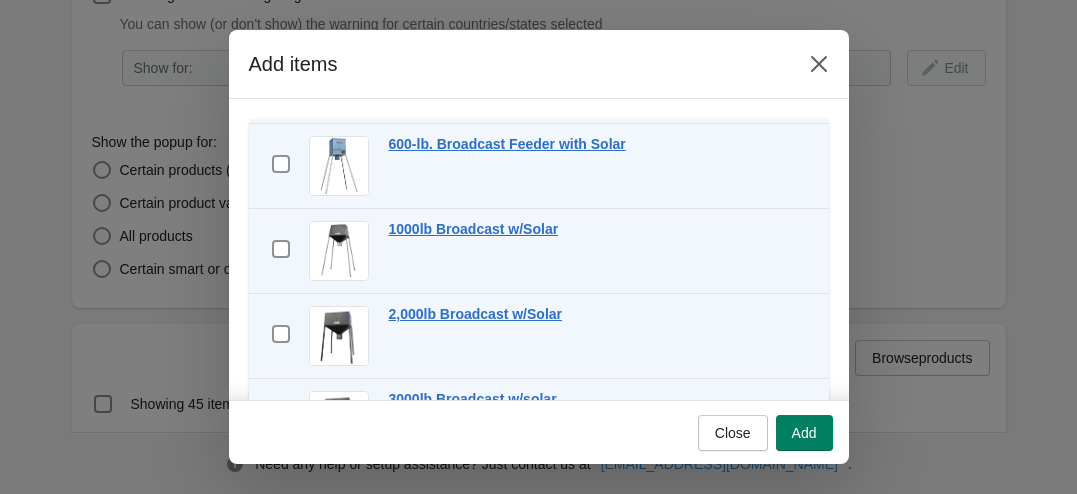 scroll, scrollTop: 1437, scrollLeft: 0, axis: vertical 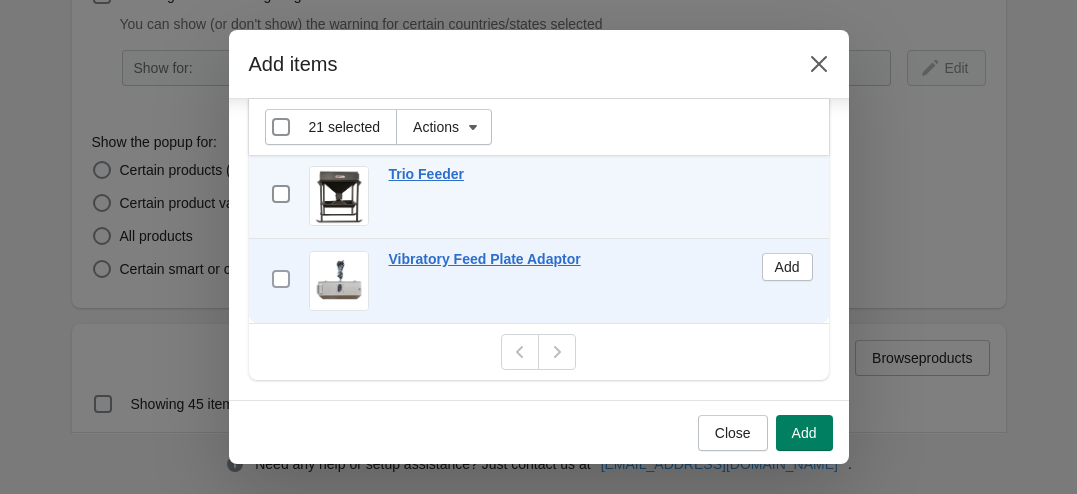 click at bounding box center (281, 279) 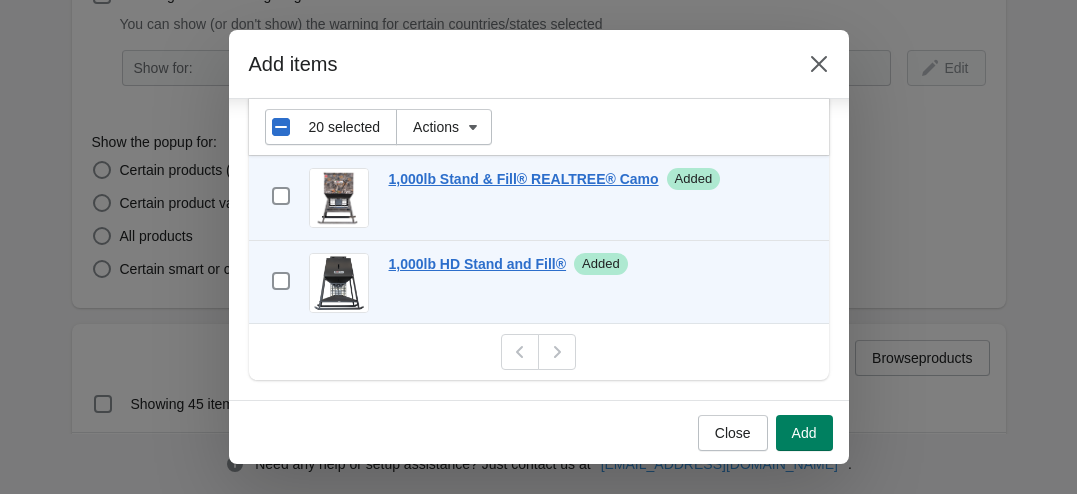 scroll, scrollTop: 655, scrollLeft: 0, axis: vertical 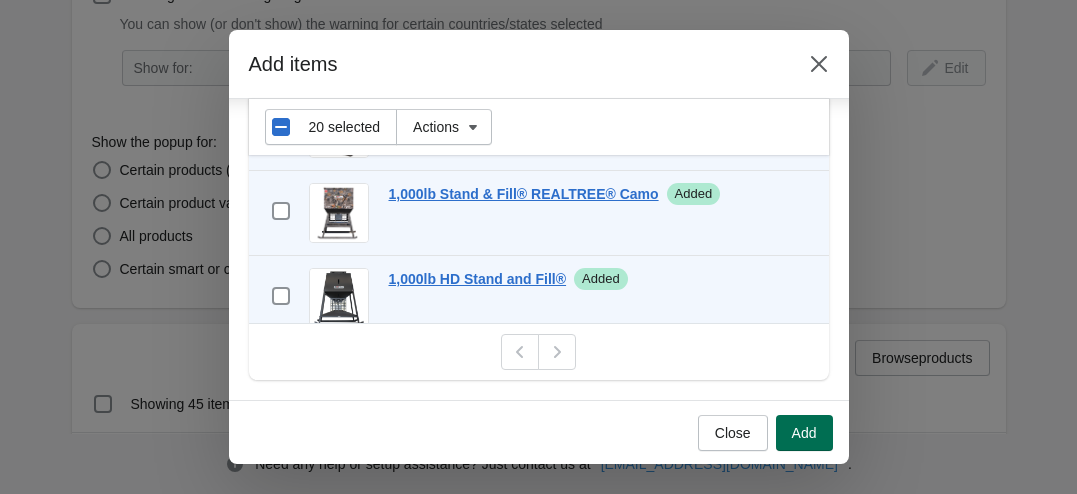 click on "Add" at bounding box center [804, 433] 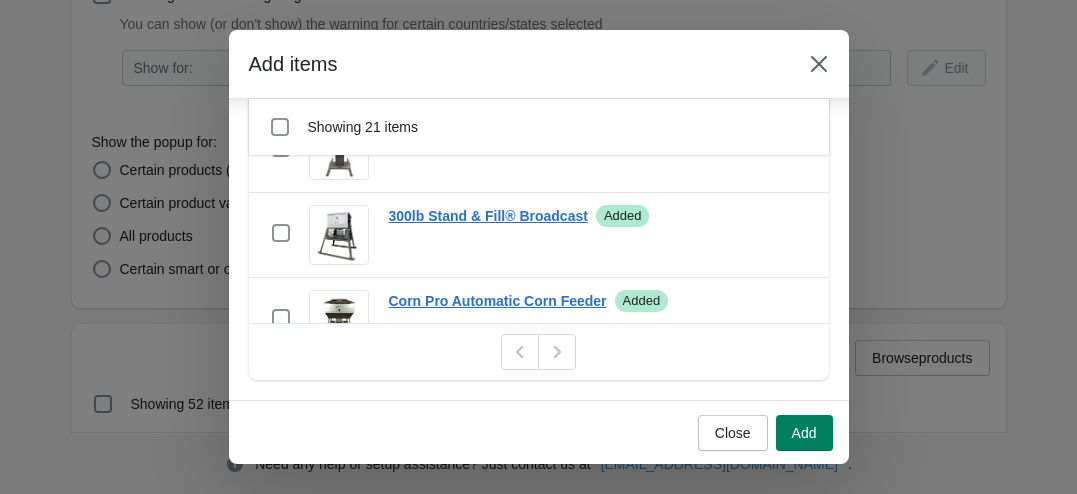 scroll, scrollTop: 0, scrollLeft: 0, axis: both 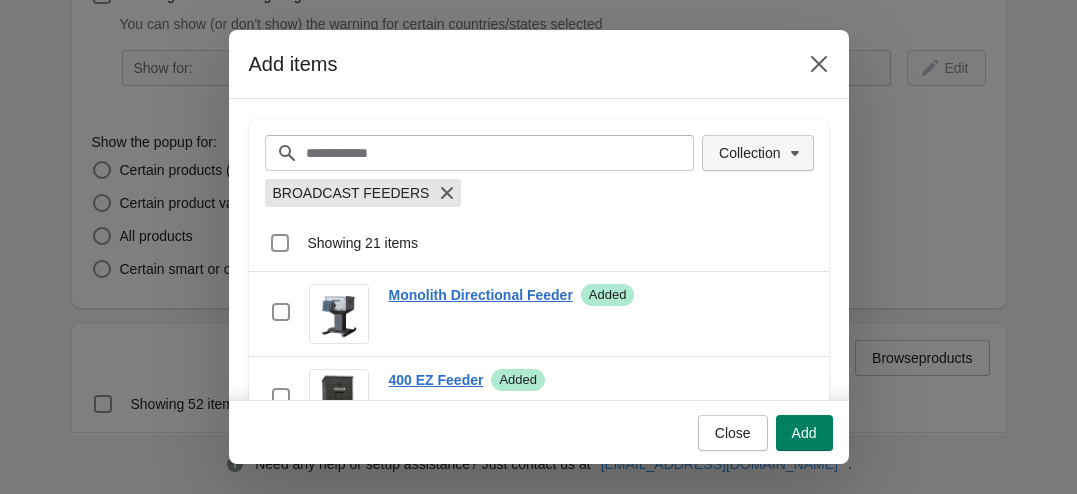 click on "Collection" at bounding box center (757, 153) 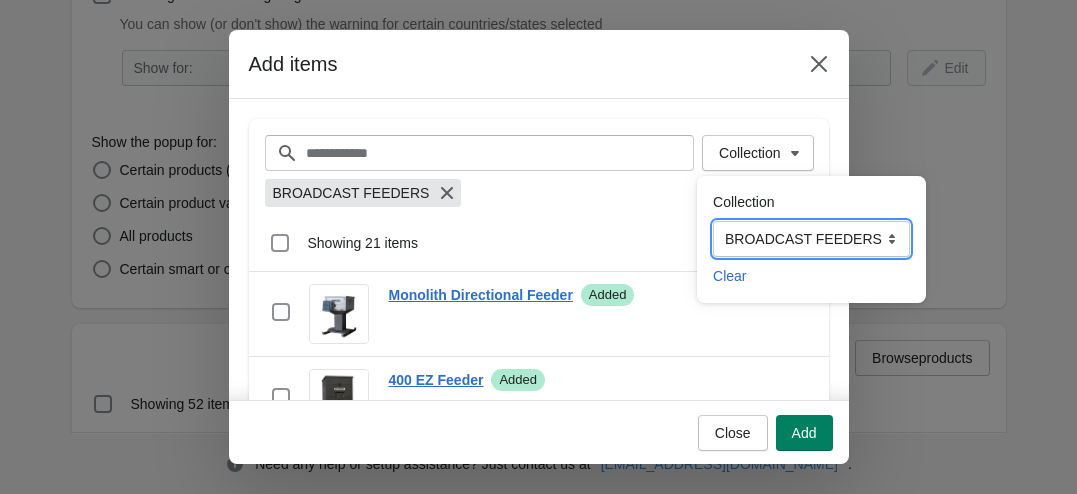 click on "**********" at bounding box center [811, 239] 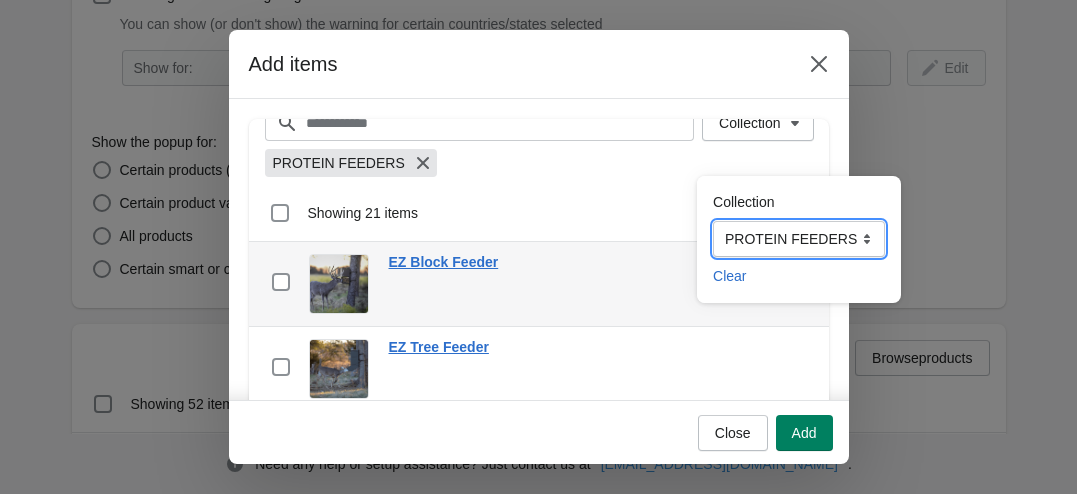 scroll, scrollTop: 7, scrollLeft: 0, axis: vertical 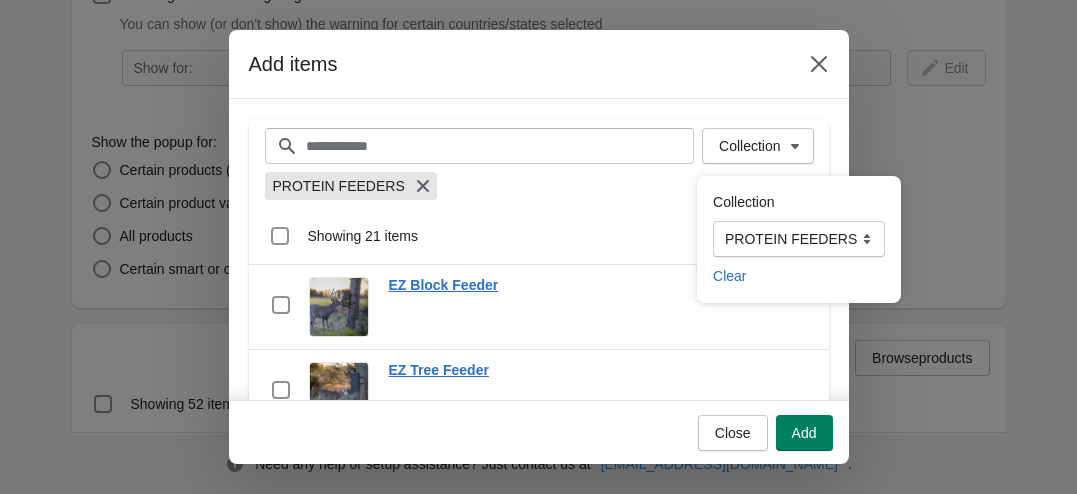 click on "Select all 21 items Showing 21 items" at bounding box center (539, 236) 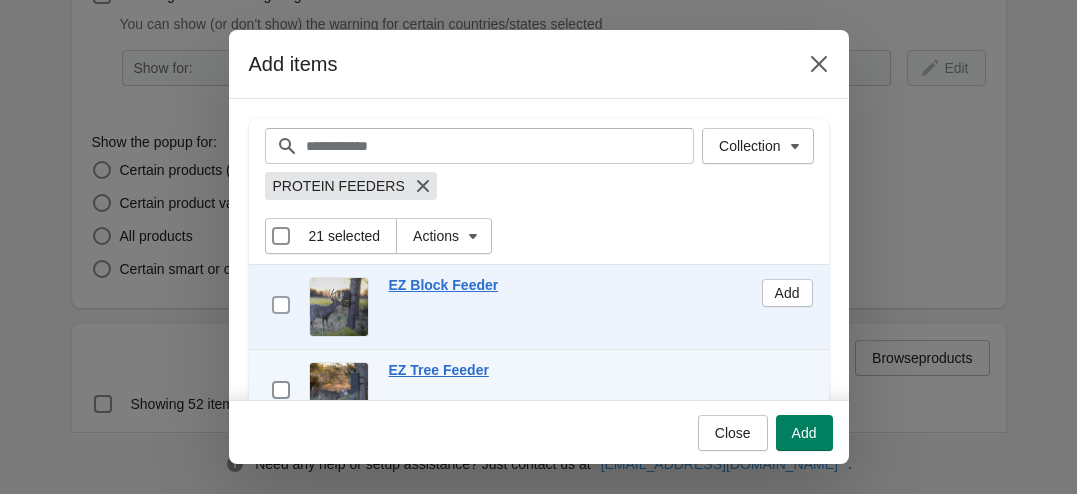 click at bounding box center (281, 305) 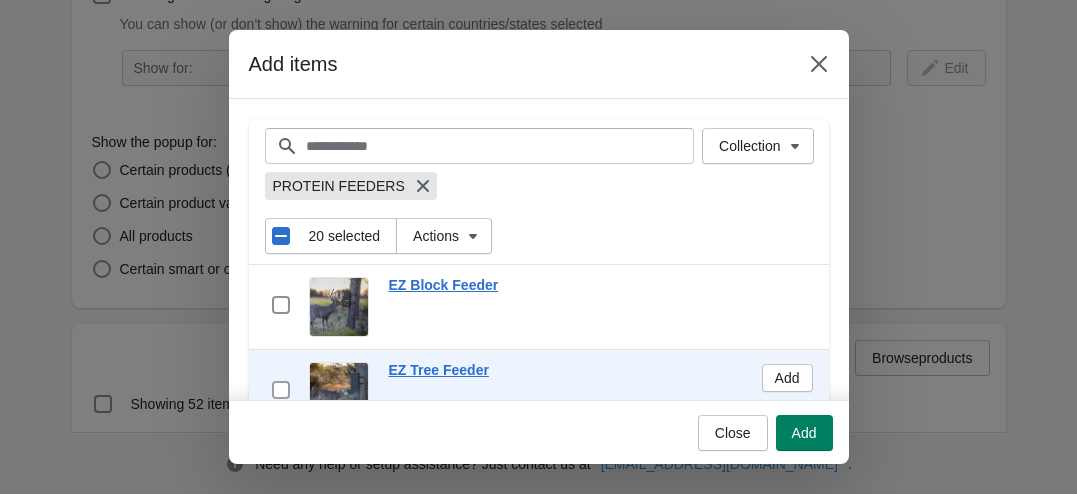 click at bounding box center [281, 390] 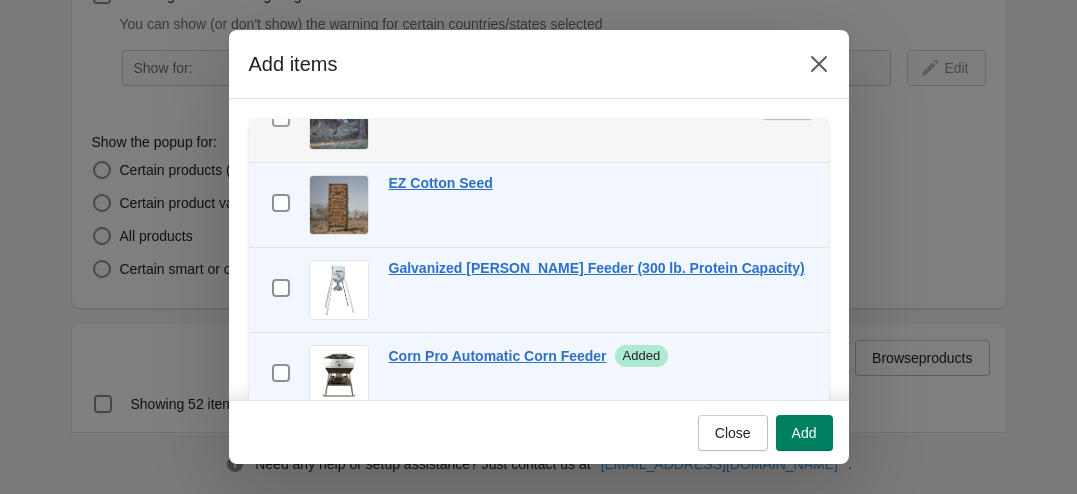 scroll, scrollTop: 309, scrollLeft: 0, axis: vertical 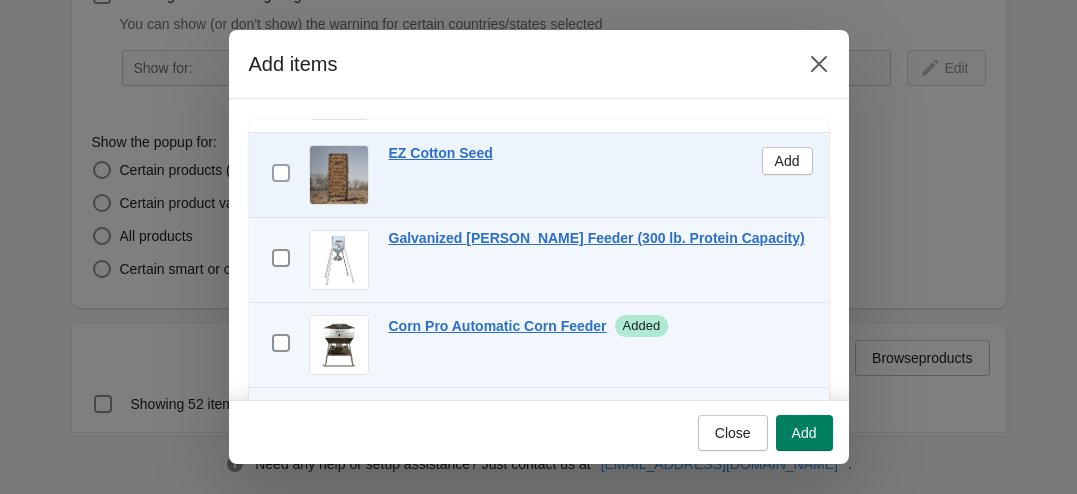 click at bounding box center [281, 173] 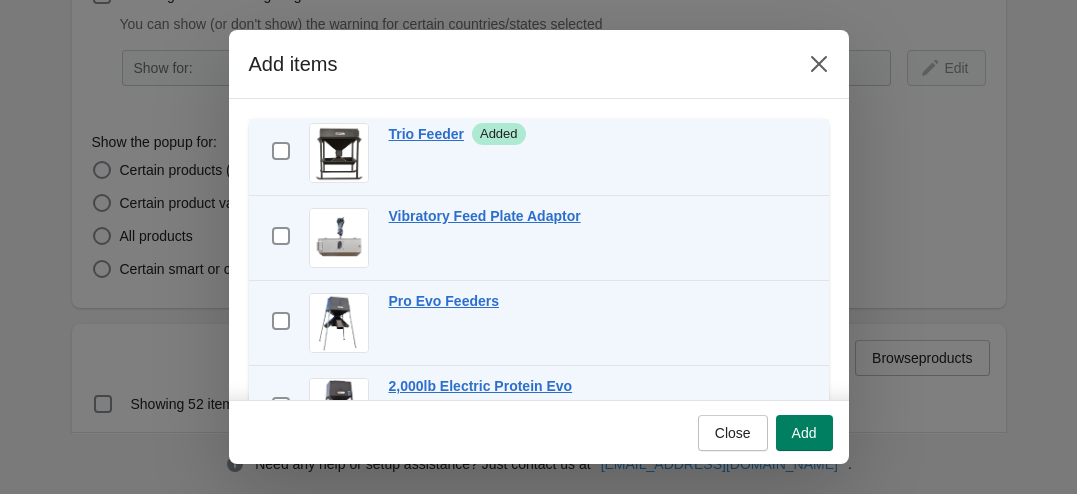 scroll, scrollTop: 1437, scrollLeft: 0, axis: vertical 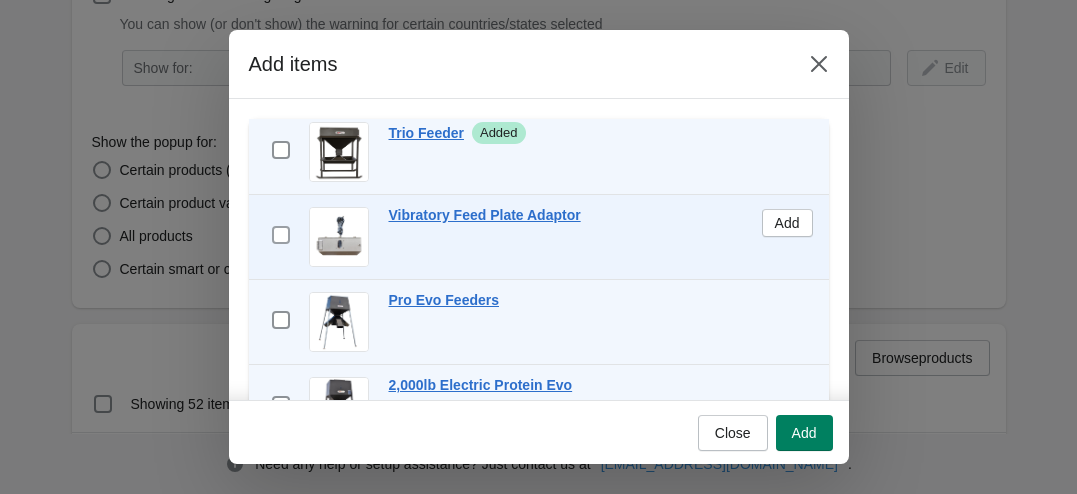 click at bounding box center (281, 235) 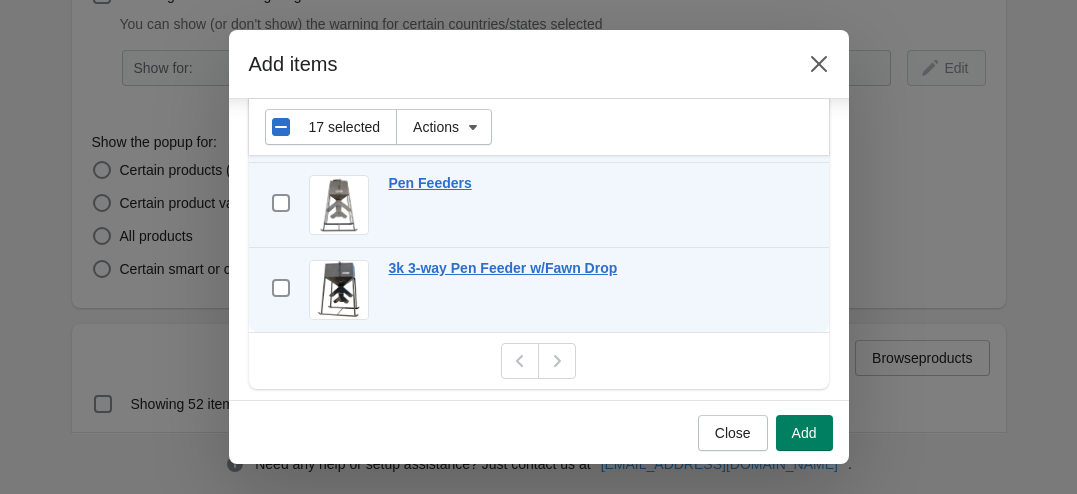 scroll, scrollTop: 296, scrollLeft: 0, axis: vertical 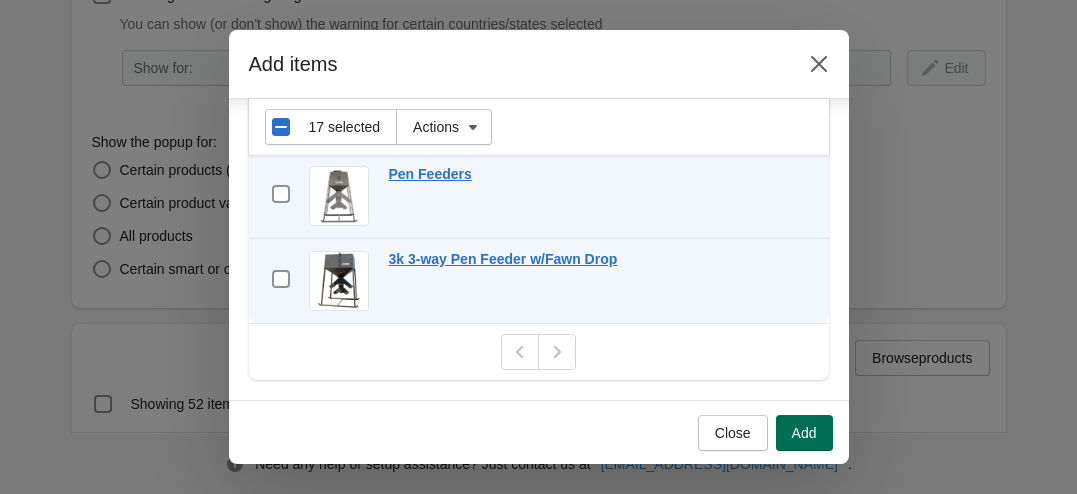 click on "Add" at bounding box center [804, 433] 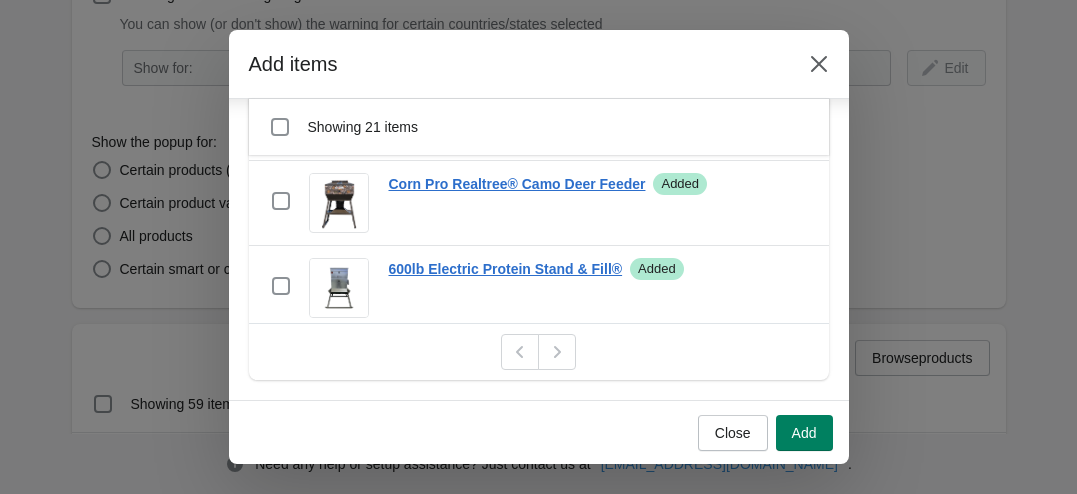 scroll, scrollTop: 0, scrollLeft: 0, axis: both 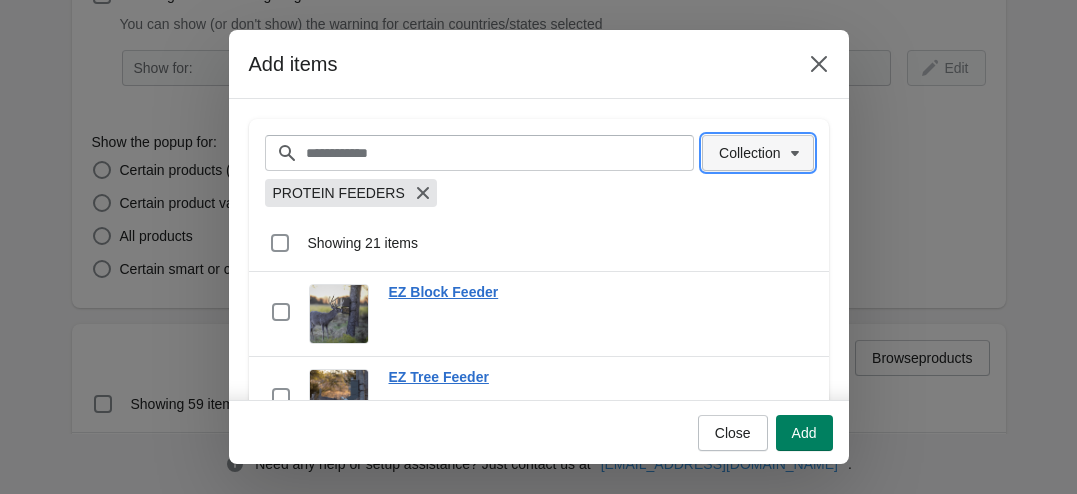 click 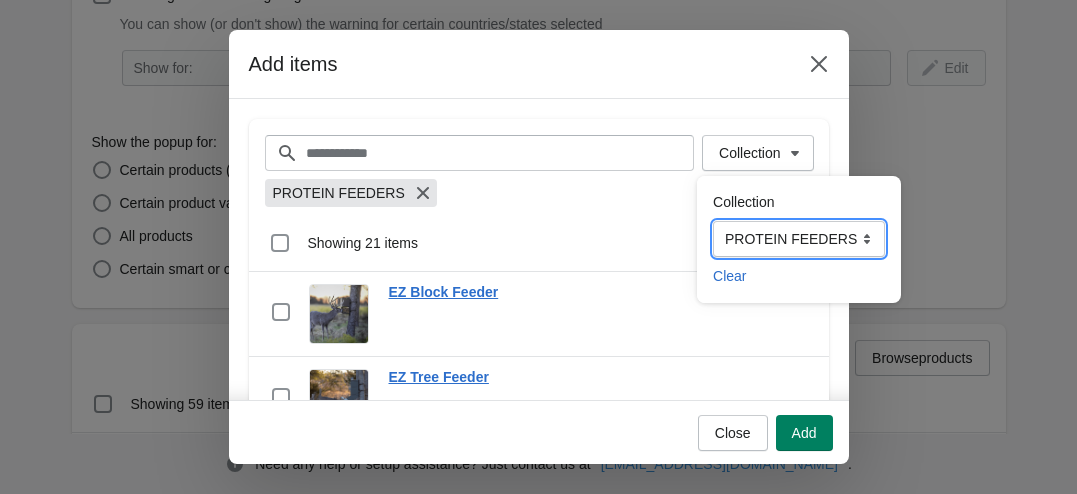 click on "**********" at bounding box center (799, 239) 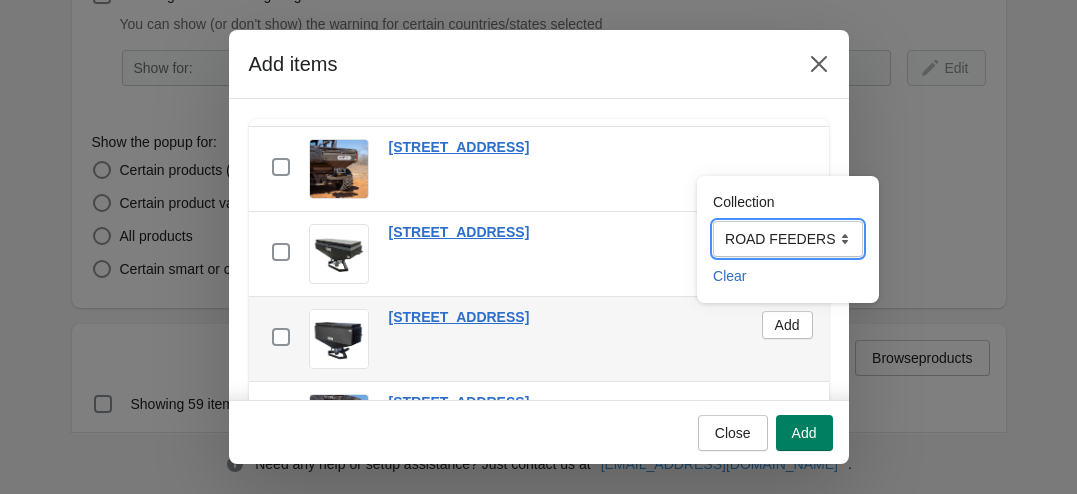 scroll, scrollTop: 389, scrollLeft: 0, axis: vertical 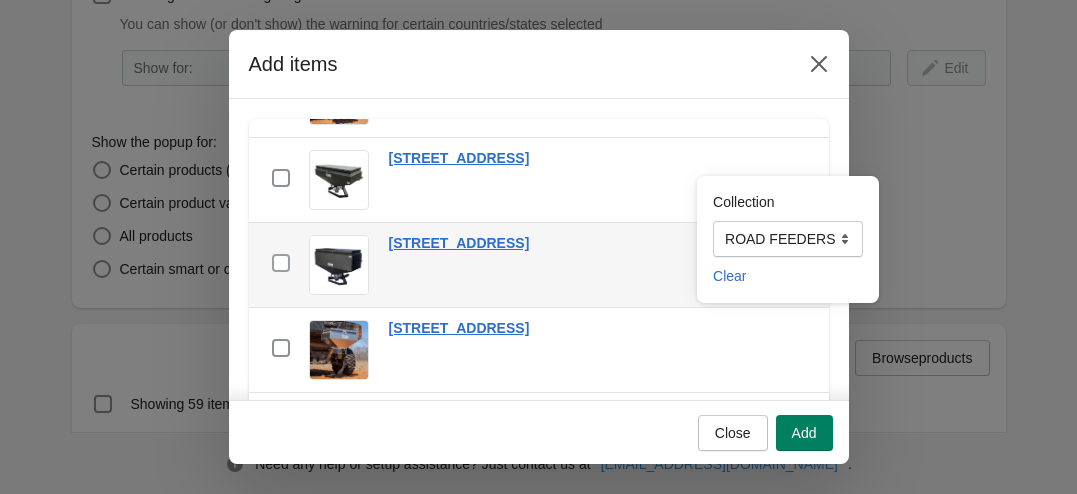 click at bounding box center [281, 263] 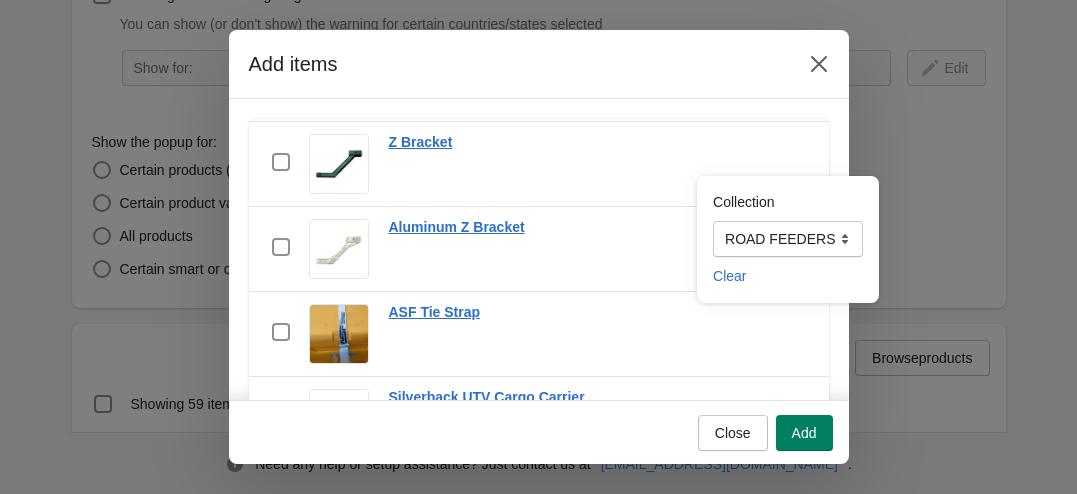 scroll, scrollTop: 1097, scrollLeft: 0, axis: vertical 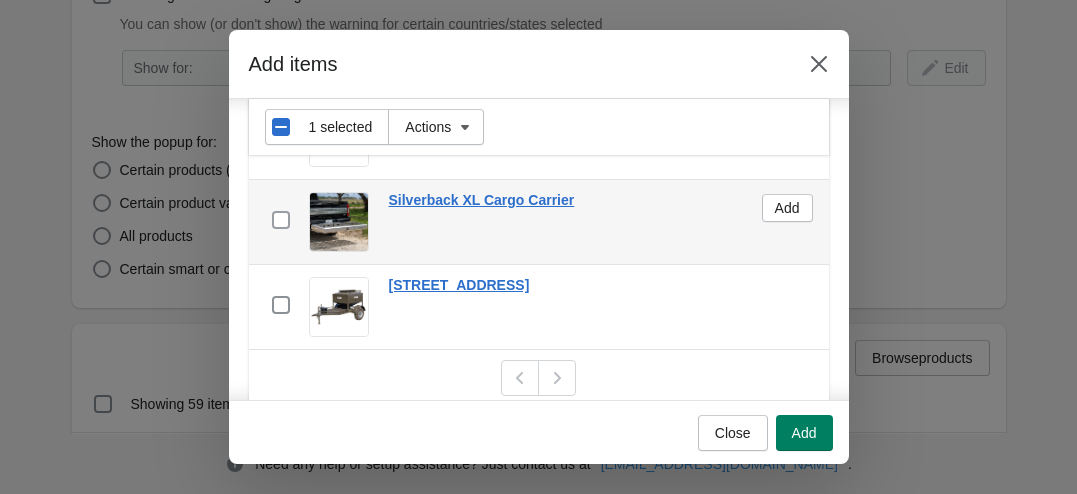 click at bounding box center [281, 220] 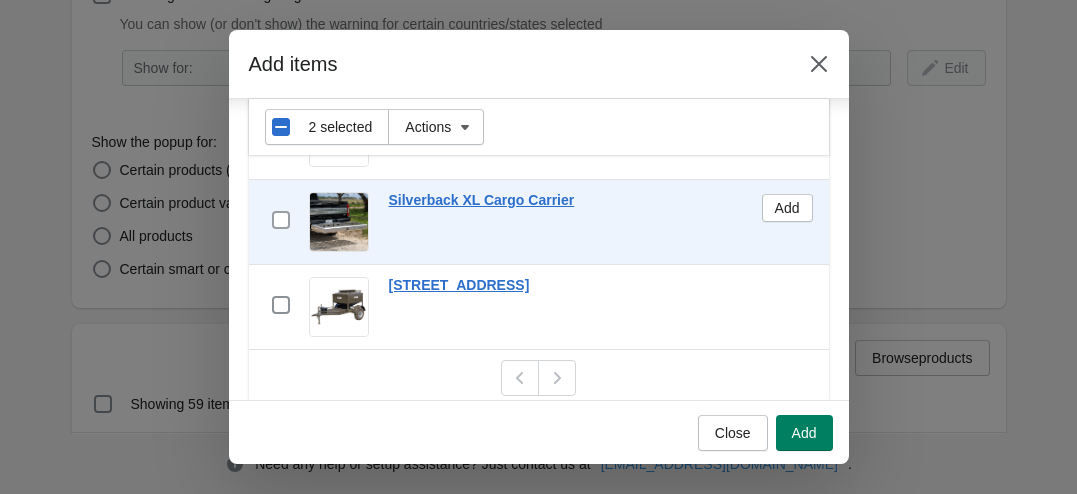 scroll, scrollTop: 296, scrollLeft: 0, axis: vertical 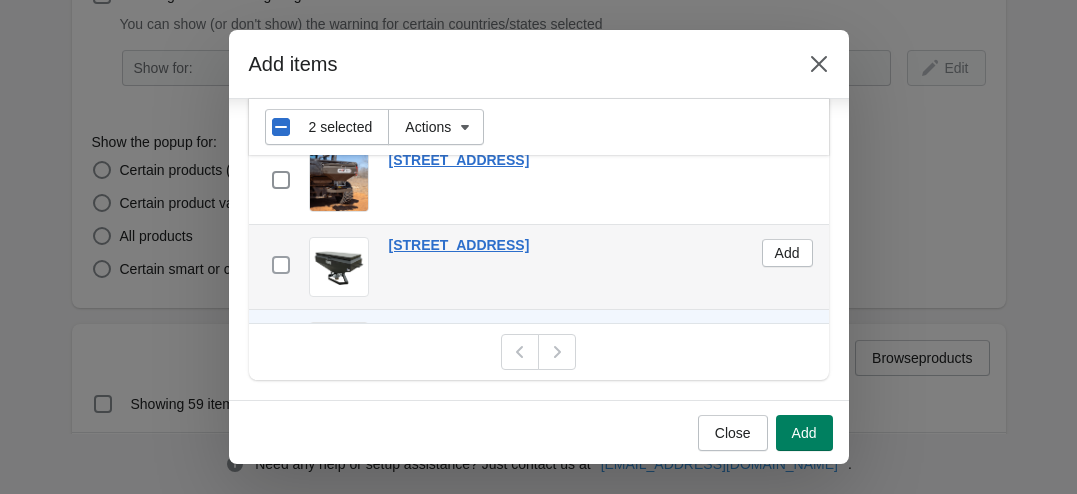 click at bounding box center [281, 265] 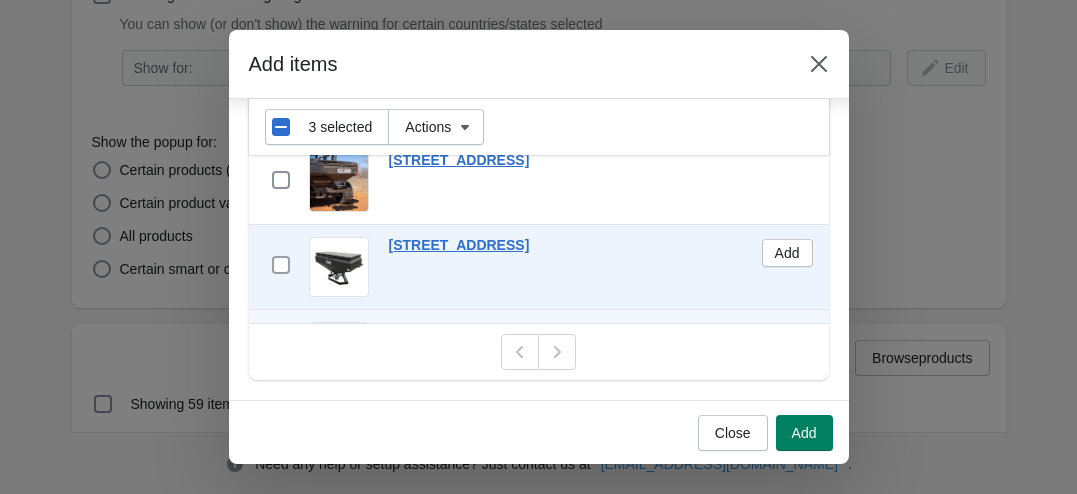 scroll, scrollTop: 0, scrollLeft: 0, axis: both 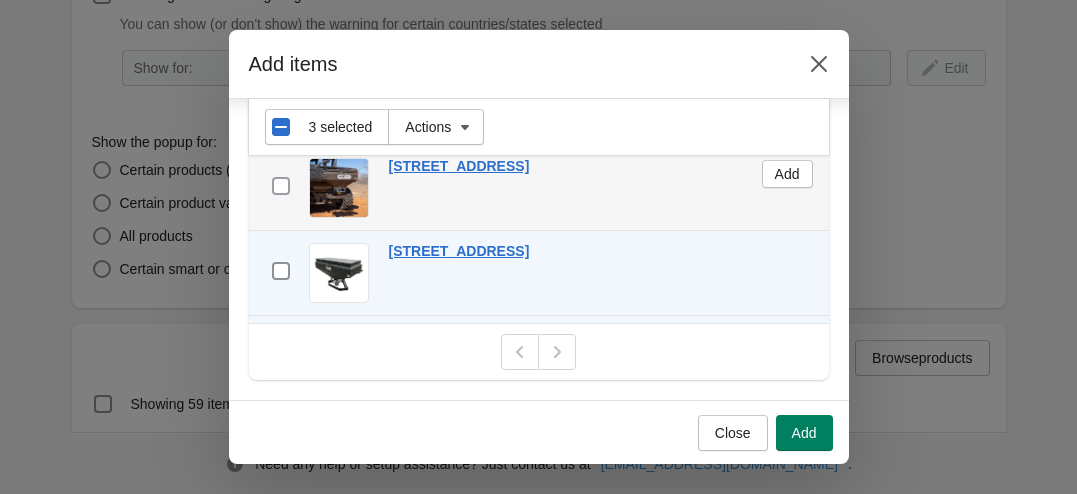 click at bounding box center [281, 186] 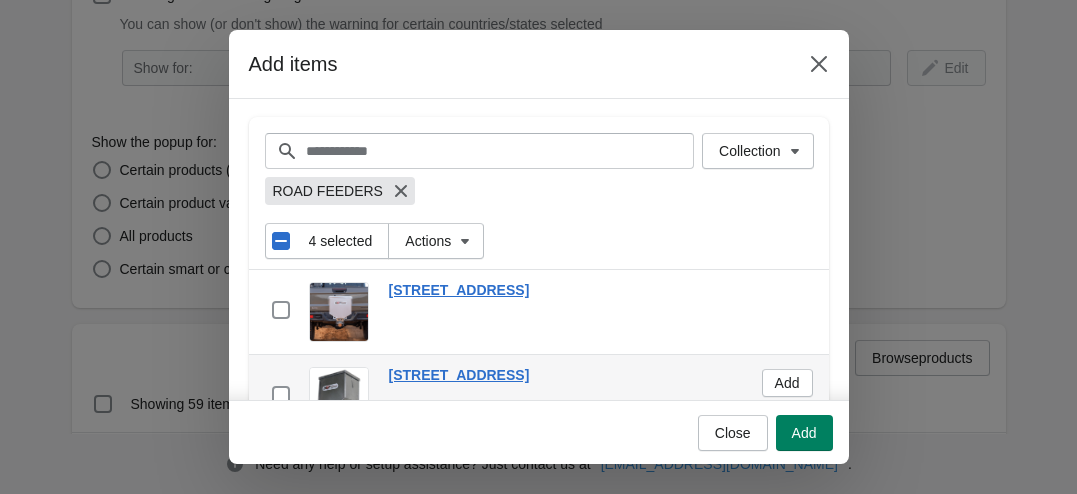 scroll, scrollTop: 0, scrollLeft: 0, axis: both 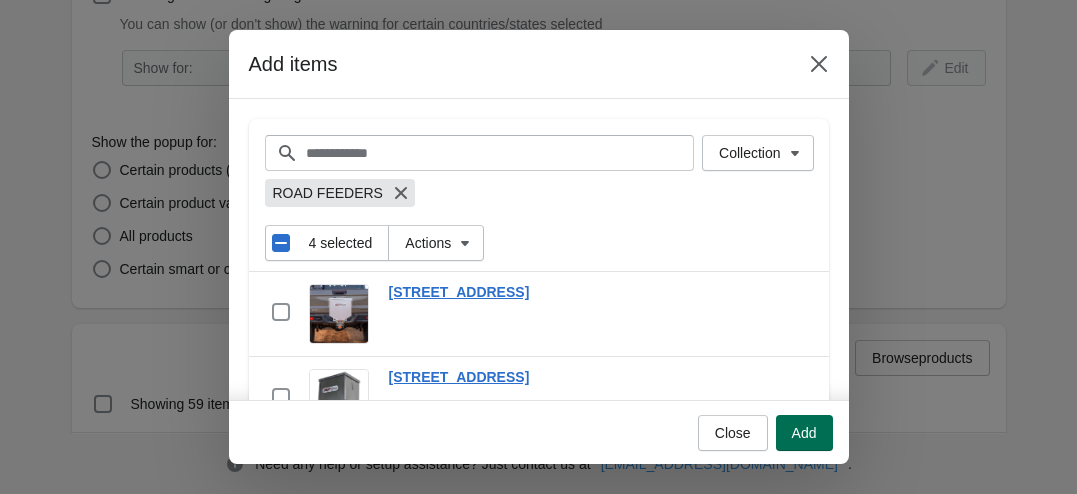 click on "Add" at bounding box center [804, 433] 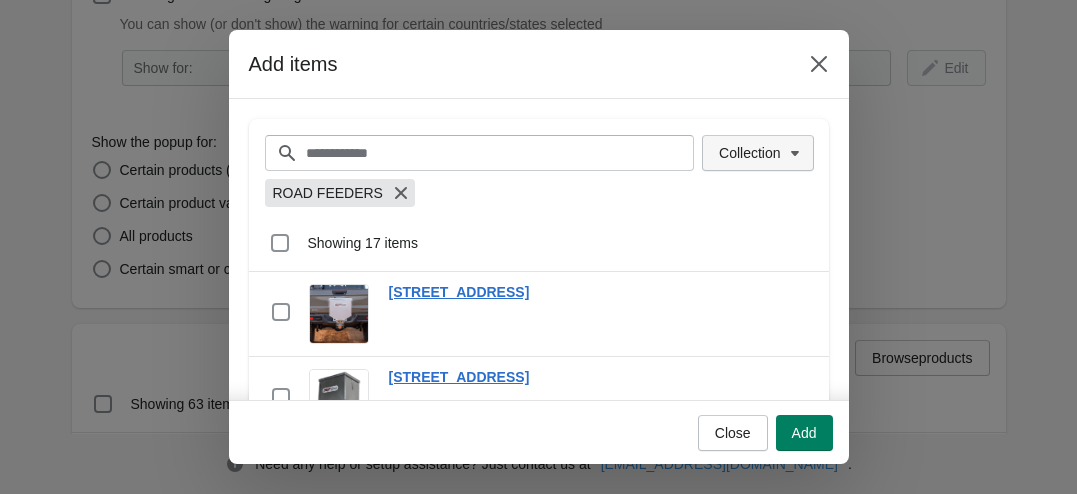 click on "Collection" at bounding box center [749, 153] 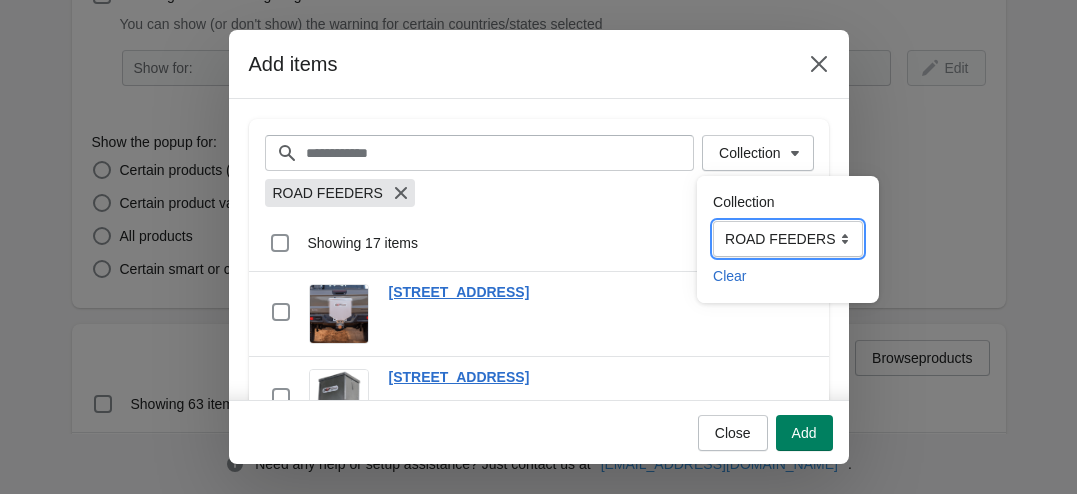click on "**********" at bounding box center [788, 239] 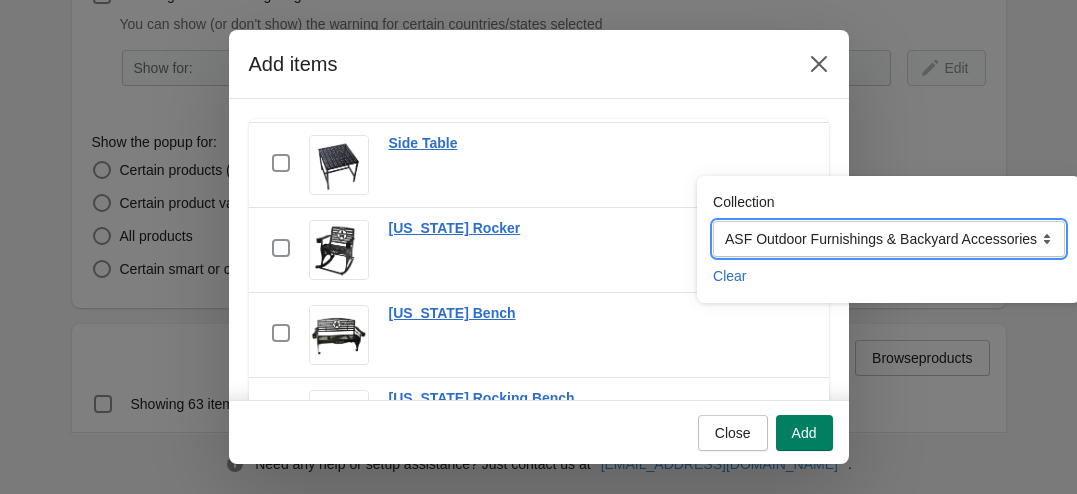 scroll, scrollTop: 757, scrollLeft: 0, axis: vertical 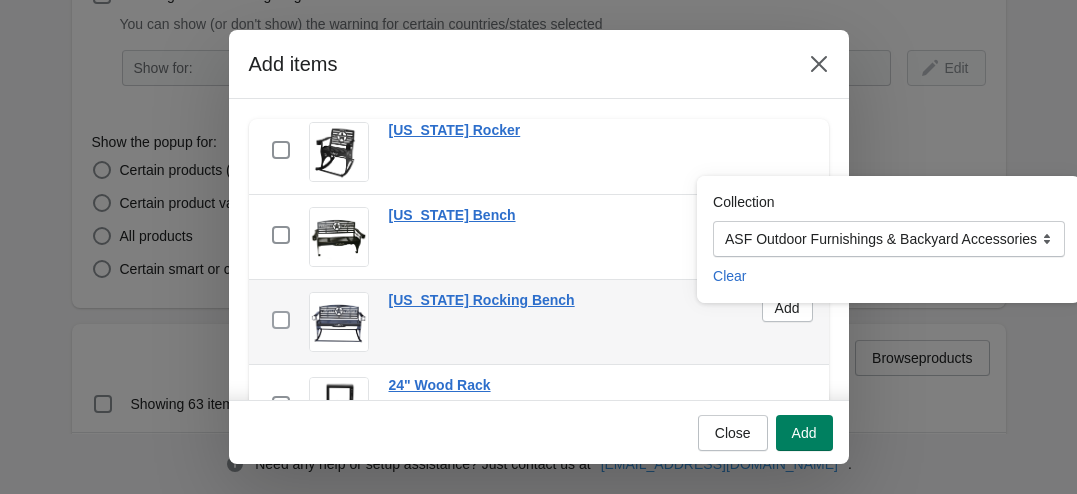 click at bounding box center (281, 320) 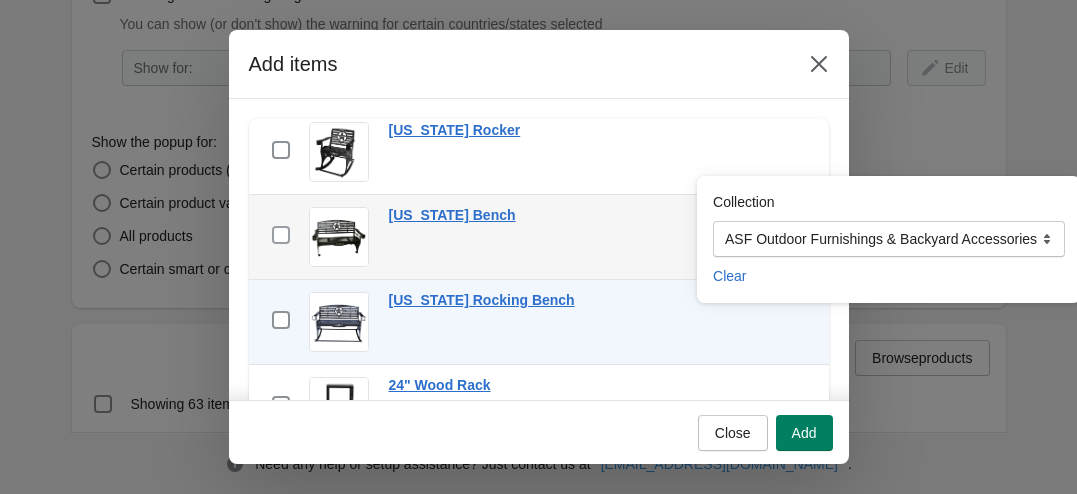 click at bounding box center (281, 235) 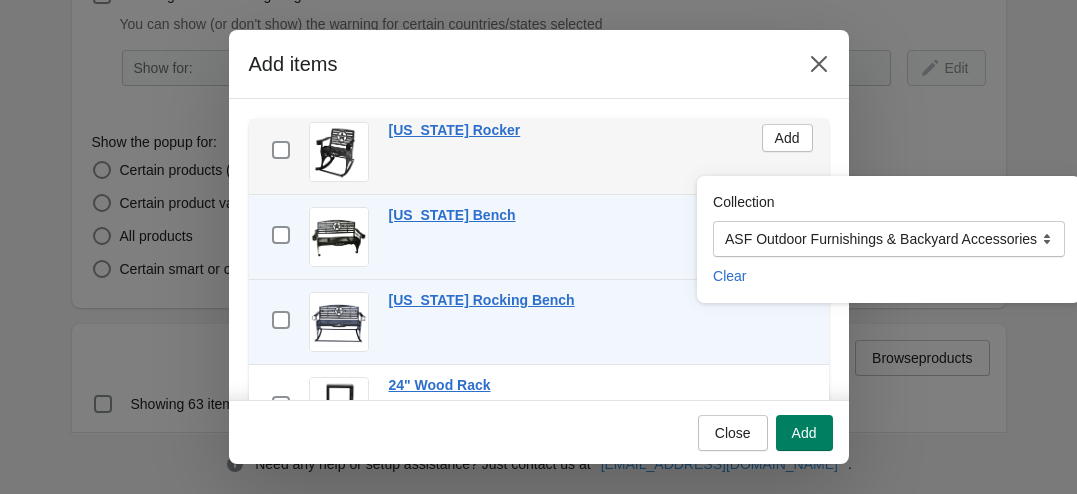 click on "checkbox" at bounding box center (281, 152) 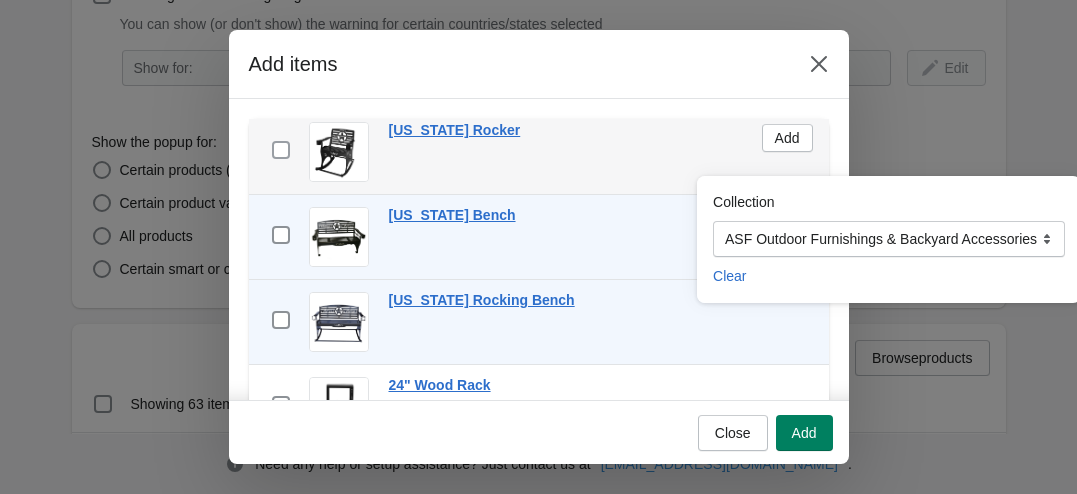 click at bounding box center [281, 150] 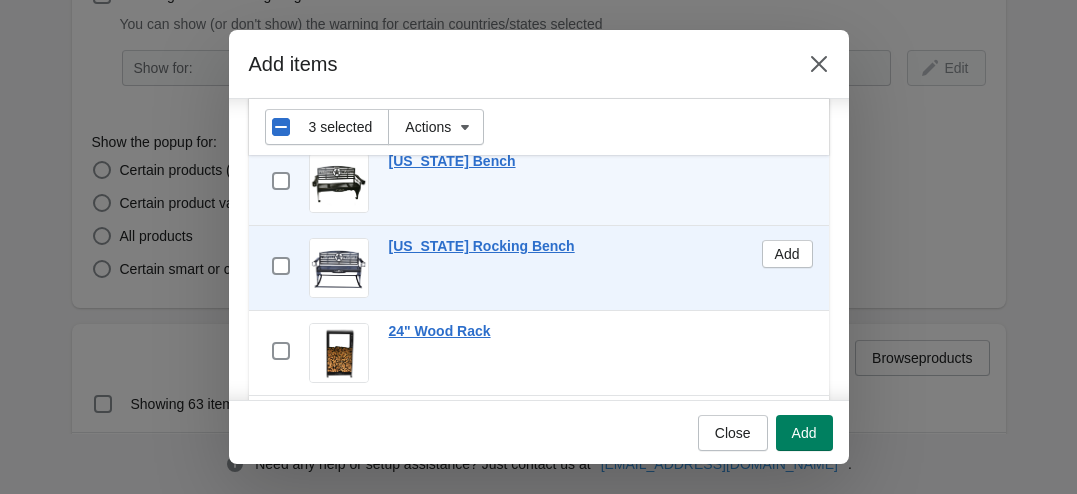 scroll, scrollTop: 83, scrollLeft: 0, axis: vertical 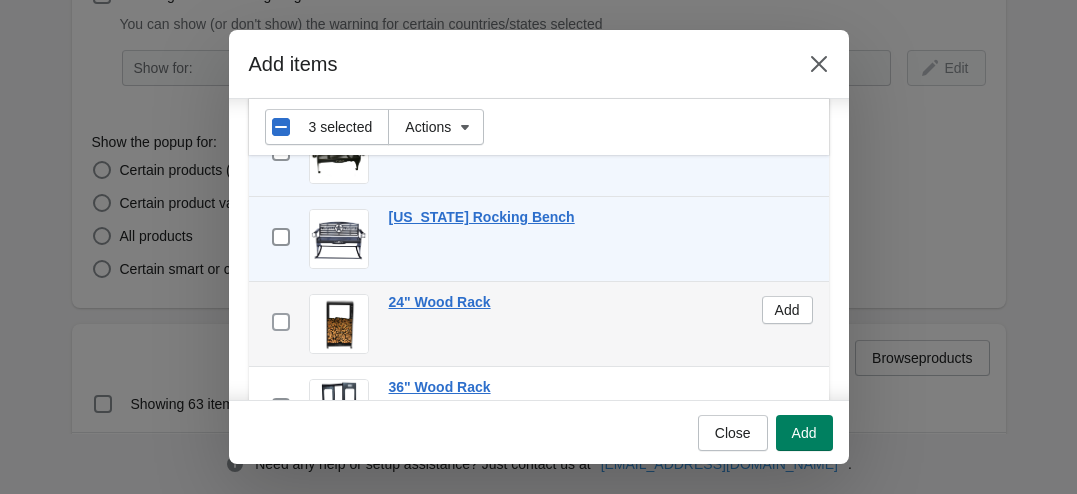 click at bounding box center (281, 322) 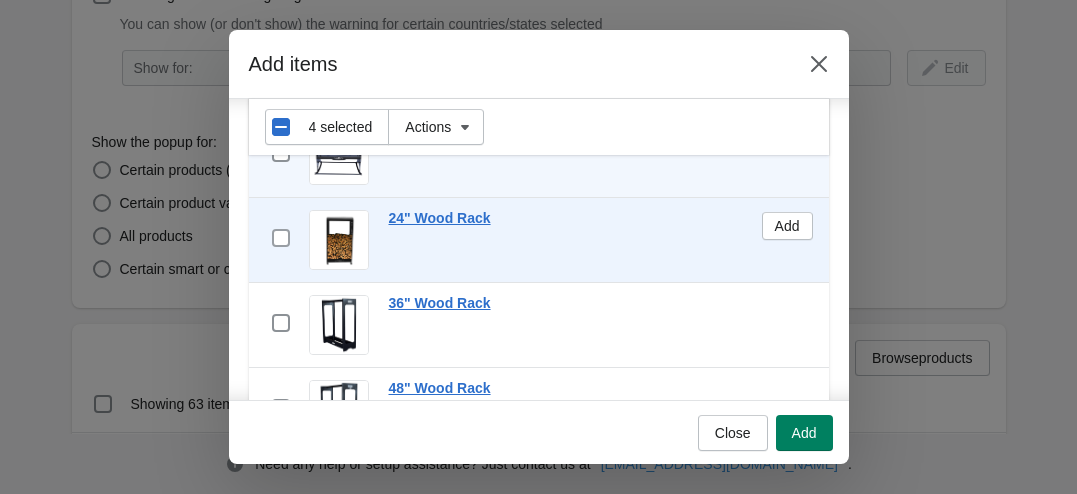 scroll, scrollTop: 201, scrollLeft: 0, axis: vertical 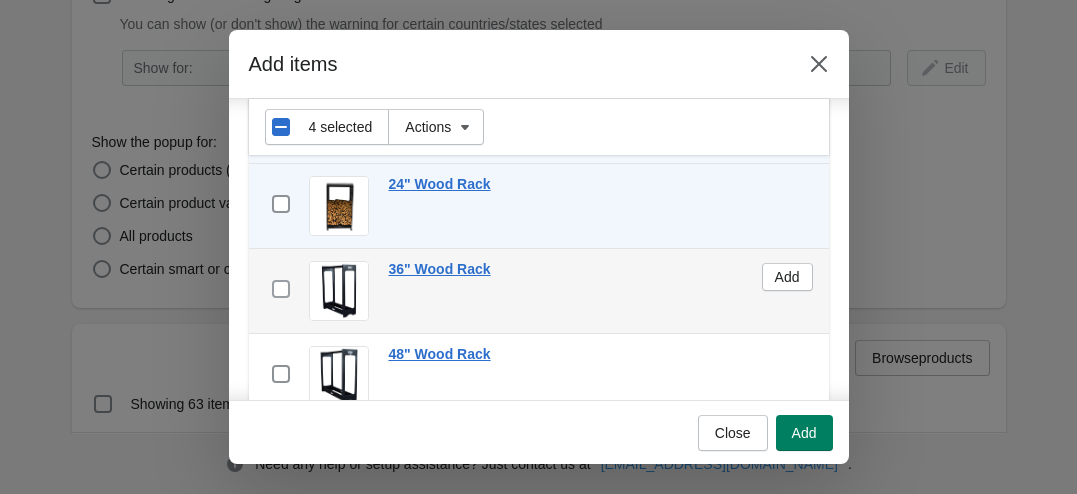 click at bounding box center (281, 289) 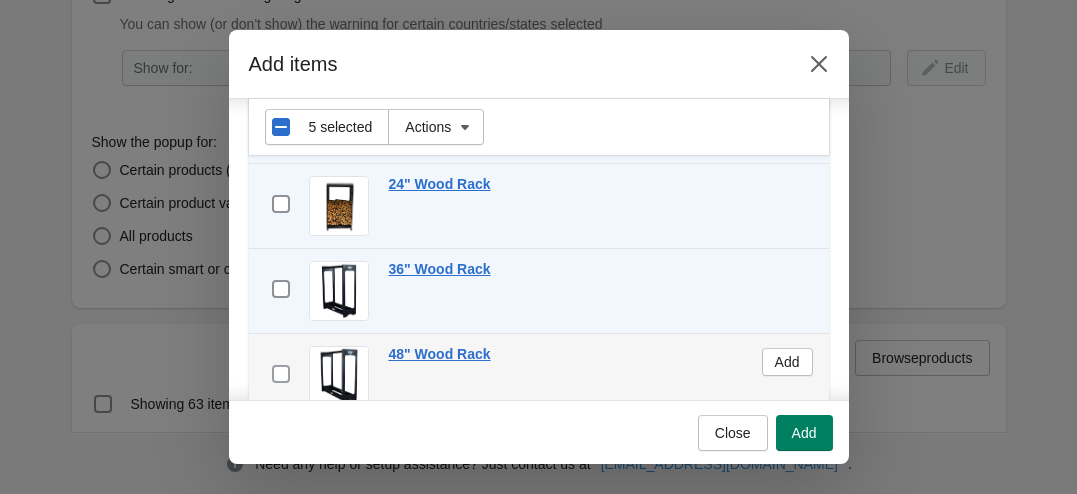 click at bounding box center (281, 374) 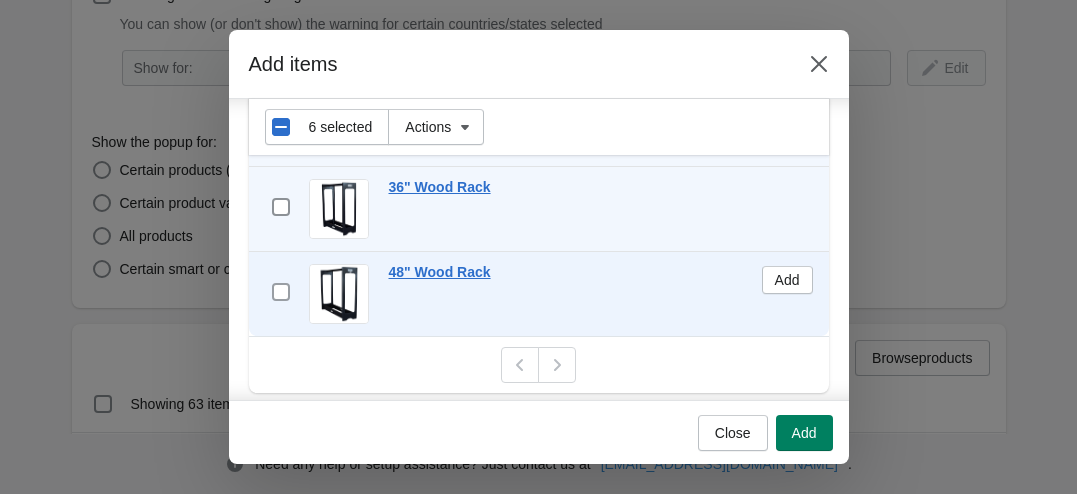scroll, scrollTop: 296, scrollLeft: 0, axis: vertical 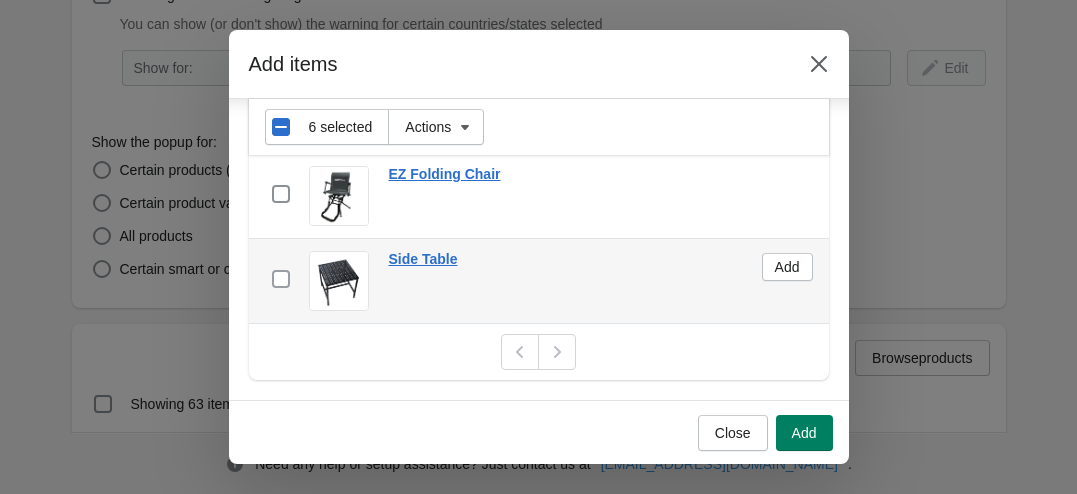 click at bounding box center [281, 279] 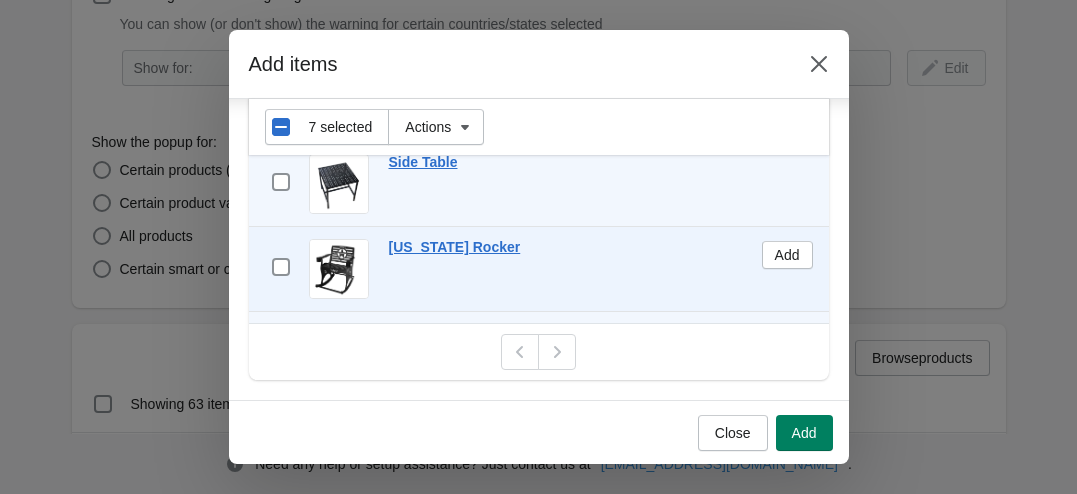 scroll, scrollTop: 307, scrollLeft: 0, axis: vertical 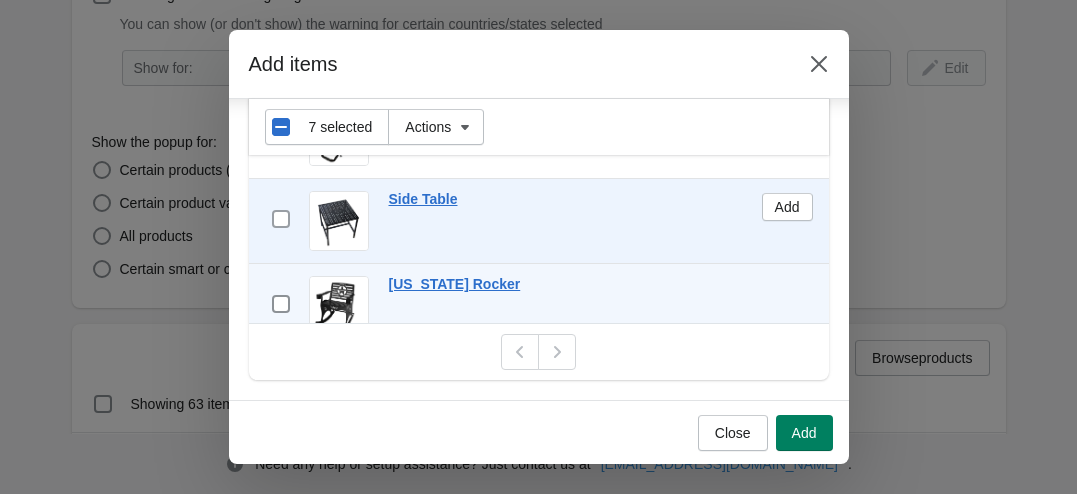 click at bounding box center [281, 219] 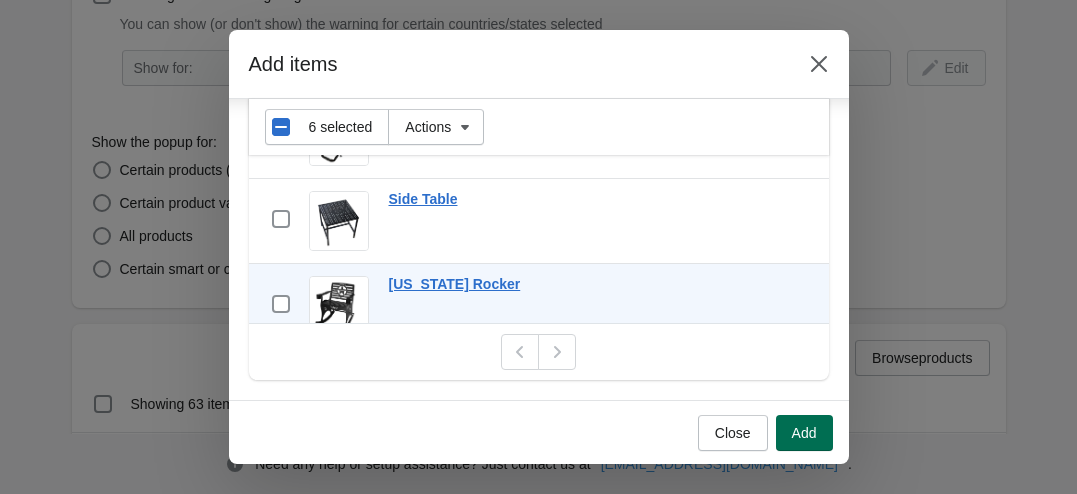 click on "Add" at bounding box center (804, 433) 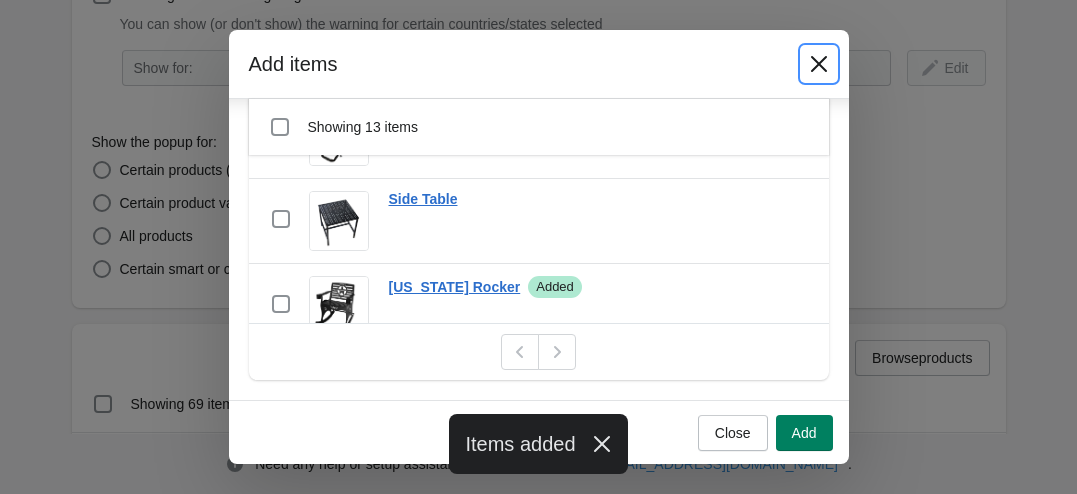 click 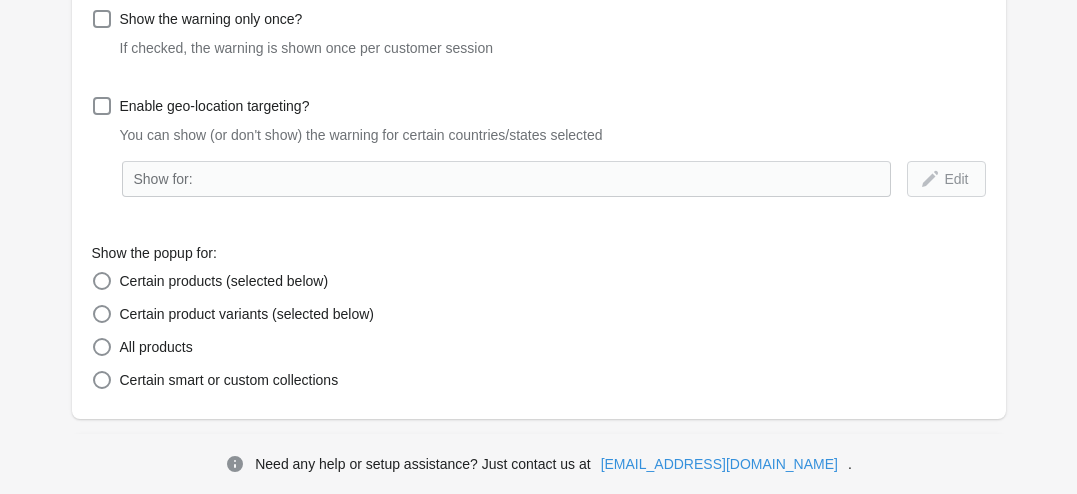 scroll, scrollTop: 308, scrollLeft: 0, axis: vertical 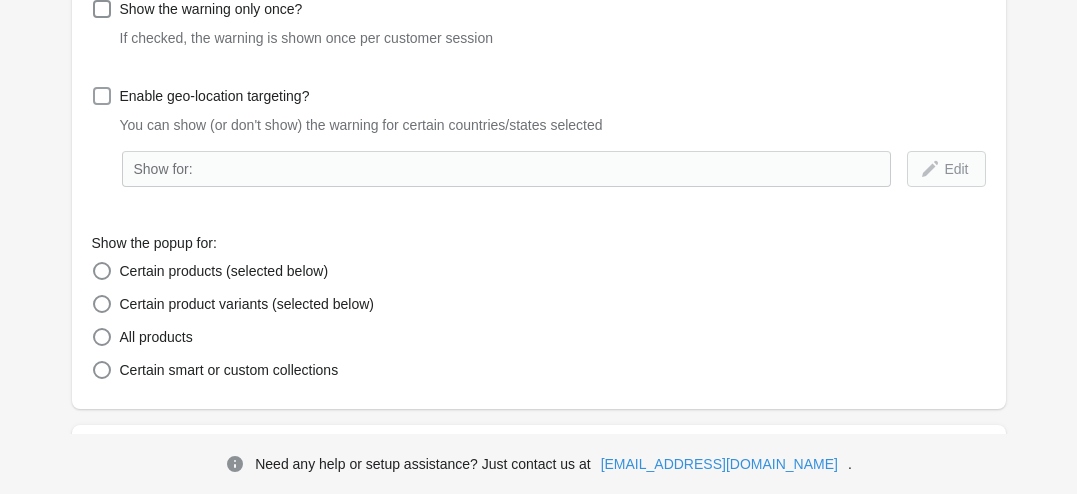 click at bounding box center (102, 96) 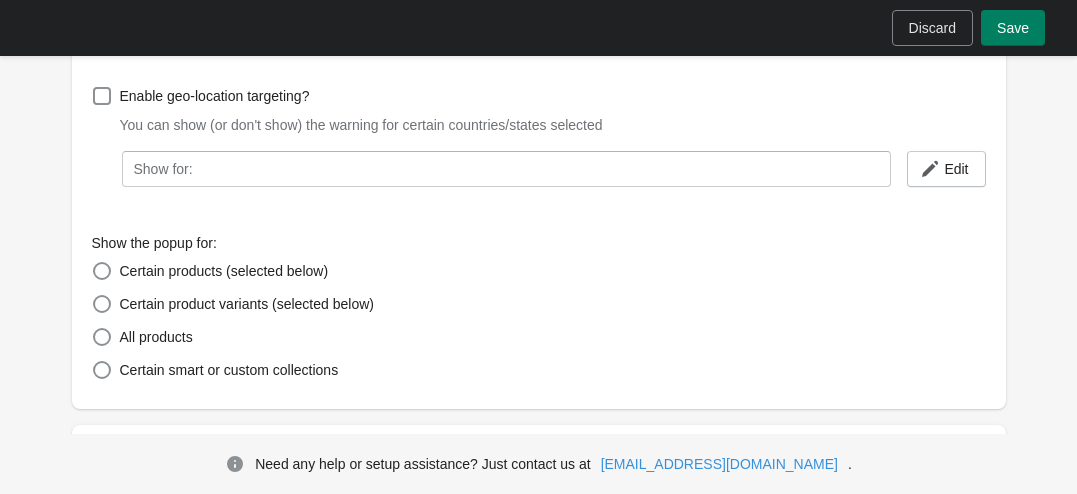 click on "Show for:" at bounding box center (507, 169) 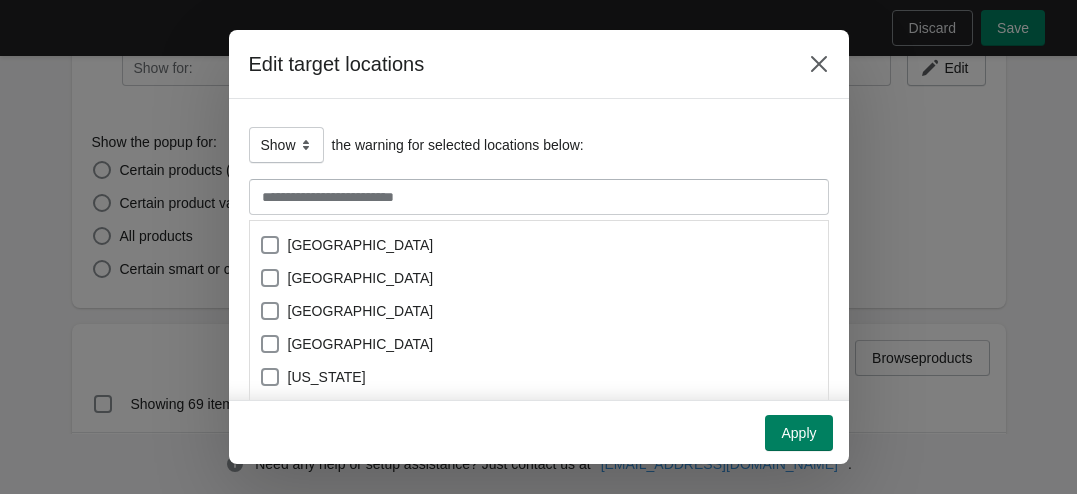 scroll, scrollTop: 0, scrollLeft: 0, axis: both 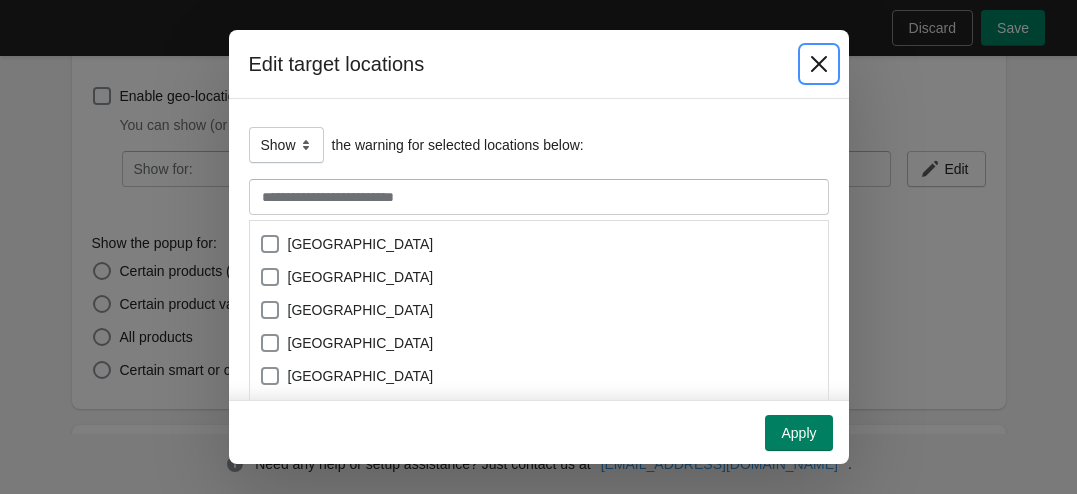click 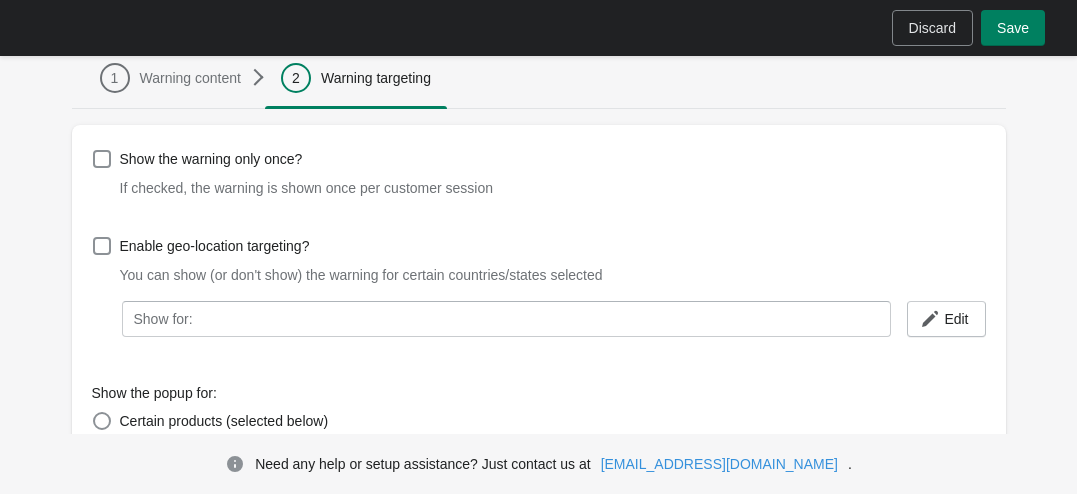 scroll, scrollTop: 95, scrollLeft: 0, axis: vertical 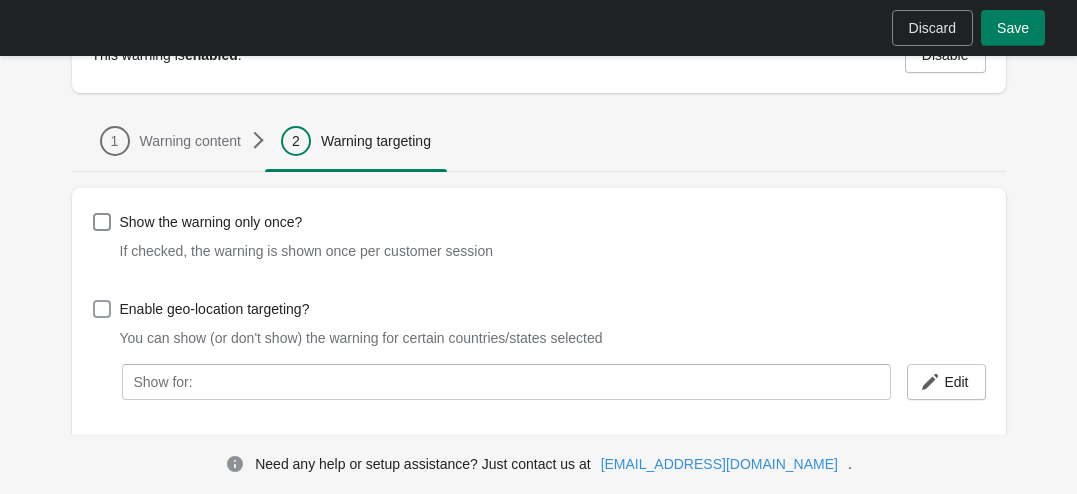 click at bounding box center (102, 309) 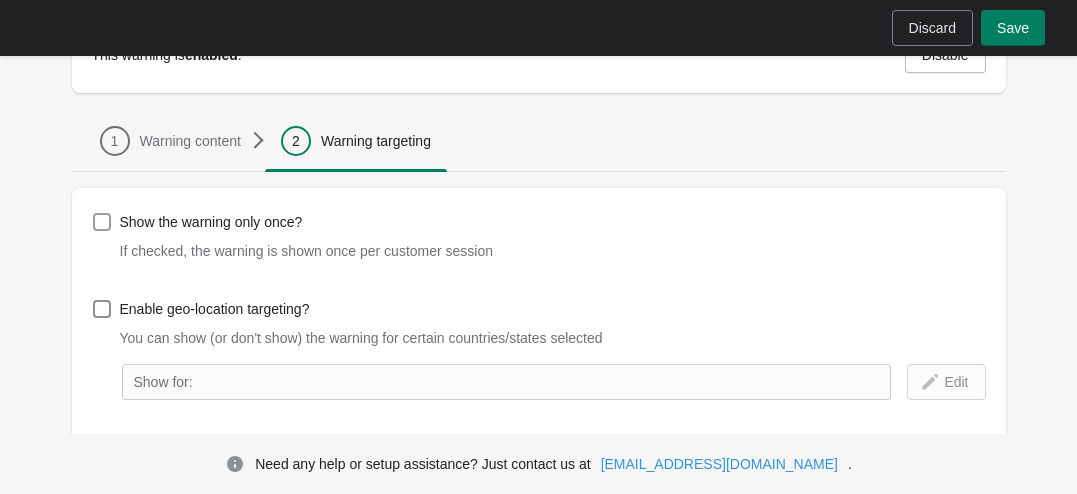 click at bounding box center [102, 222] 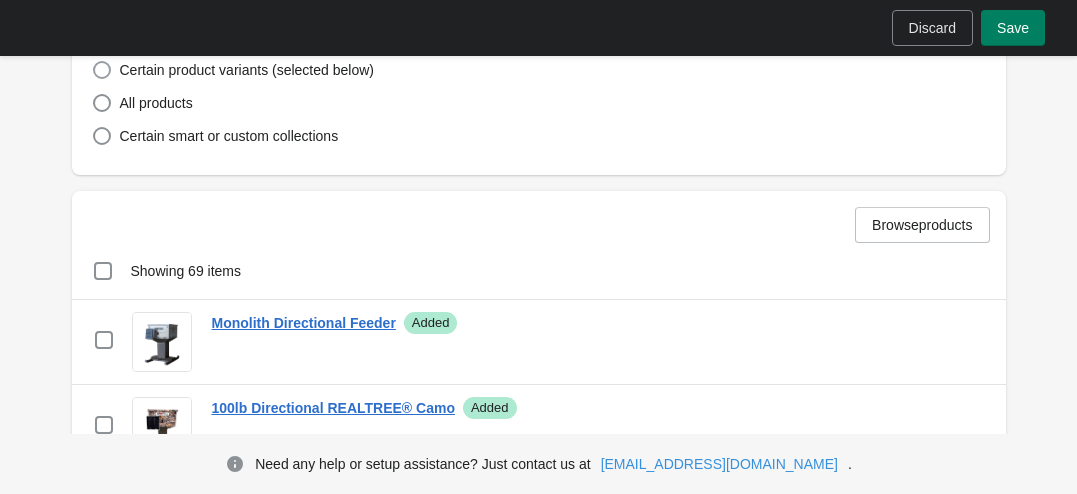 scroll, scrollTop: 543, scrollLeft: 0, axis: vertical 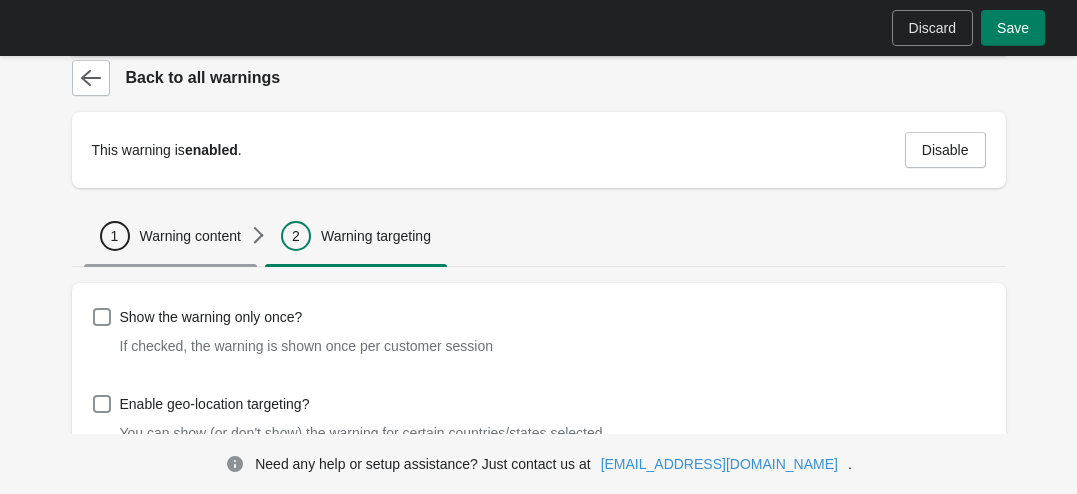click on "1 Warning content" at bounding box center [170, 236] 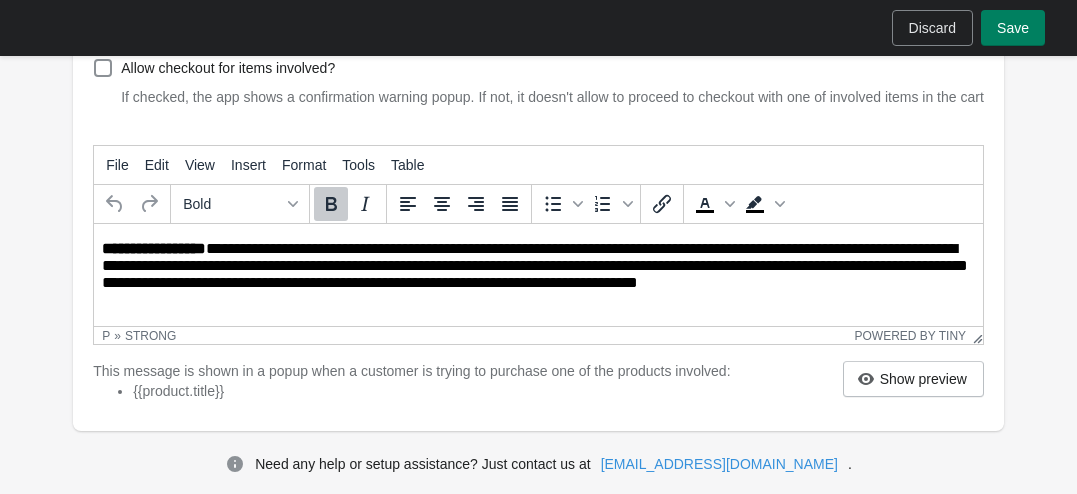 scroll, scrollTop: 353, scrollLeft: 0, axis: vertical 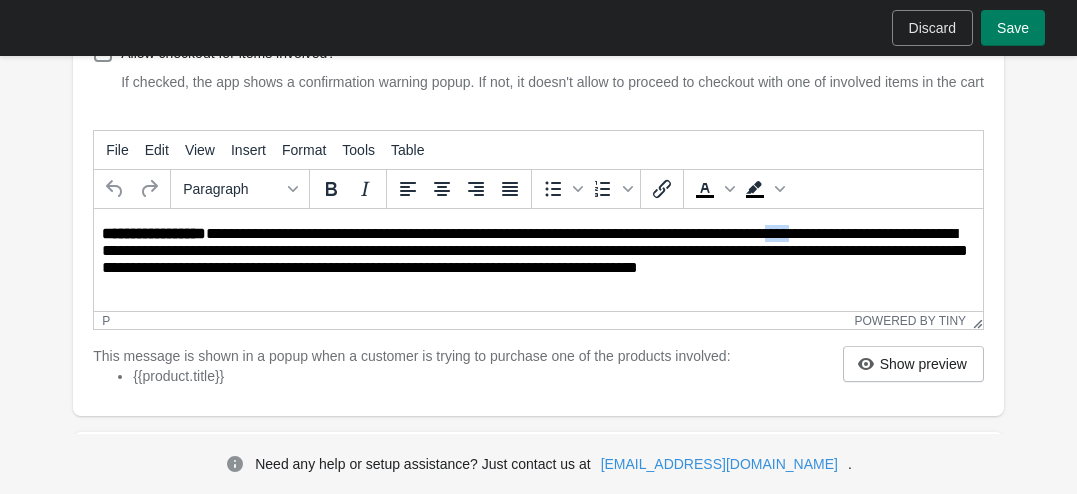 drag, startPoint x: 826, startPoint y: 233, endPoint x: 848, endPoint y: 230, distance: 22.203604 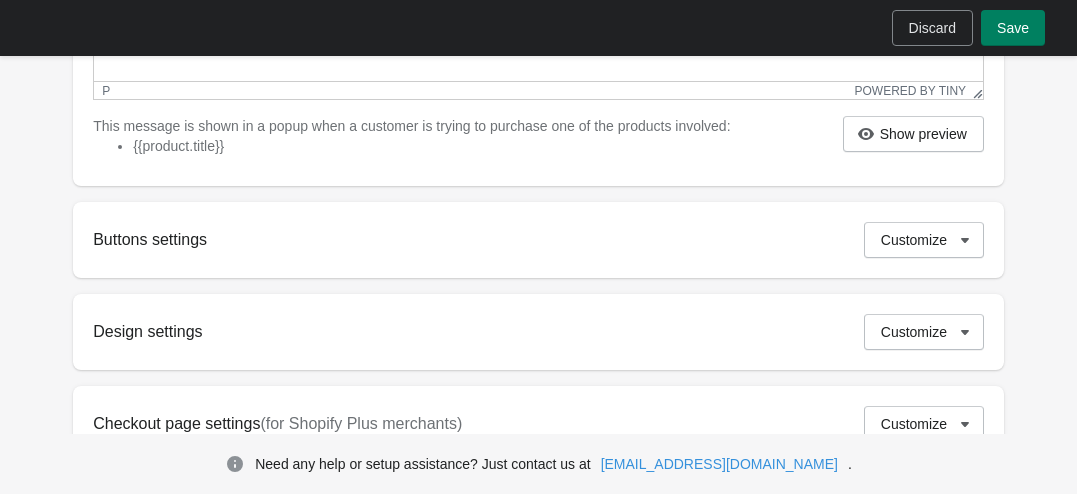 scroll, scrollTop: 586, scrollLeft: 0, axis: vertical 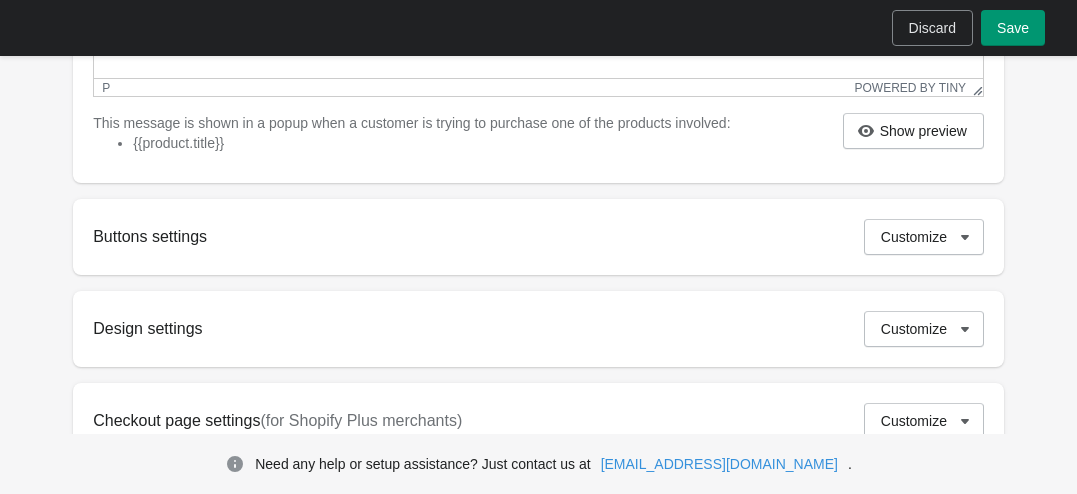 click on "Save" at bounding box center (1013, 28) 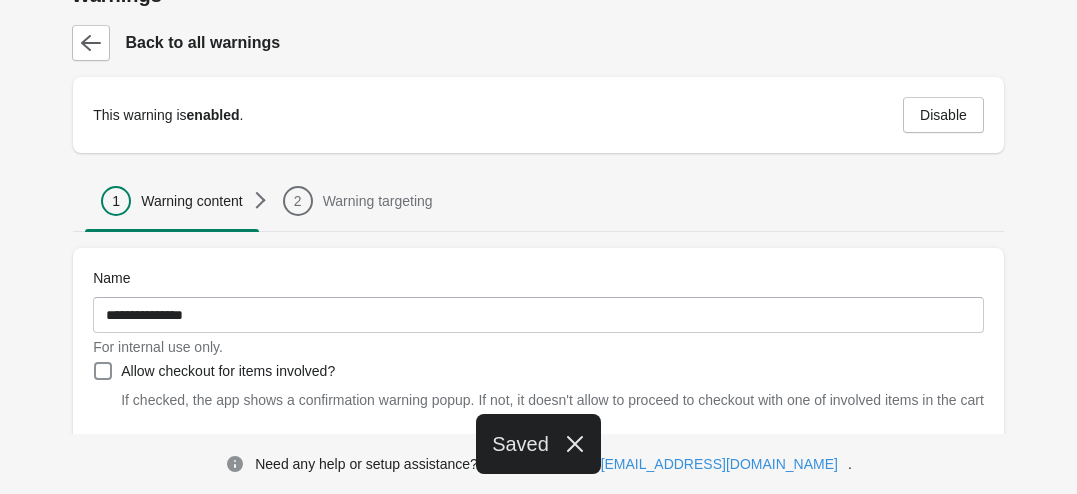 scroll, scrollTop: 0, scrollLeft: 0, axis: both 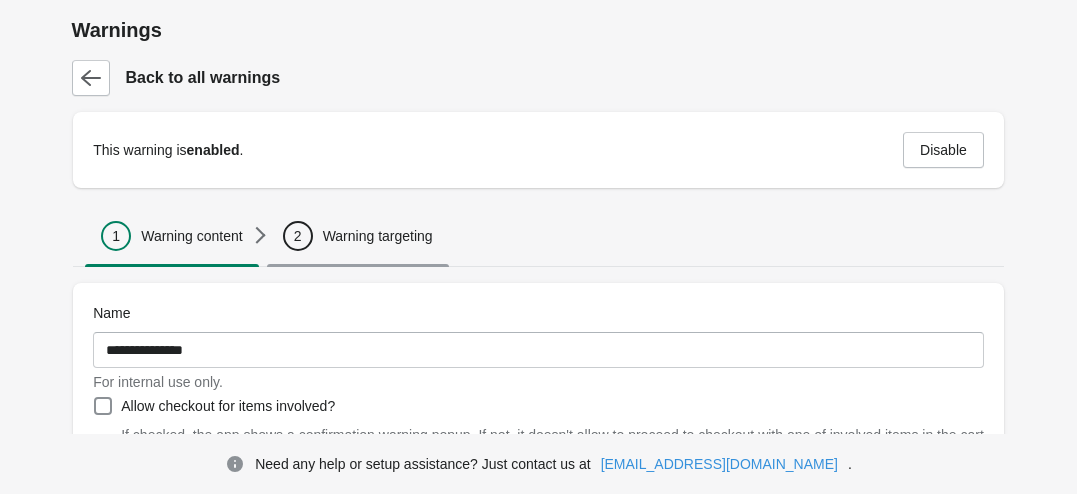click on "Warning targeting" at bounding box center [378, 236] 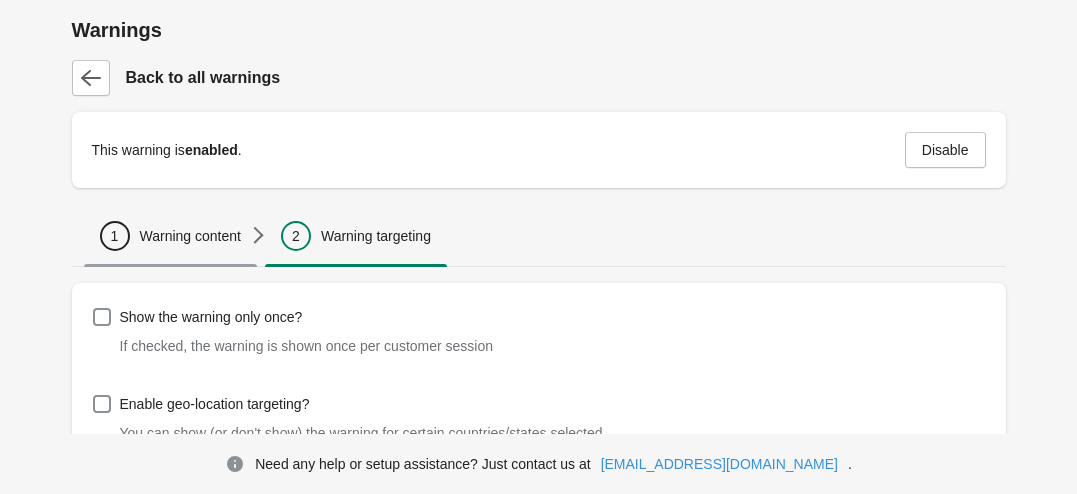 click on "Warning content" at bounding box center [190, 236] 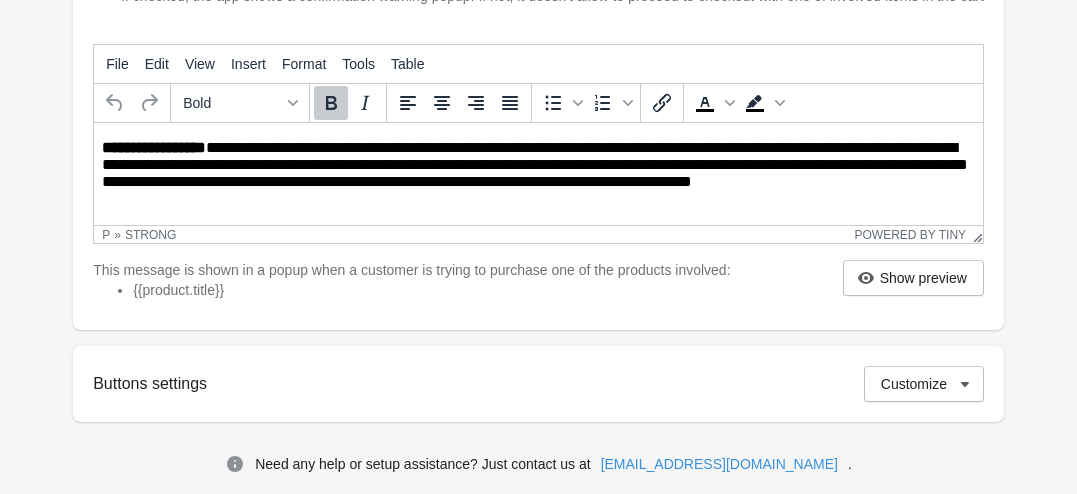 scroll, scrollTop: 481, scrollLeft: 0, axis: vertical 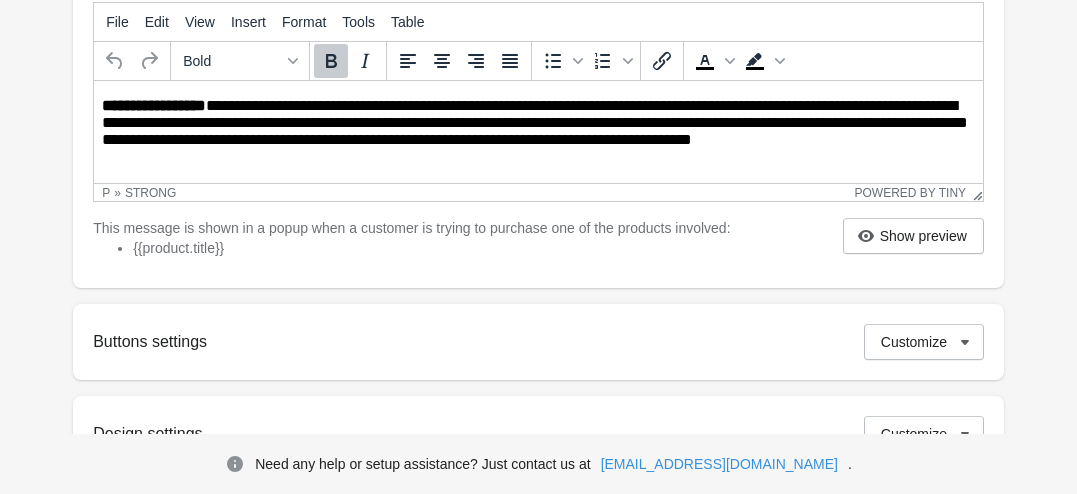 click on "**********" at bounding box center [540, 124] 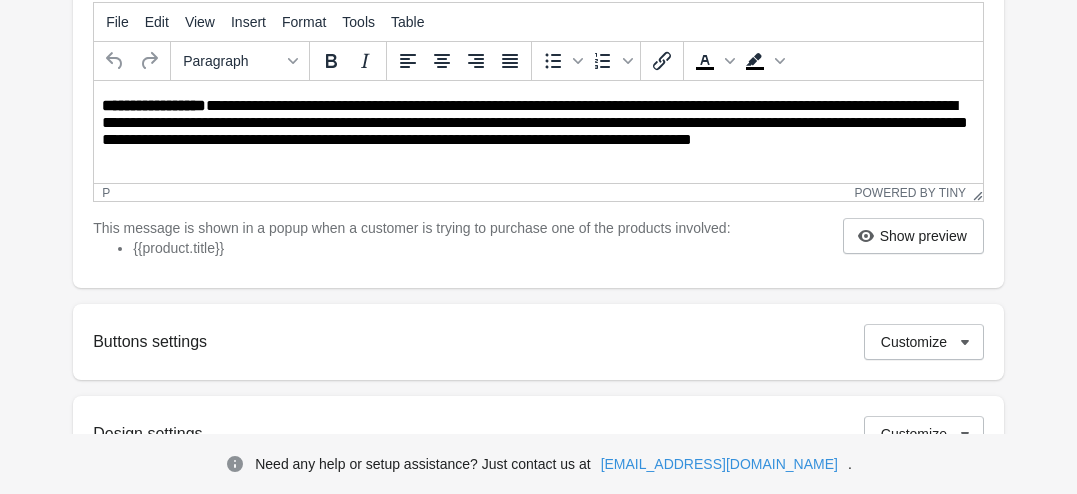 type 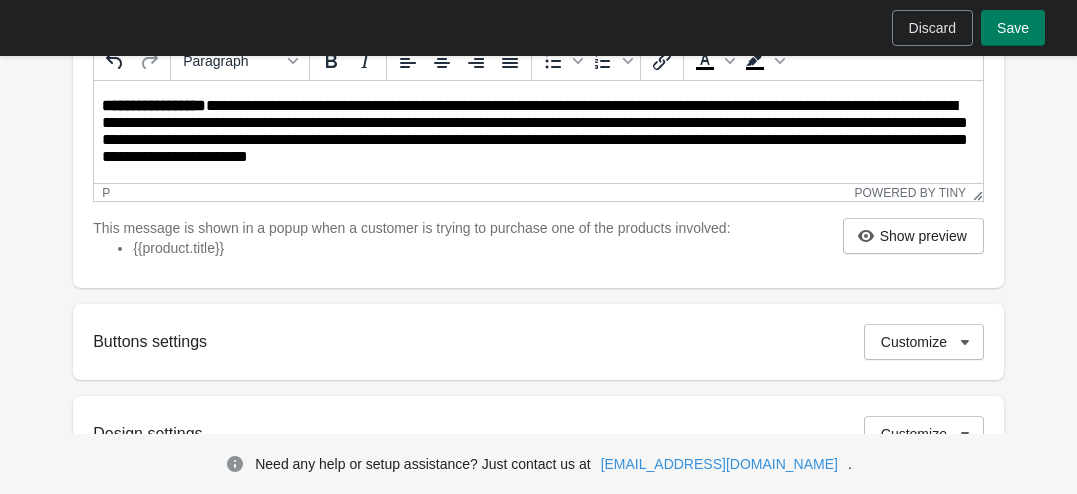 scroll, scrollTop: 2, scrollLeft: 0, axis: vertical 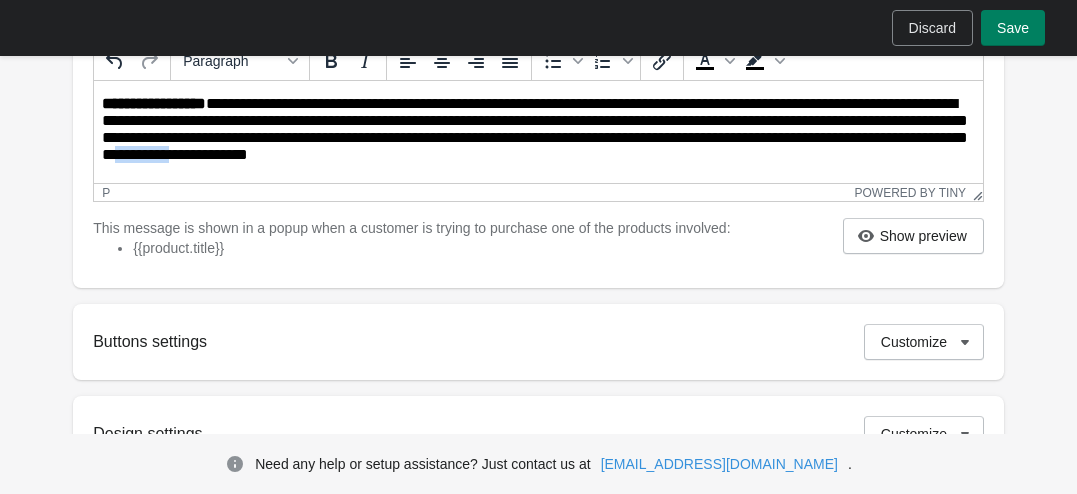 drag, startPoint x: 360, startPoint y: 162, endPoint x: 308, endPoint y: 160, distance: 52.03845 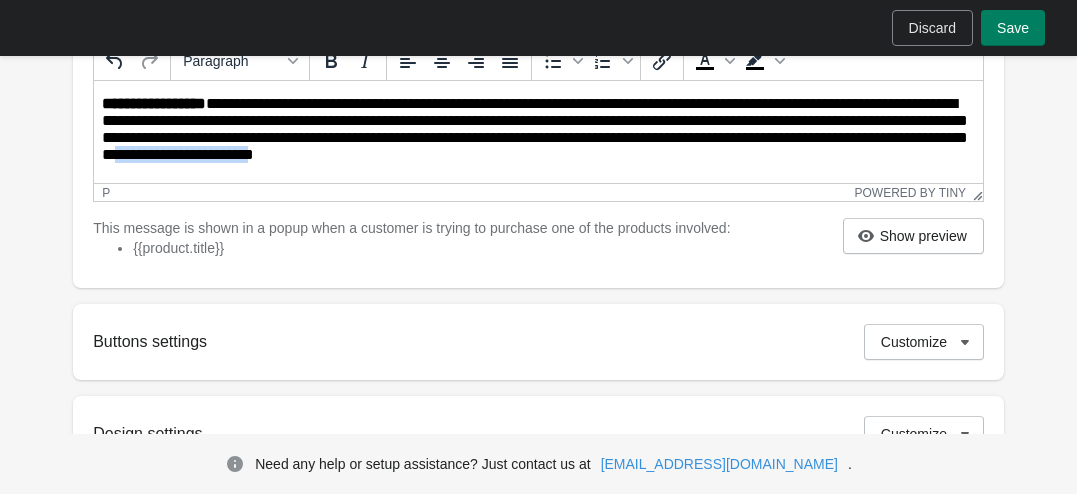 drag, startPoint x: 445, startPoint y: 161, endPoint x: 310, endPoint y: 162, distance: 135.00371 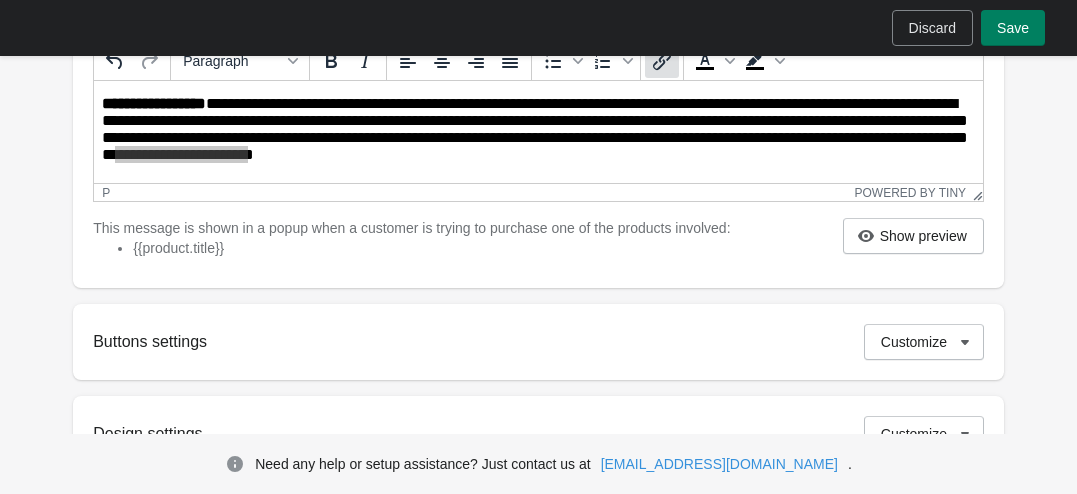 click 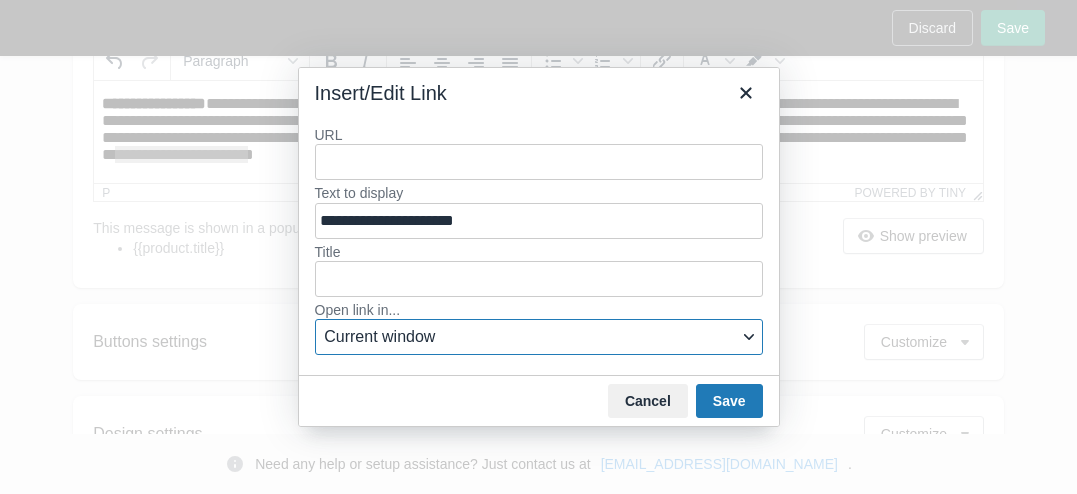 click on "Current window" at bounding box center [530, 337] 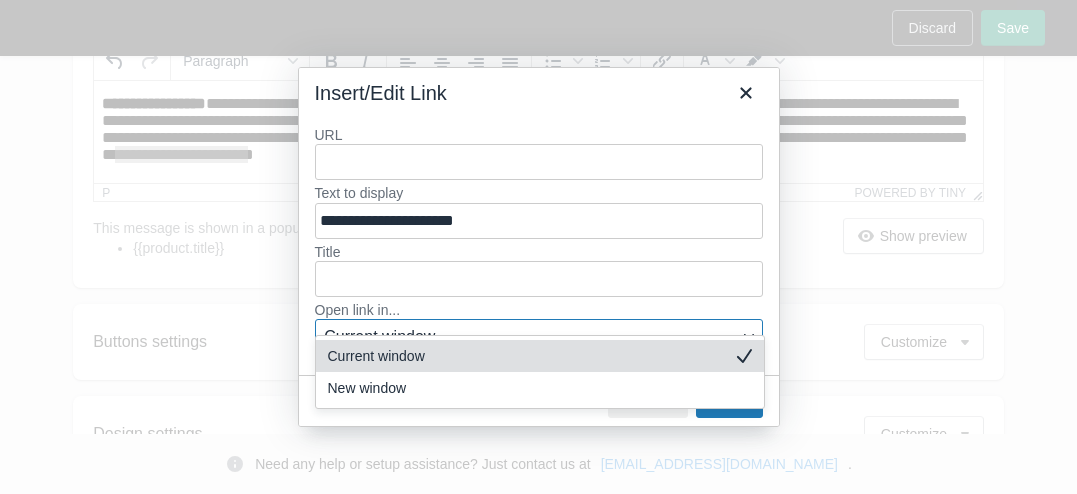 click on "Current window" at bounding box center [530, 337] 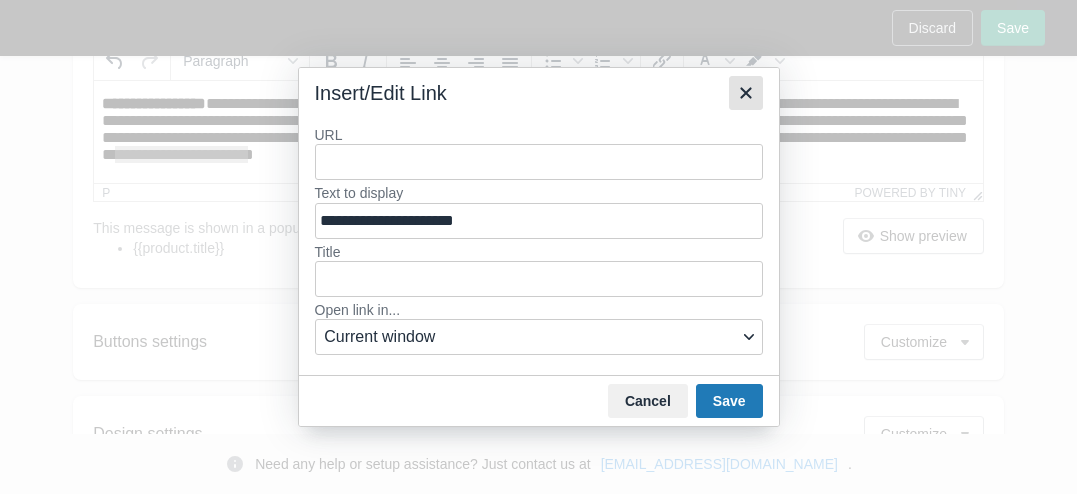 click 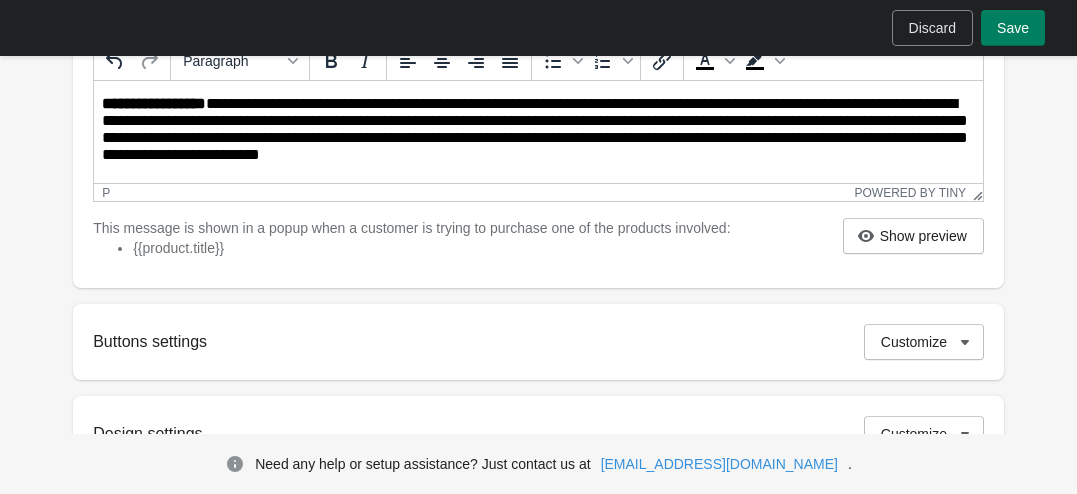 scroll, scrollTop: 0, scrollLeft: 0, axis: both 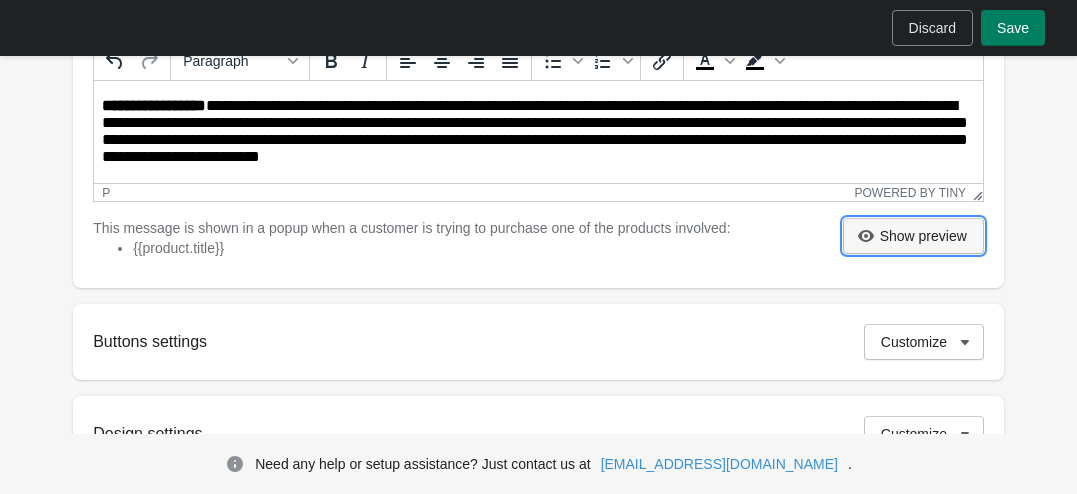 click on "Show preview" at bounding box center [923, 236] 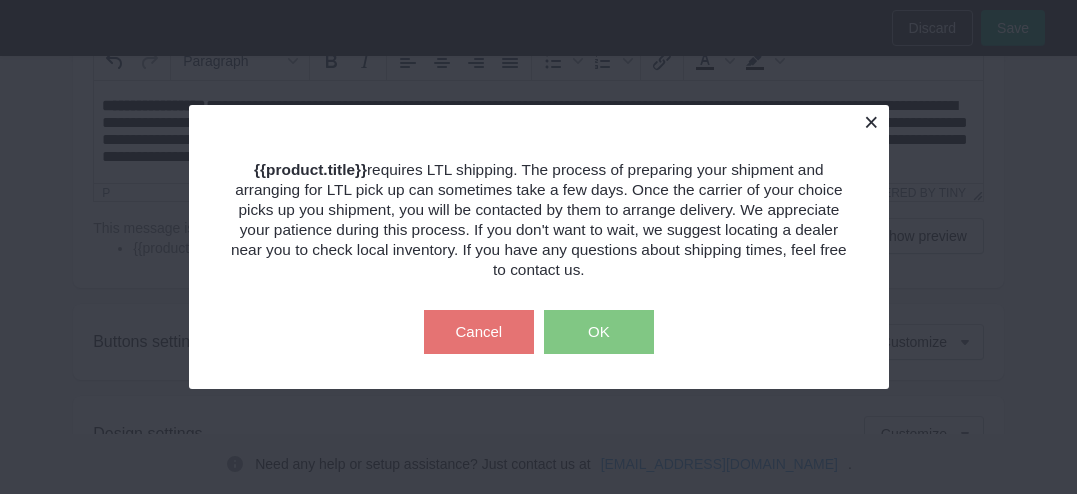 click at bounding box center [871, 122] 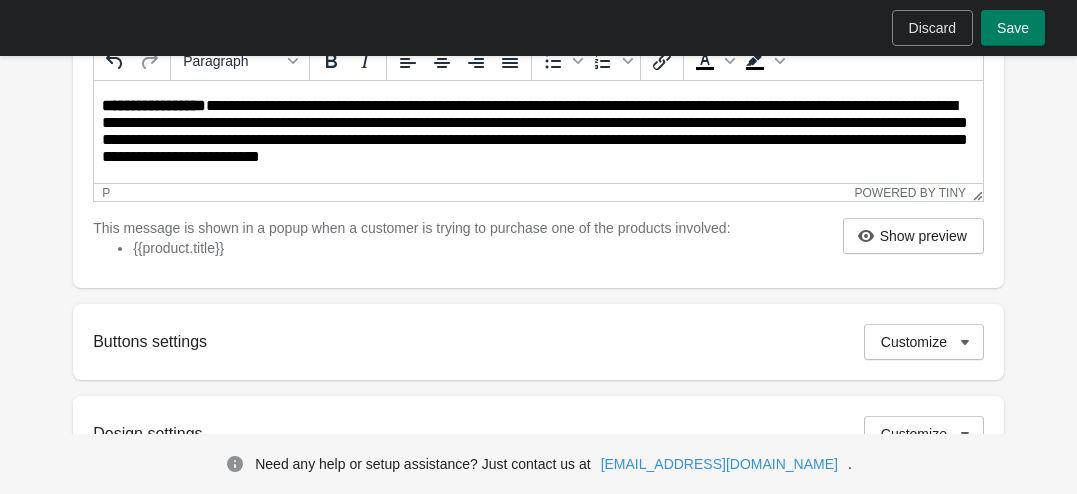 click on "**********" at bounding box center (540, 133) 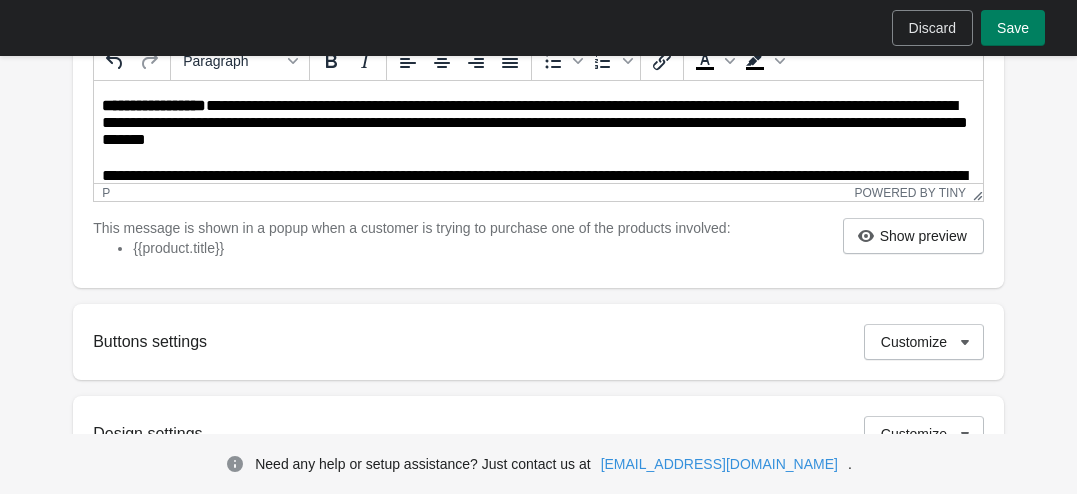 scroll, scrollTop: 2, scrollLeft: 0, axis: vertical 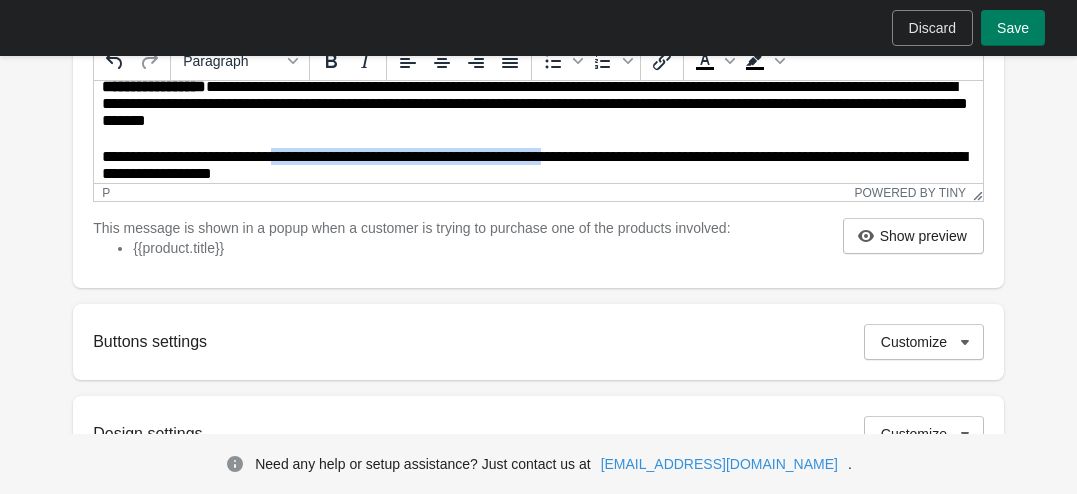 drag, startPoint x: 273, startPoint y: 172, endPoint x: 561, endPoint y: 152, distance: 288.6936 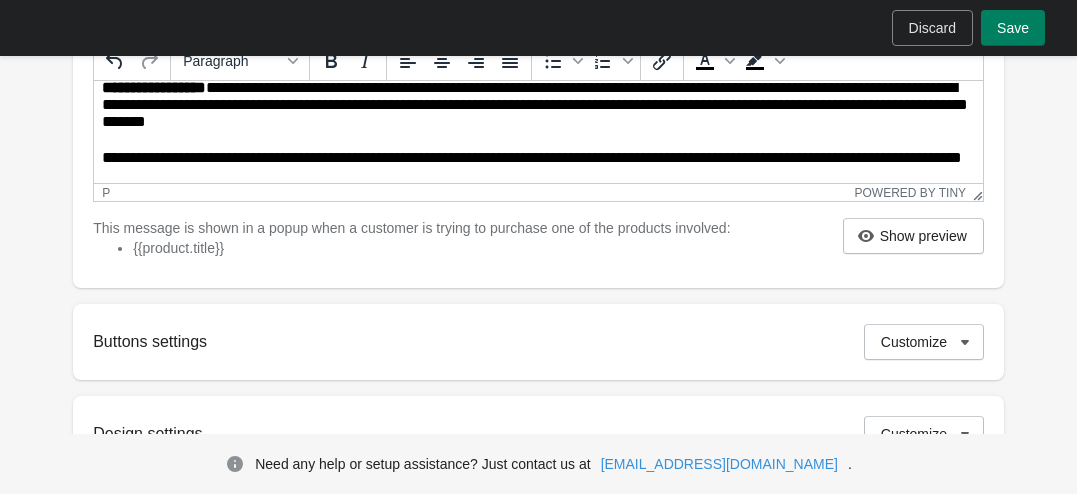 scroll, scrollTop: 19, scrollLeft: 0, axis: vertical 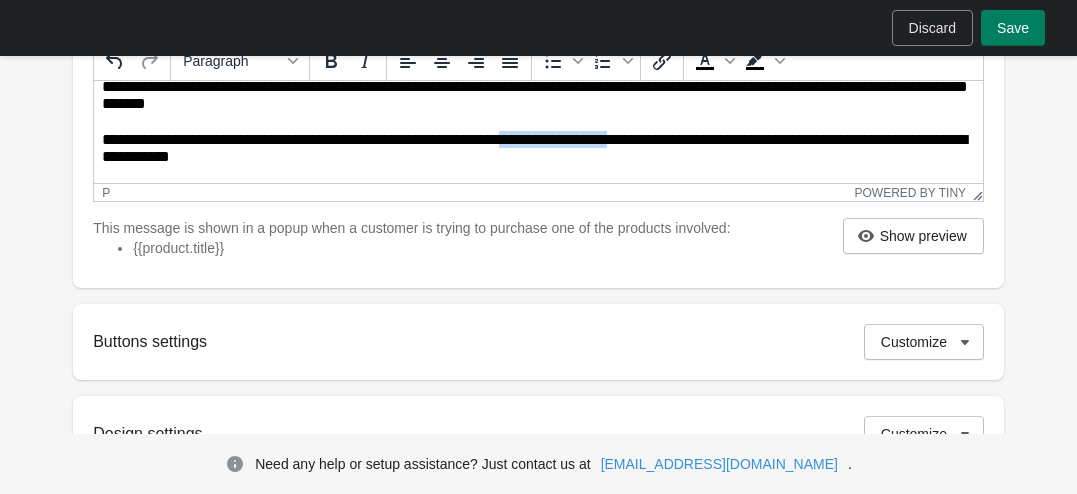 drag, startPoint x: 615, startPoint y: 156, endPoint x: 507, endPoint y: 133, distance: 110.42192 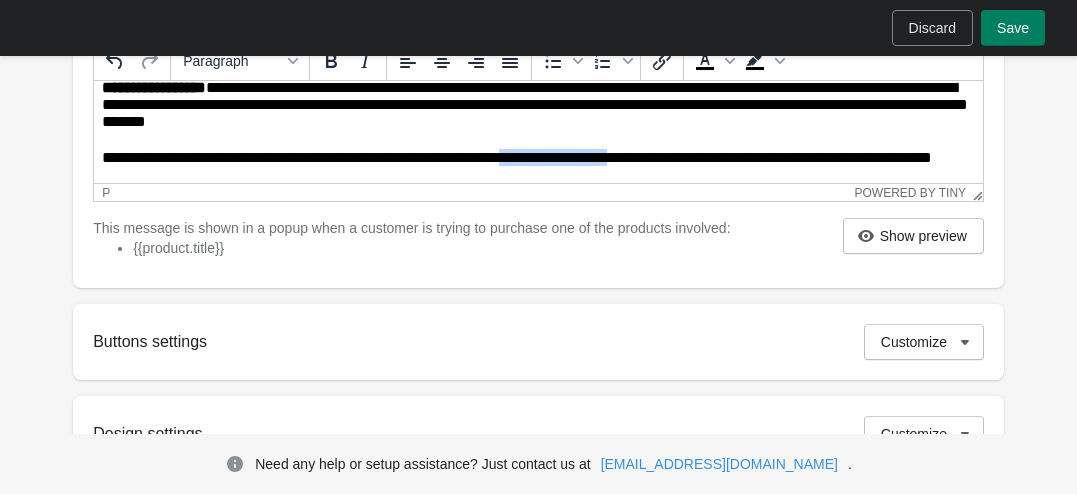 scroll, scrollTop: 18, scrollLeft: 0, axis: vertical 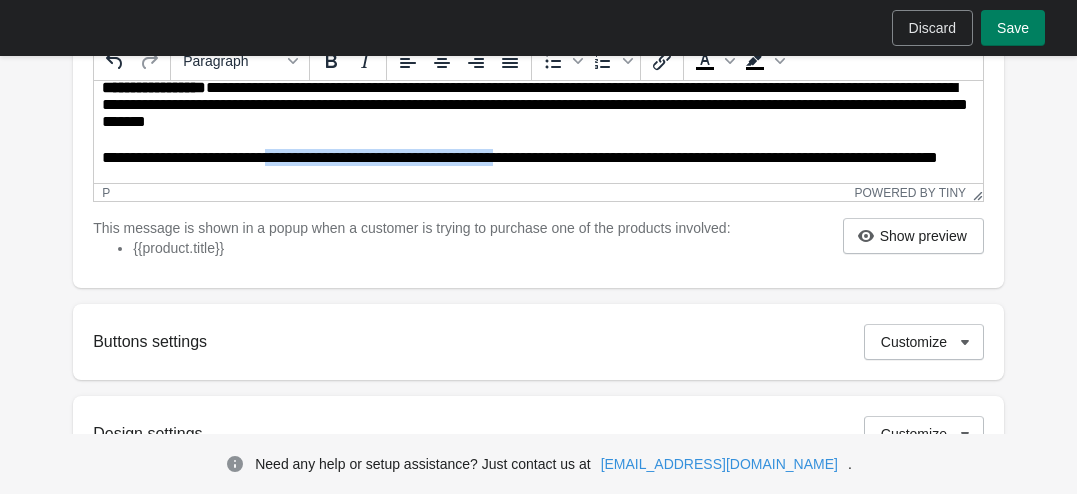 drag, startPoint x: 266, startPoint y: 160, endPoint x: 502, endPoint y: 157, distance: 236.01907 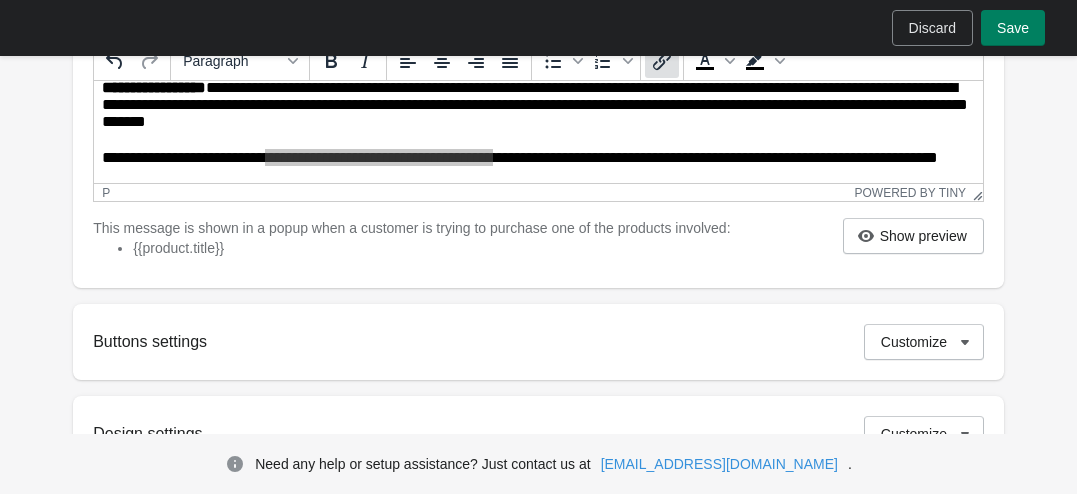 click 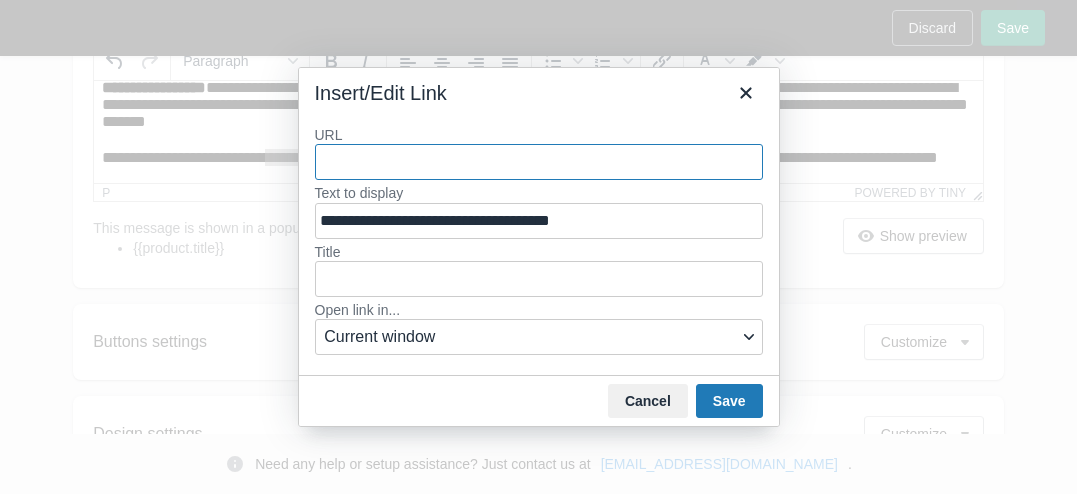 paste on "**********" 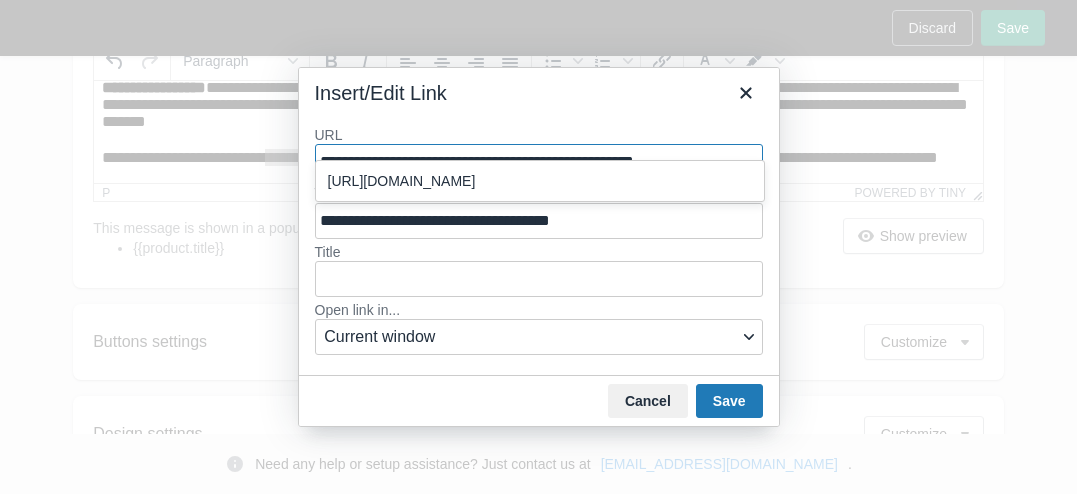 click on "[URL][DOMAIN_NAME]" at bounding box center (542, 181) 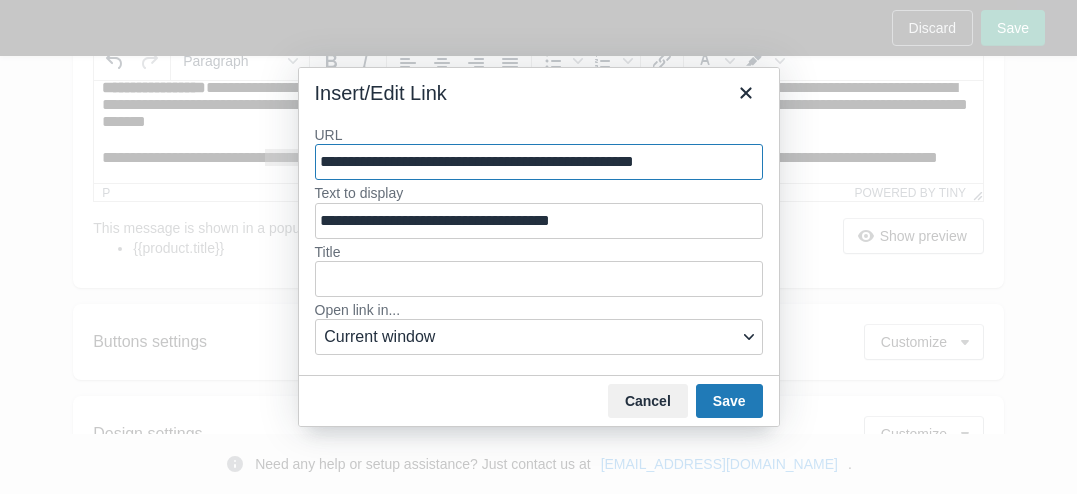 type on "**********" 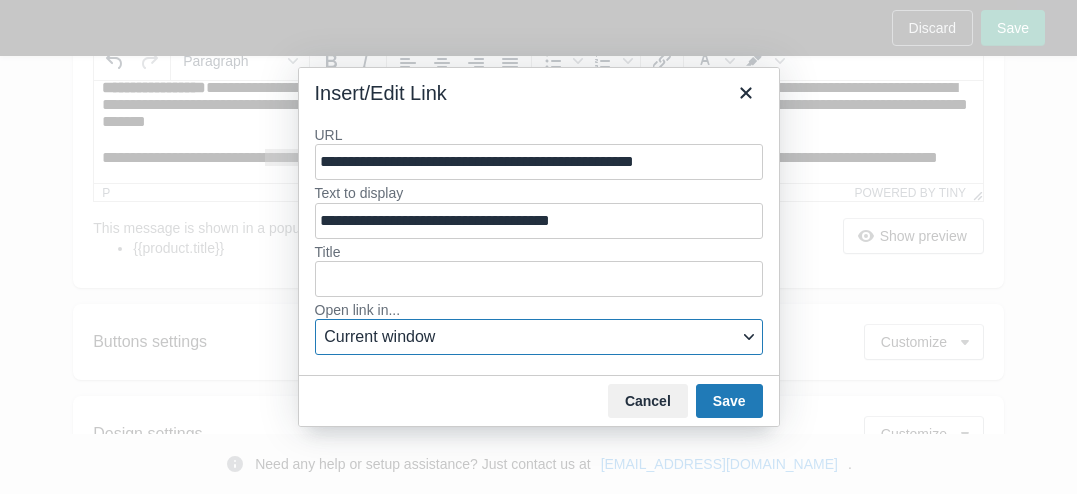 click on "Current window" at bounding box center [539, 337] 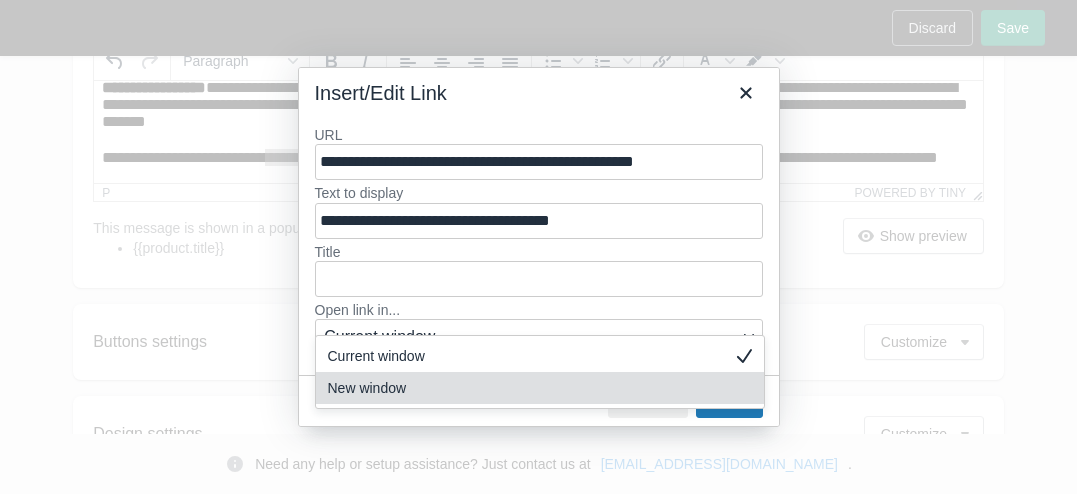 click on "New window" at bounding box center (526, 388) 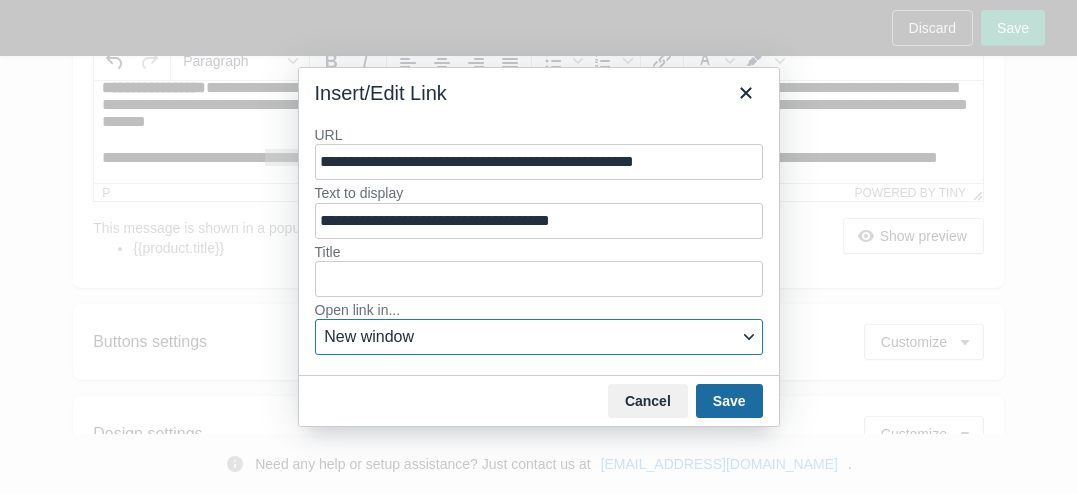 click on "Save" at bounding box center (729, 401) 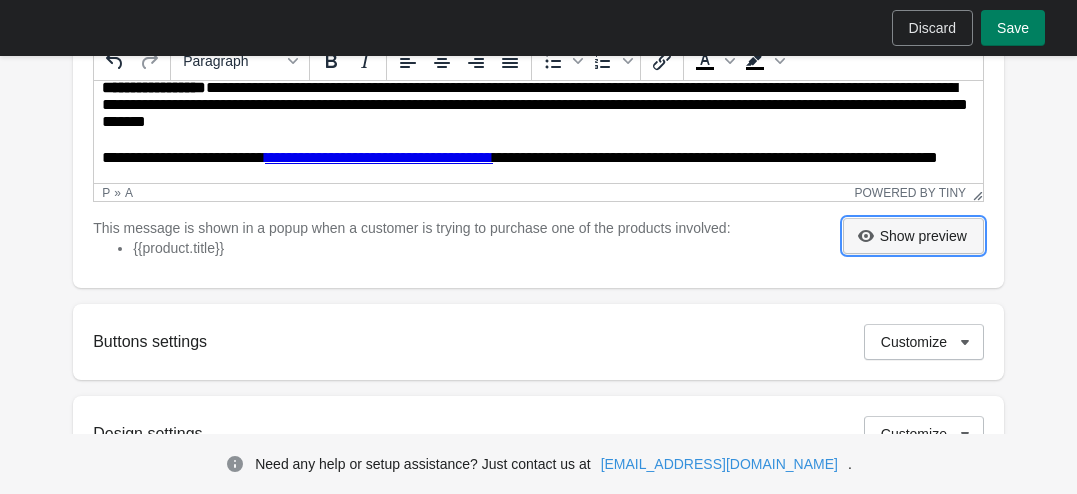 click on "Show preview" at bounding box center (923, 236) 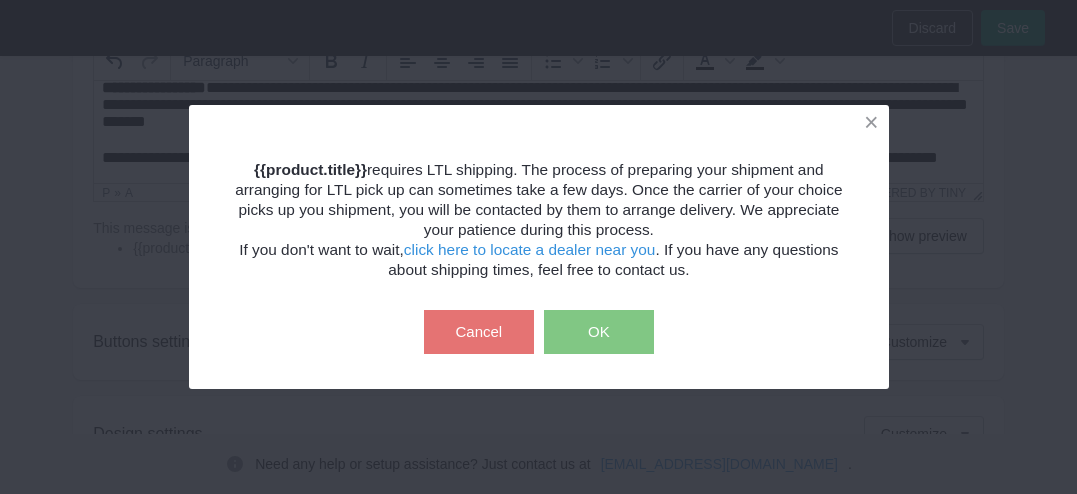 click on "Cancel" at bounding box center [479, 332] 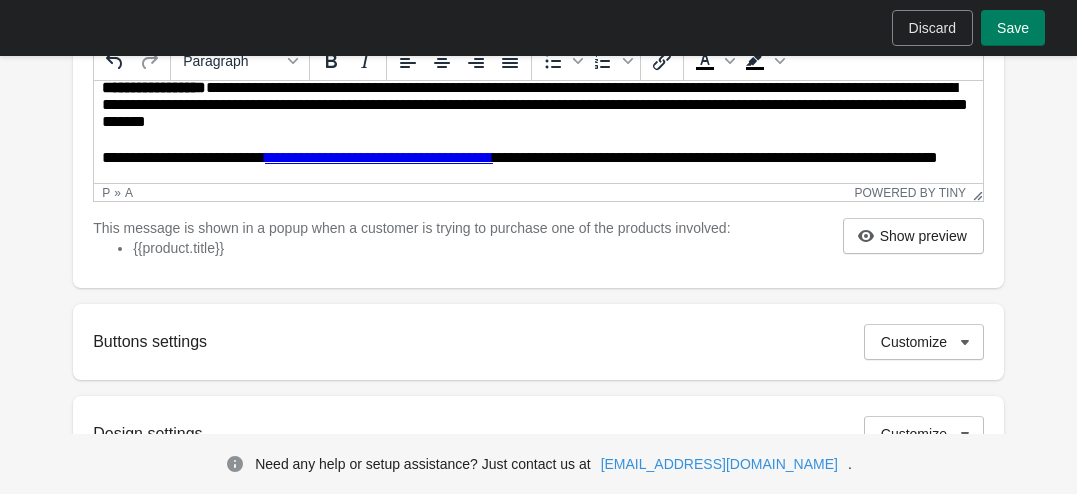click on "**********" at bounding box center (540, 158) 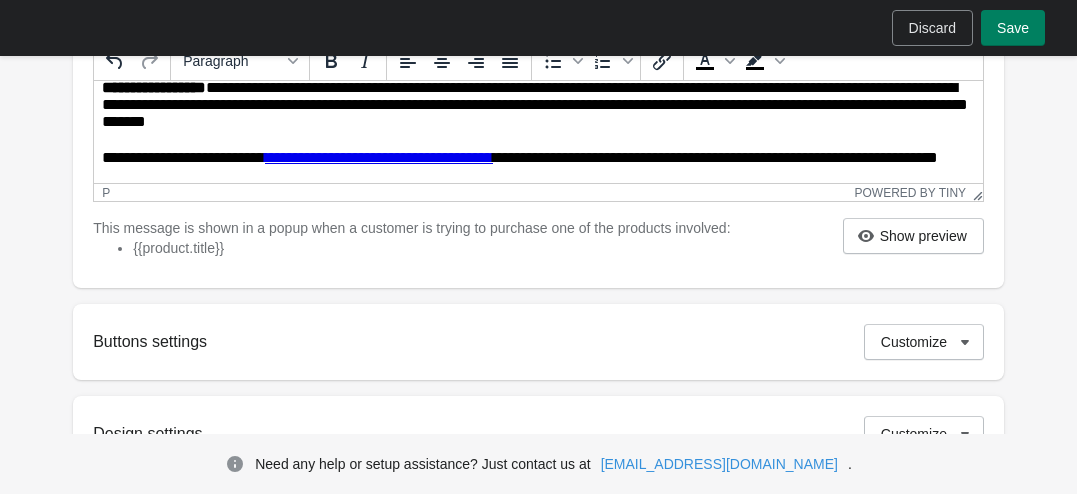 scroll, scrollTop: 36, scrollLeft: 0, axis: vertical 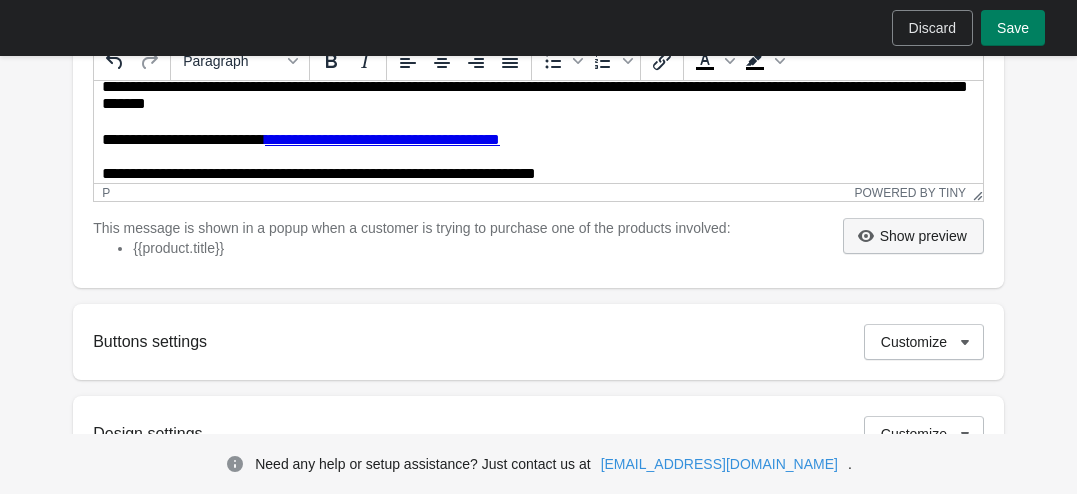 click on "Show preview" at bounding box center [913, 236] 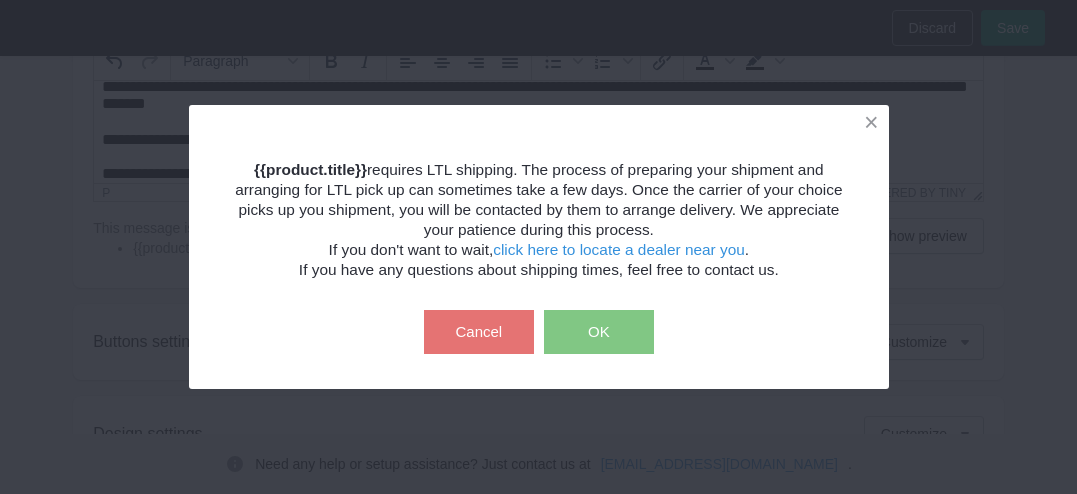 click on "Cancel" at bounding box center (479, 332) 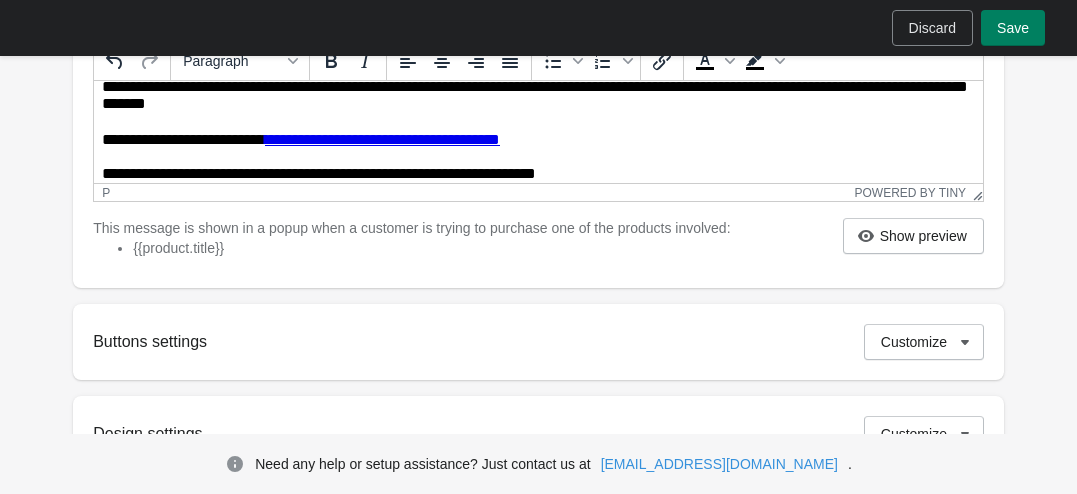 scroll, scrollTop: 0, scrollLeft: 0, axis: both 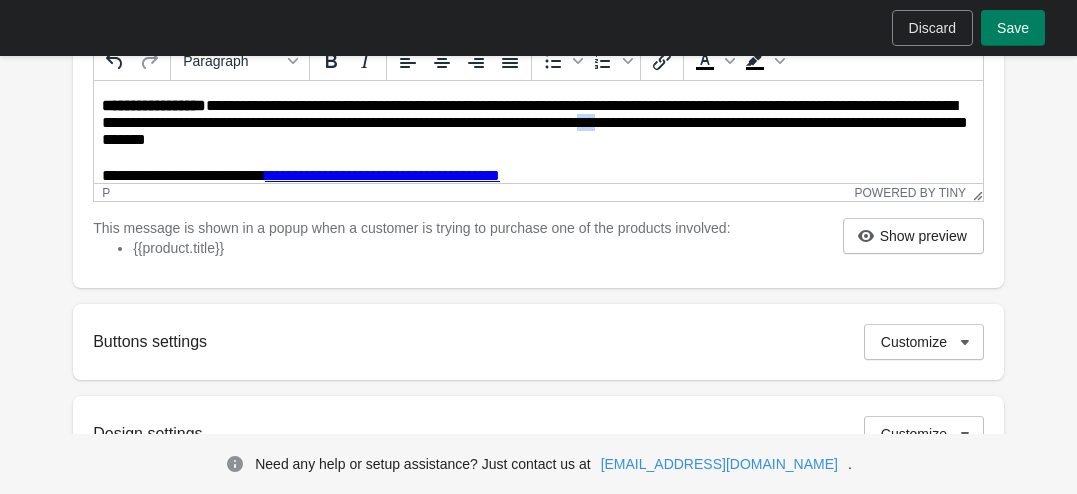 drag, startPoint x: 688, startPoint y: 121, endPoint x: 716, endPoint y: 123, distance: 28.071337 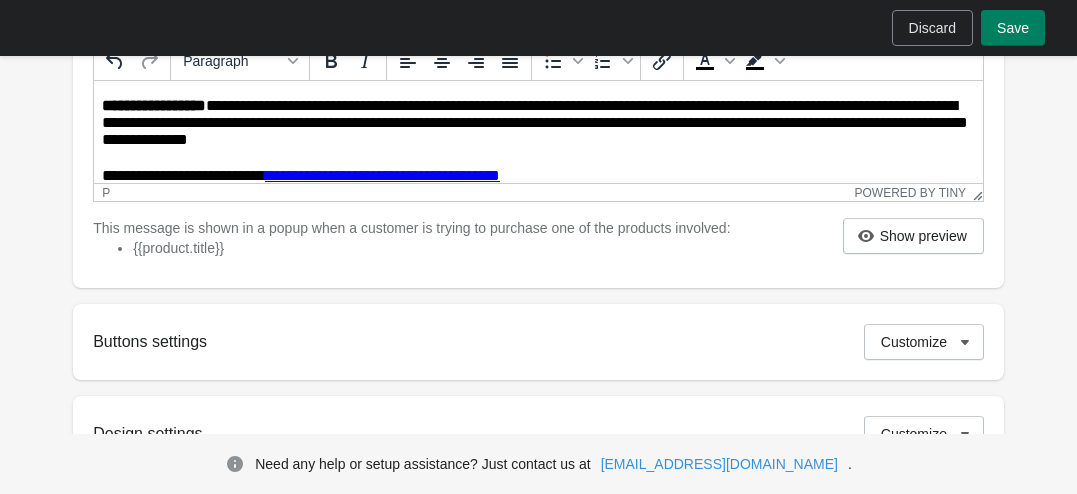 click on "**********" at bounding box center [540, 124] 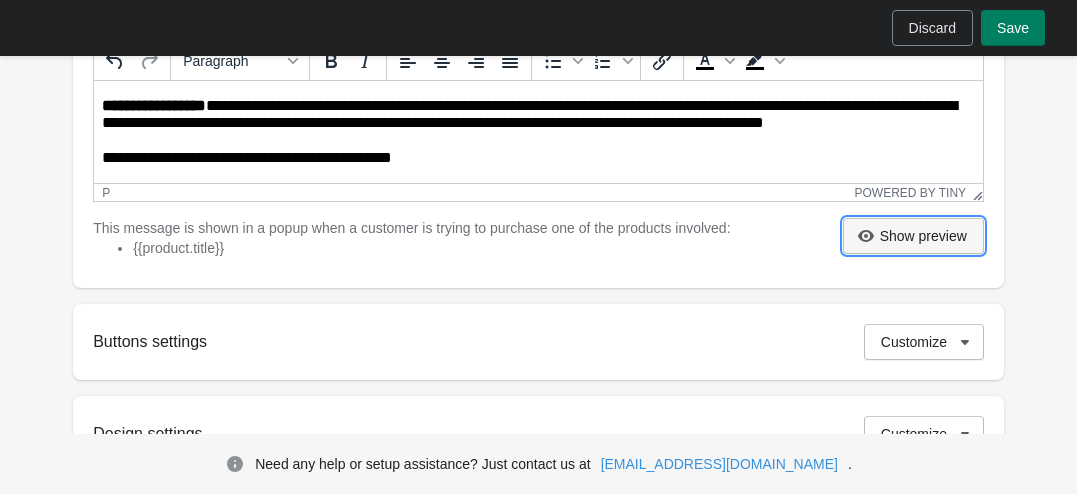 click on "Show preview" at bounding box center (923, 236) 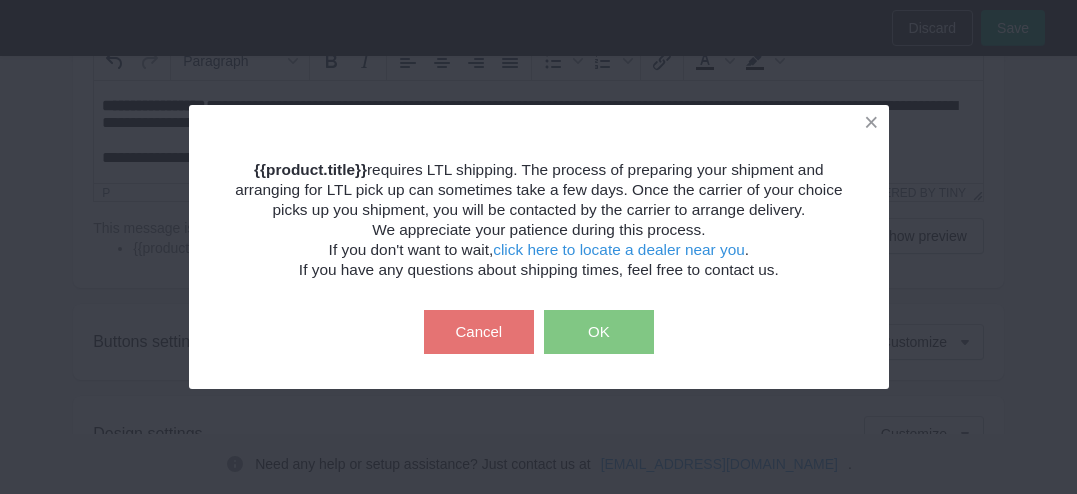 click on "OK" at bounding box center [599, 332] 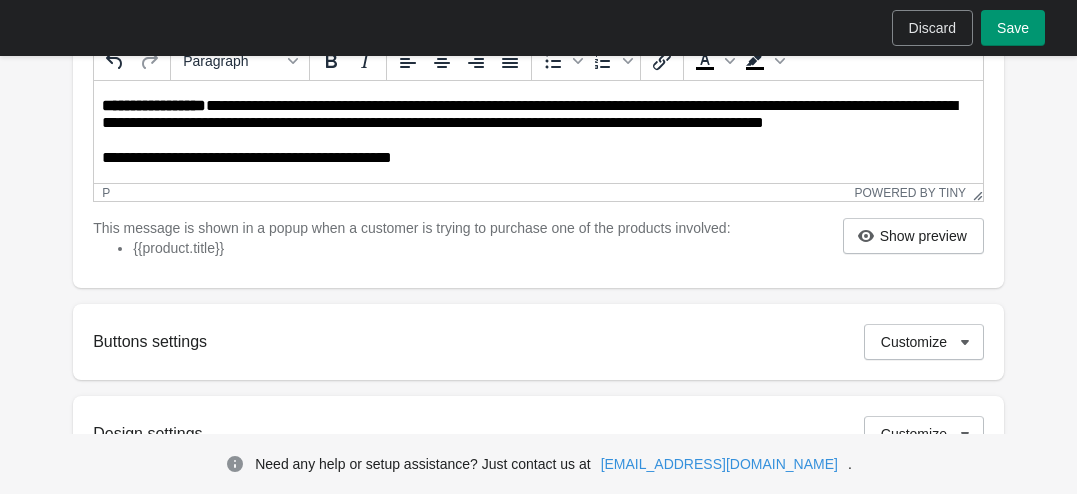 click on "Save" at bounding box center (1013, 28) 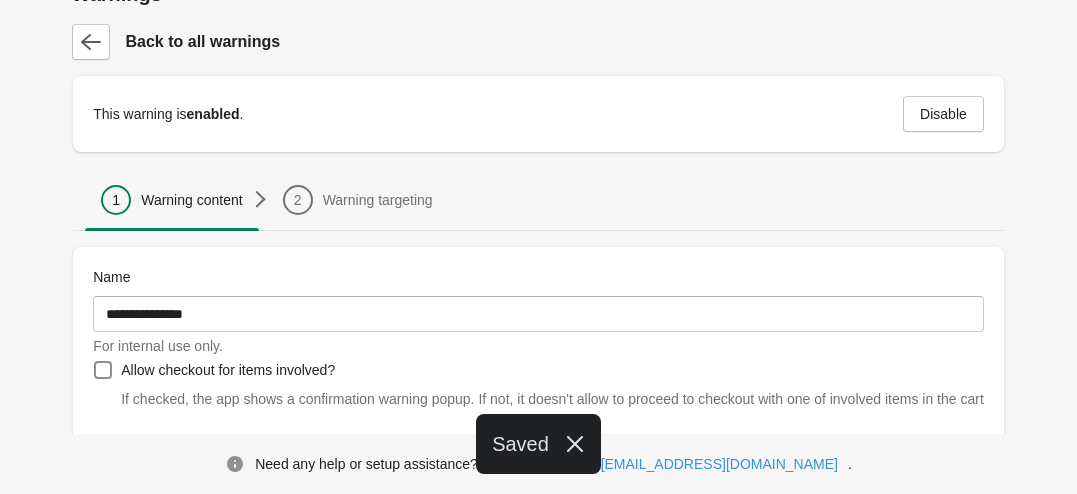 scroll, scrollTop: 0, scrollLeft: 0, axis: both 